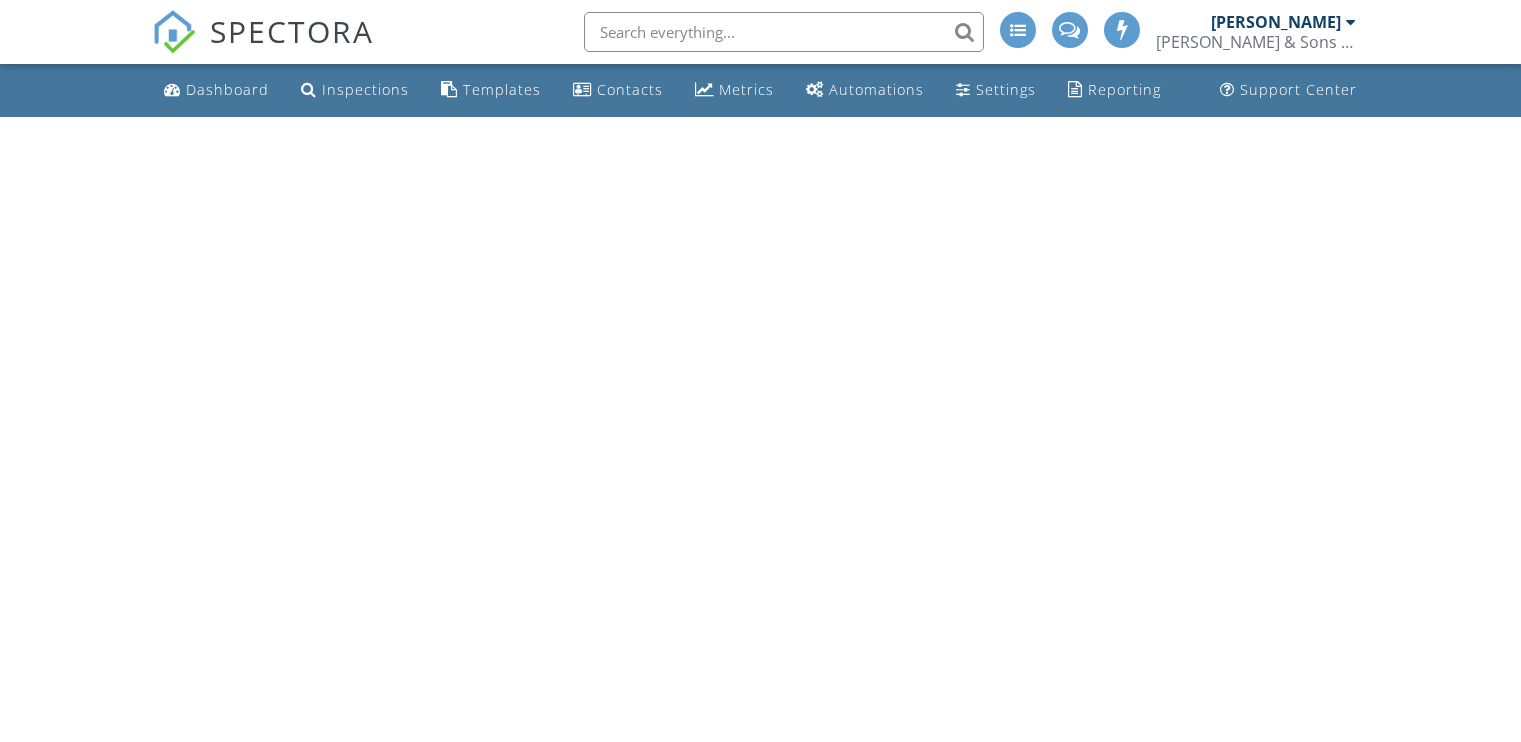 scroll, scrollTop: 0, scrollLeft: 0, axis: both 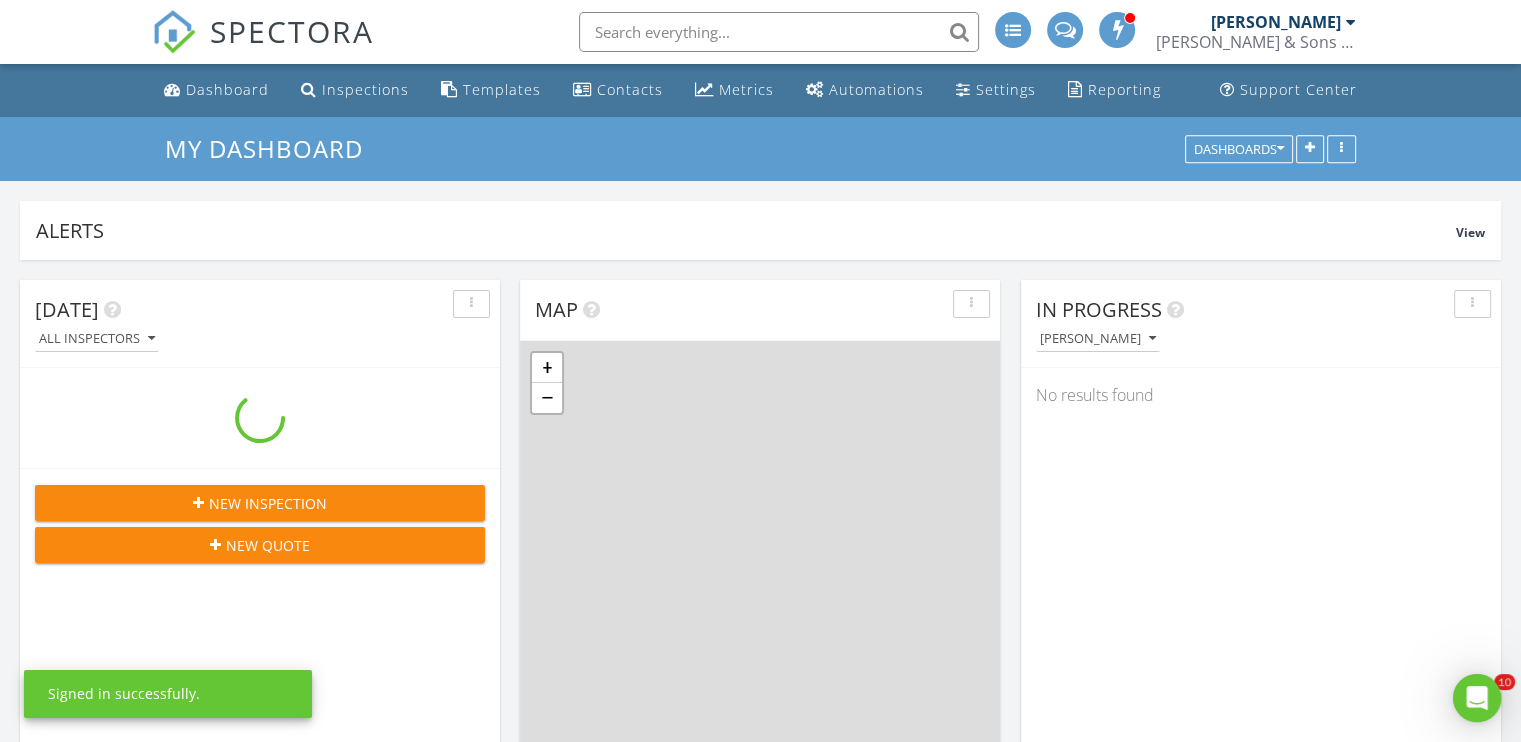 click at bounding box center [779, 32] 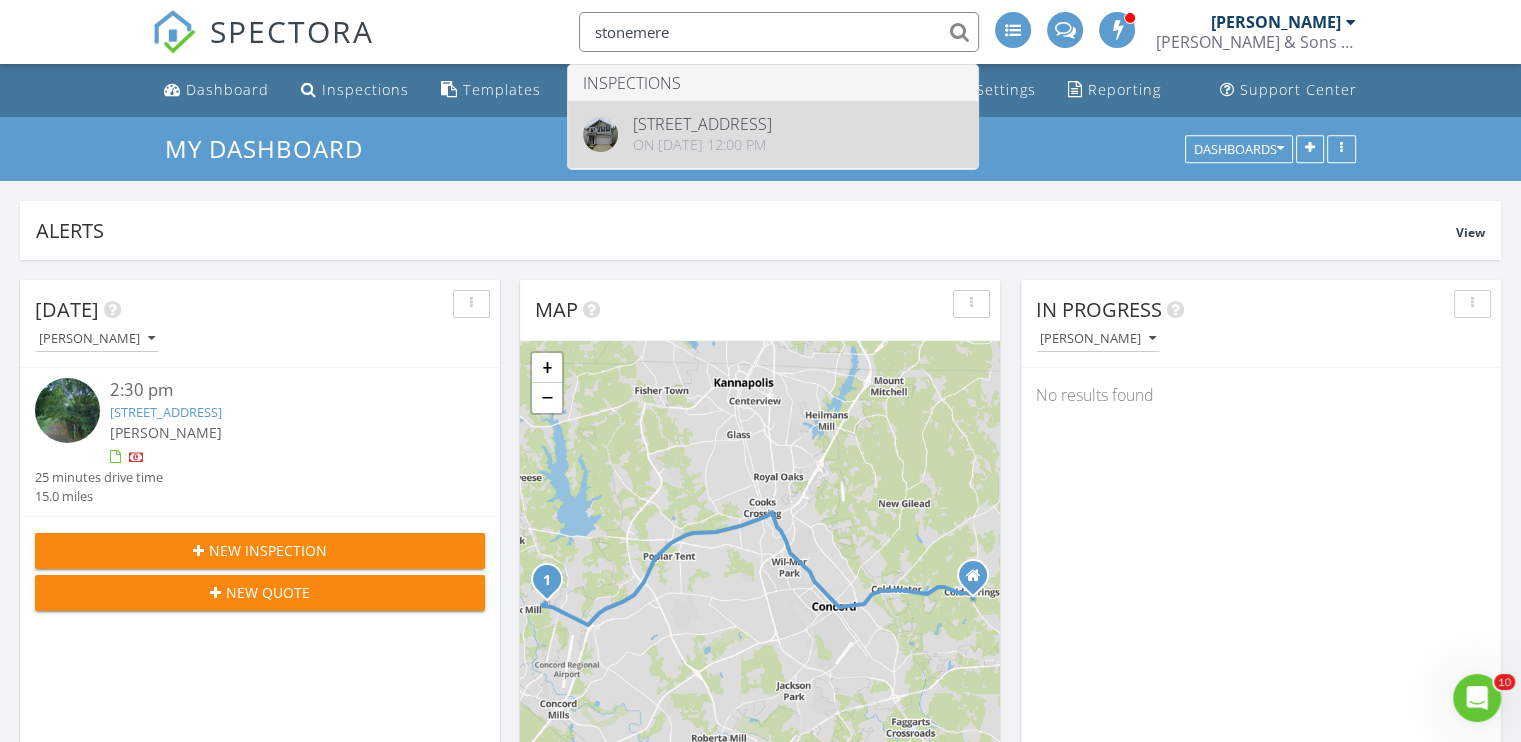 type on "stonemere" 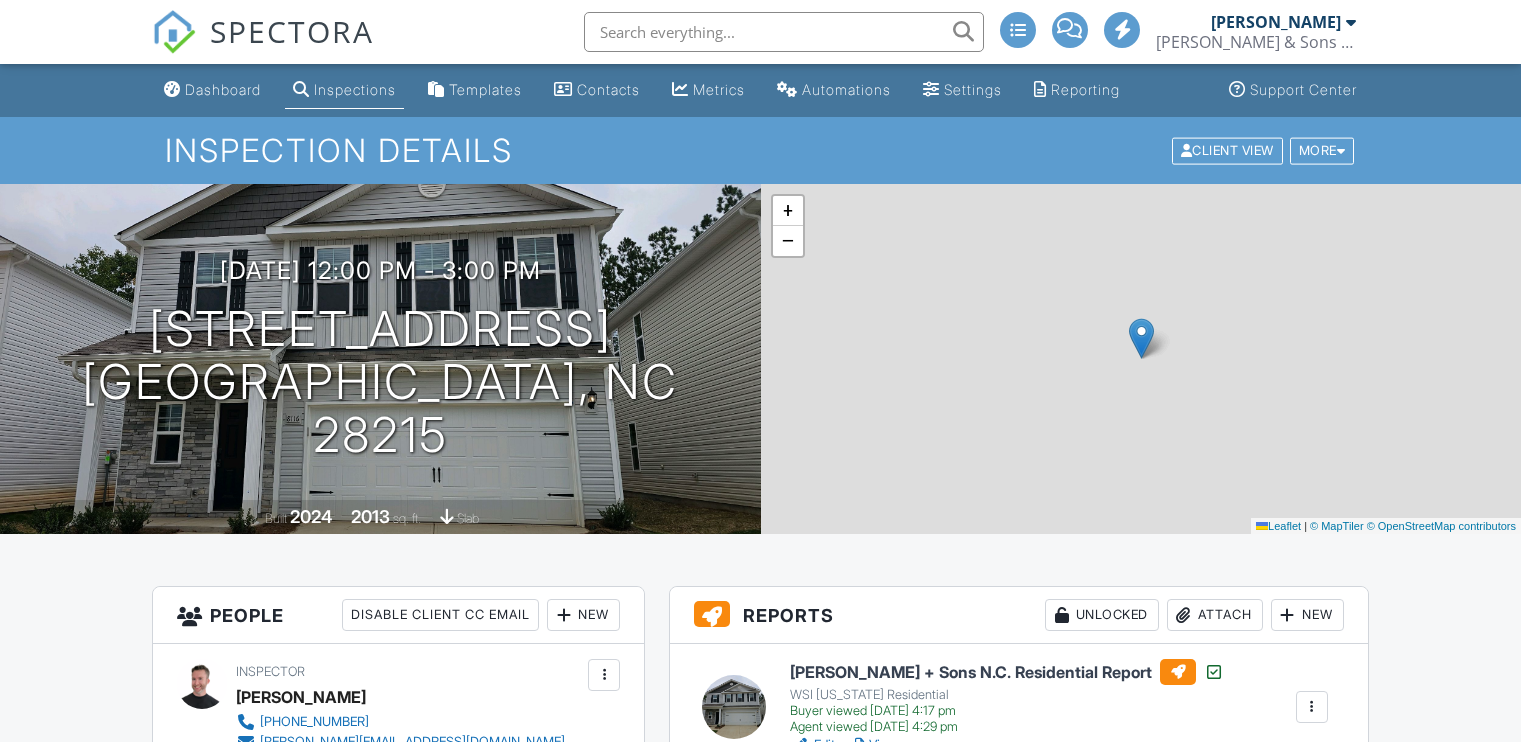 scroll, scrollTop: 0, scrollLeft: 0, axis: both 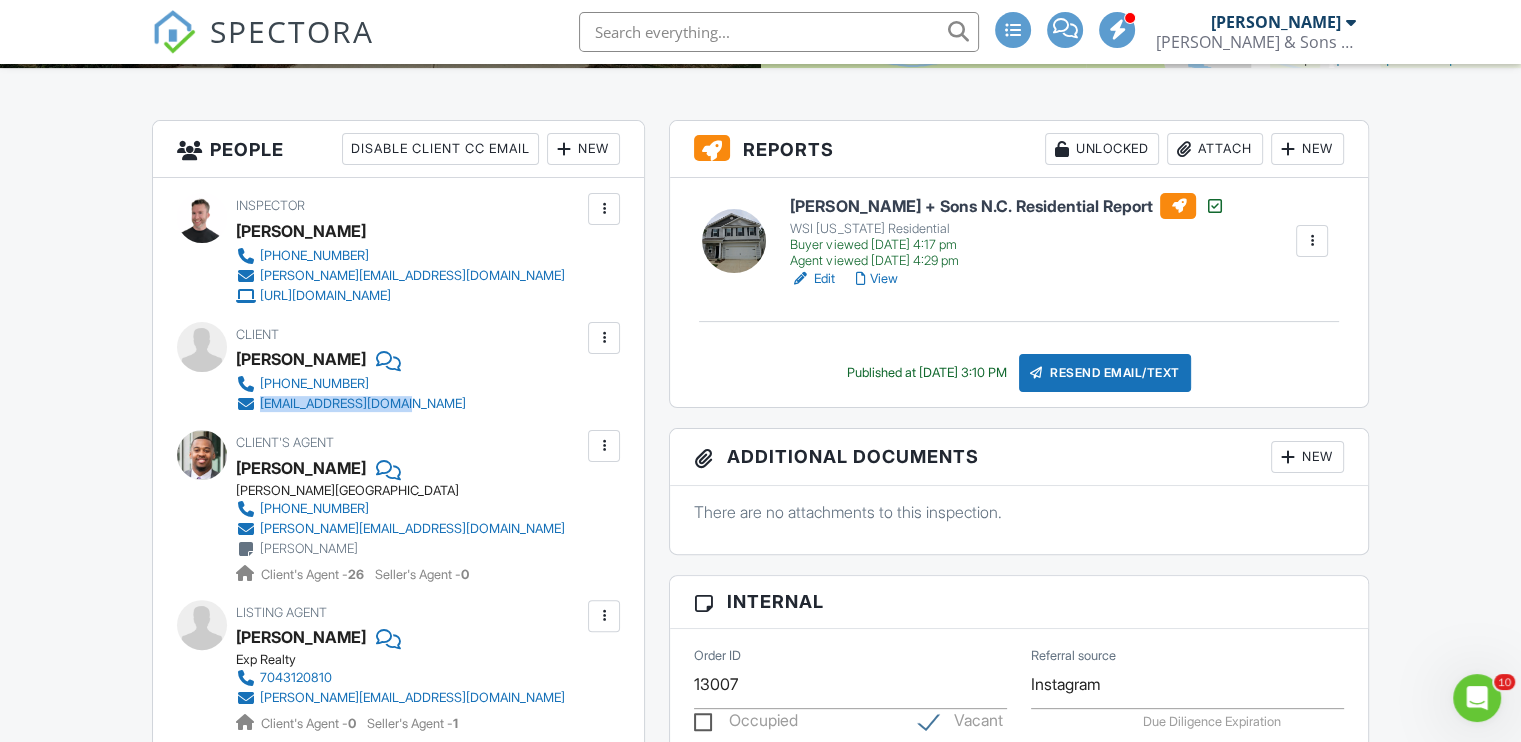 drag, startPoint x: 471, startPoint y: 408, endPoint x: 256, endPoint y: 410, distance: 215.00931 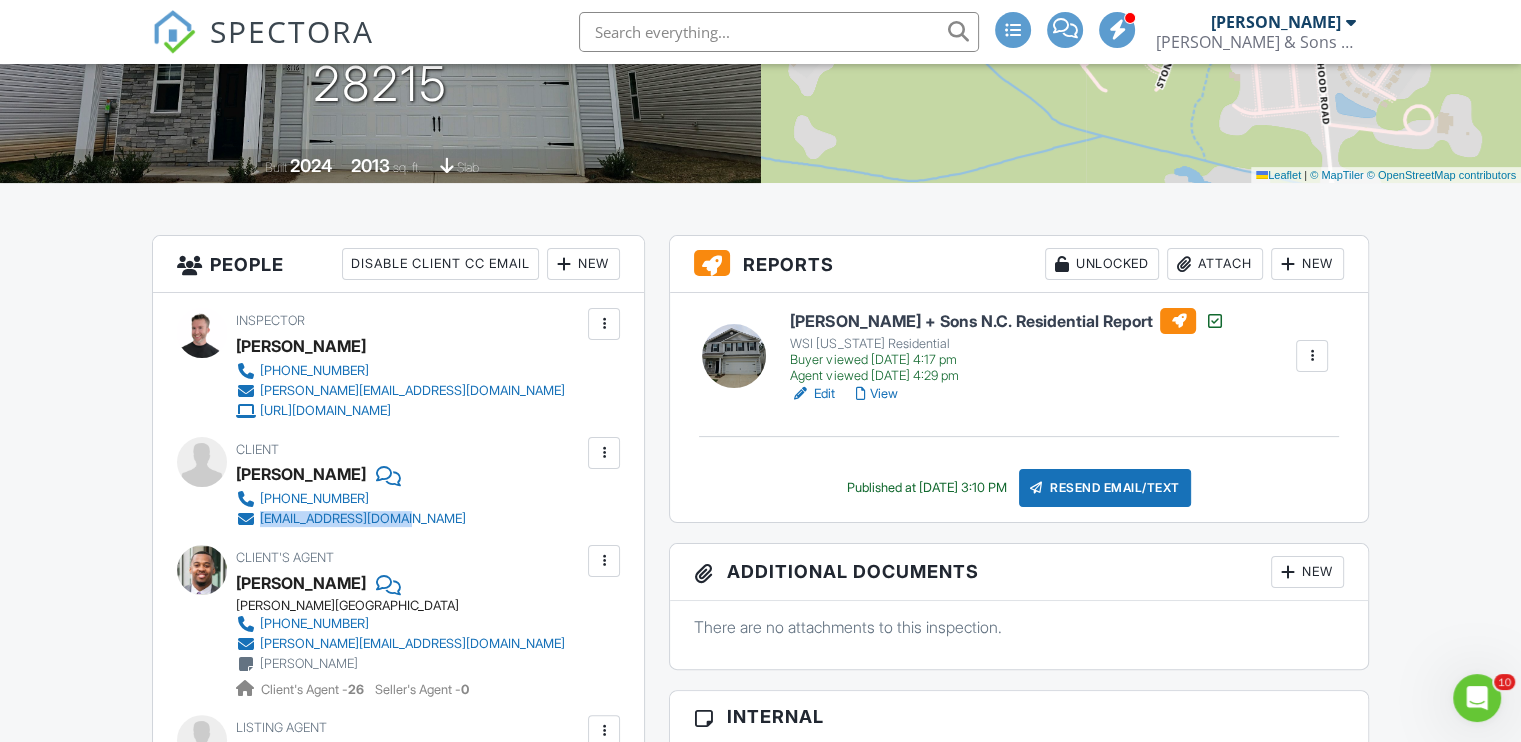 scroll, scrollTop: 416, scrollLeft: 0, axis: vertical 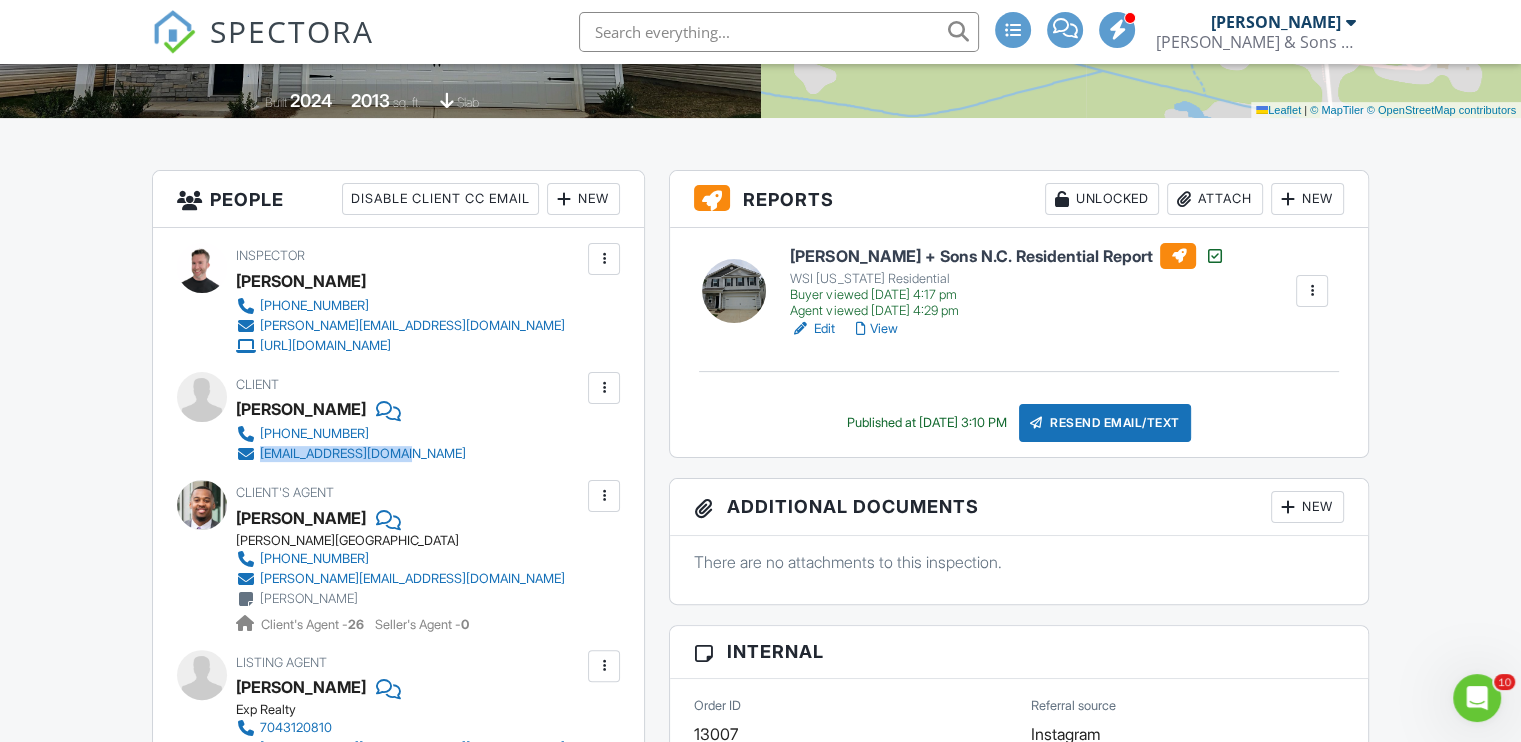 copy on "[EMAIL_ADDRESS][DOMAIN_NAME]" 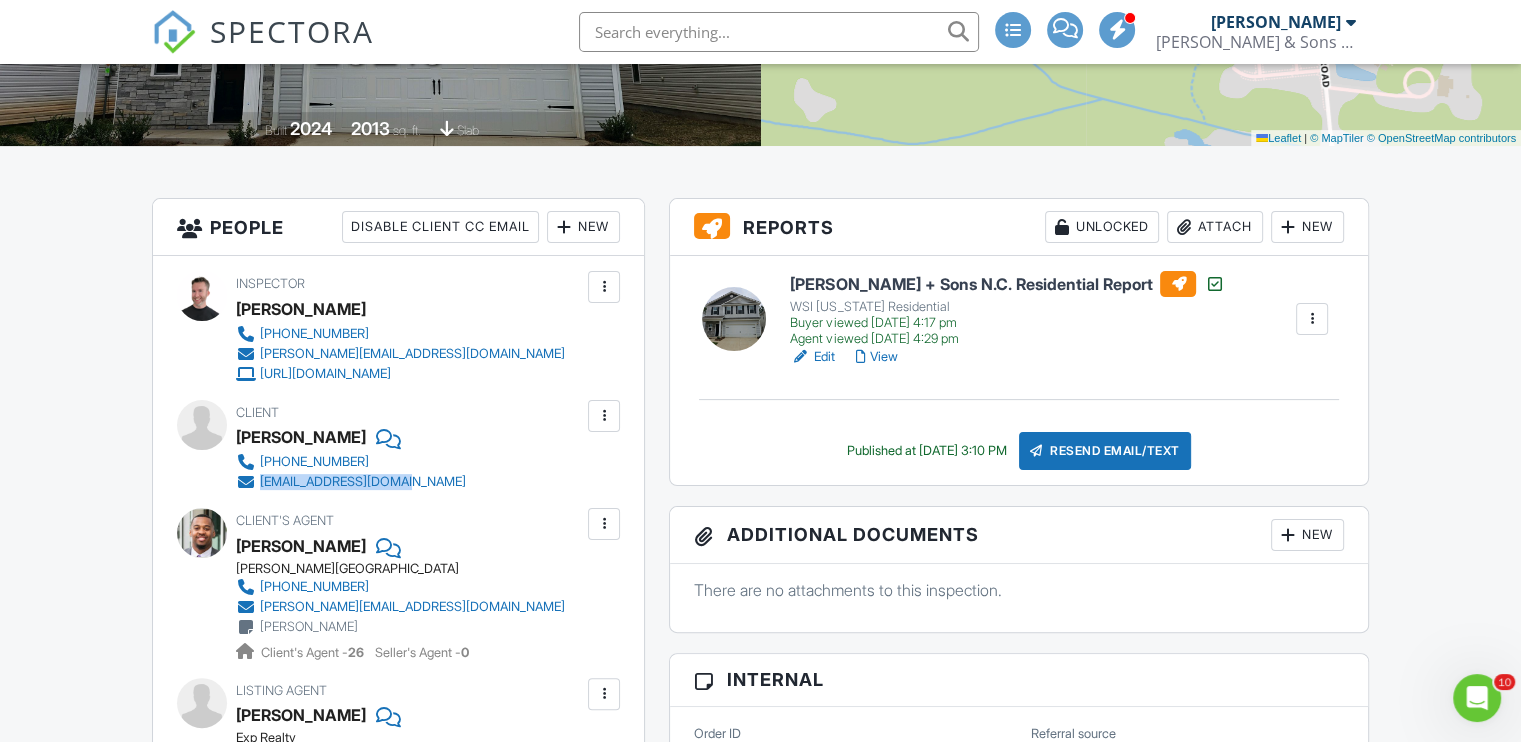 scroll, scrollTop: 388, scrollLeft: 0, axis: vertical 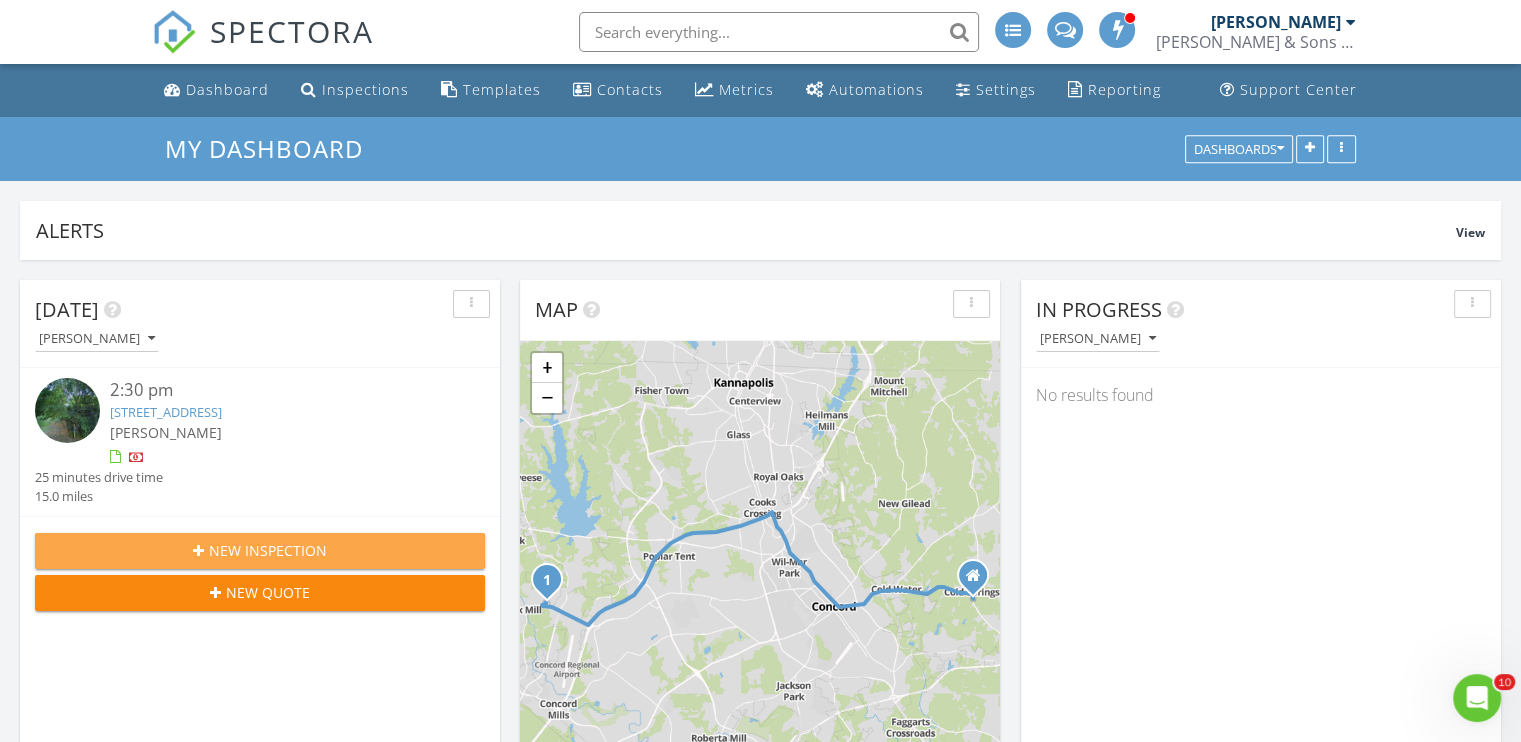 click on "New Inspection" at bounding box center [268, 550] 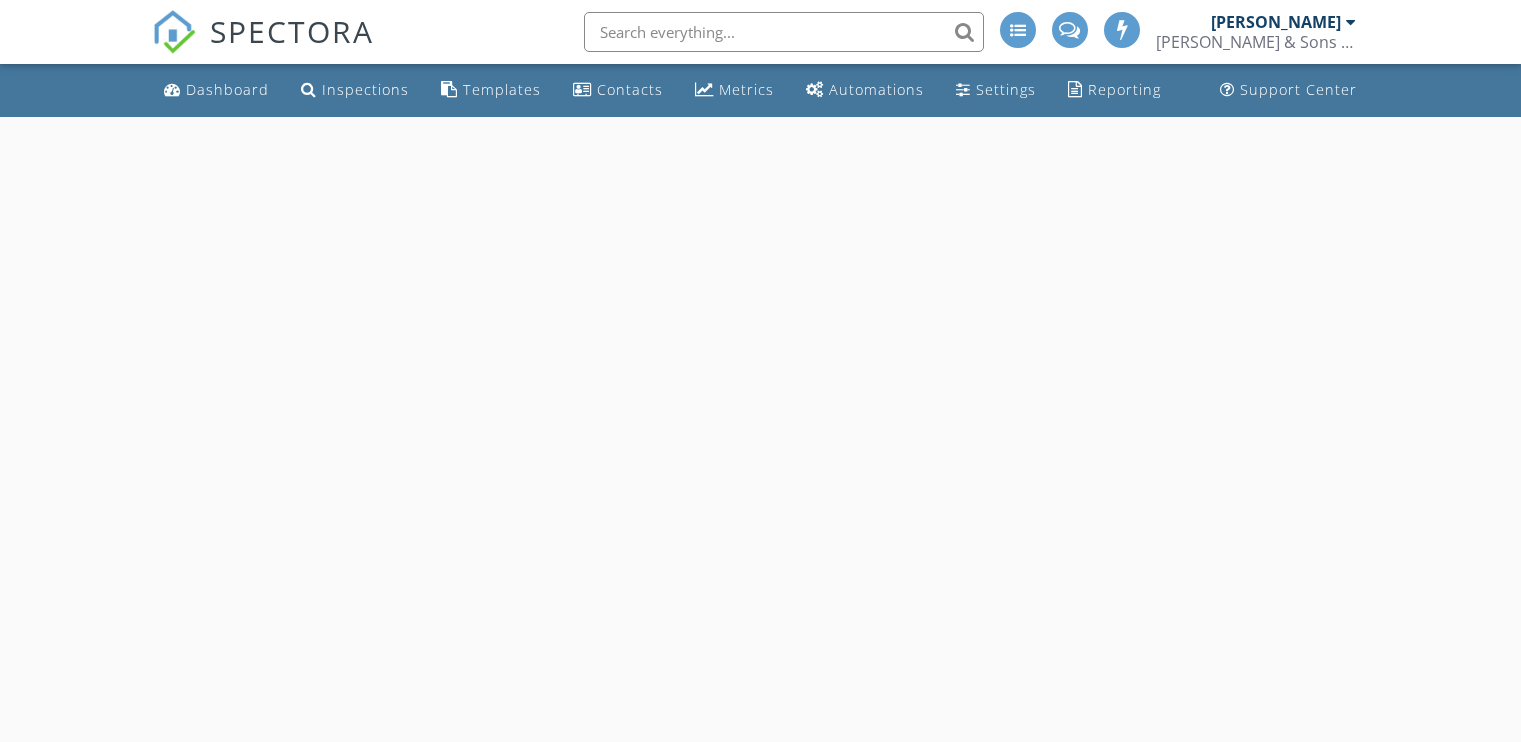 scroll, scrollTop: 0, scrollLeft: 0, axis: both 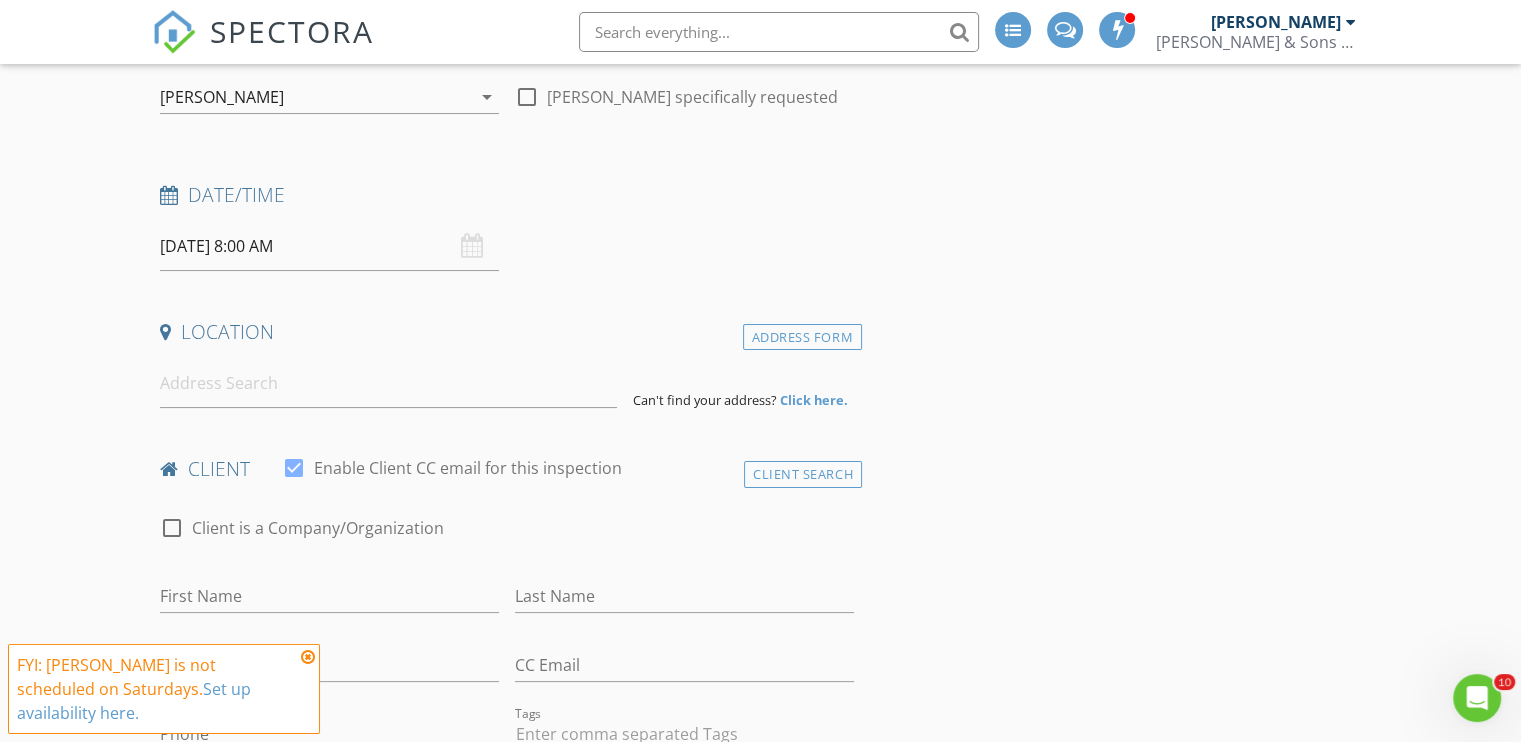 click on "INSPECTOR(S)
check_box   Andrew Wilson   PRIMARY   Andrew Wilson arrow_drop_down   check_box_outline_blank Andrew Wilson specifically requested
Date/Time
07/12/2025 8:00 AM
Location
Address Form       Can't find your address?   Click here.
client
check_box Enable Client CC email for this inspection   Client Search     check_box_outline_blank Client is a Company/Organization     First Name   Last Name   Email   CC Email   Phone         Tags         Notes   Private Notes
ADD ADDITIONAL client
SERVICES
check_box_outline_blank   North Carolina Residential Inspection   check_box_outline_blank   North Carolina Premium Package   Inspection + Radon + Termite + RecallChek check_box_outline_blank   North Carolina Condo / Townhome Inspection   check_box_outline_blank" at bounding box center (507, 1746) 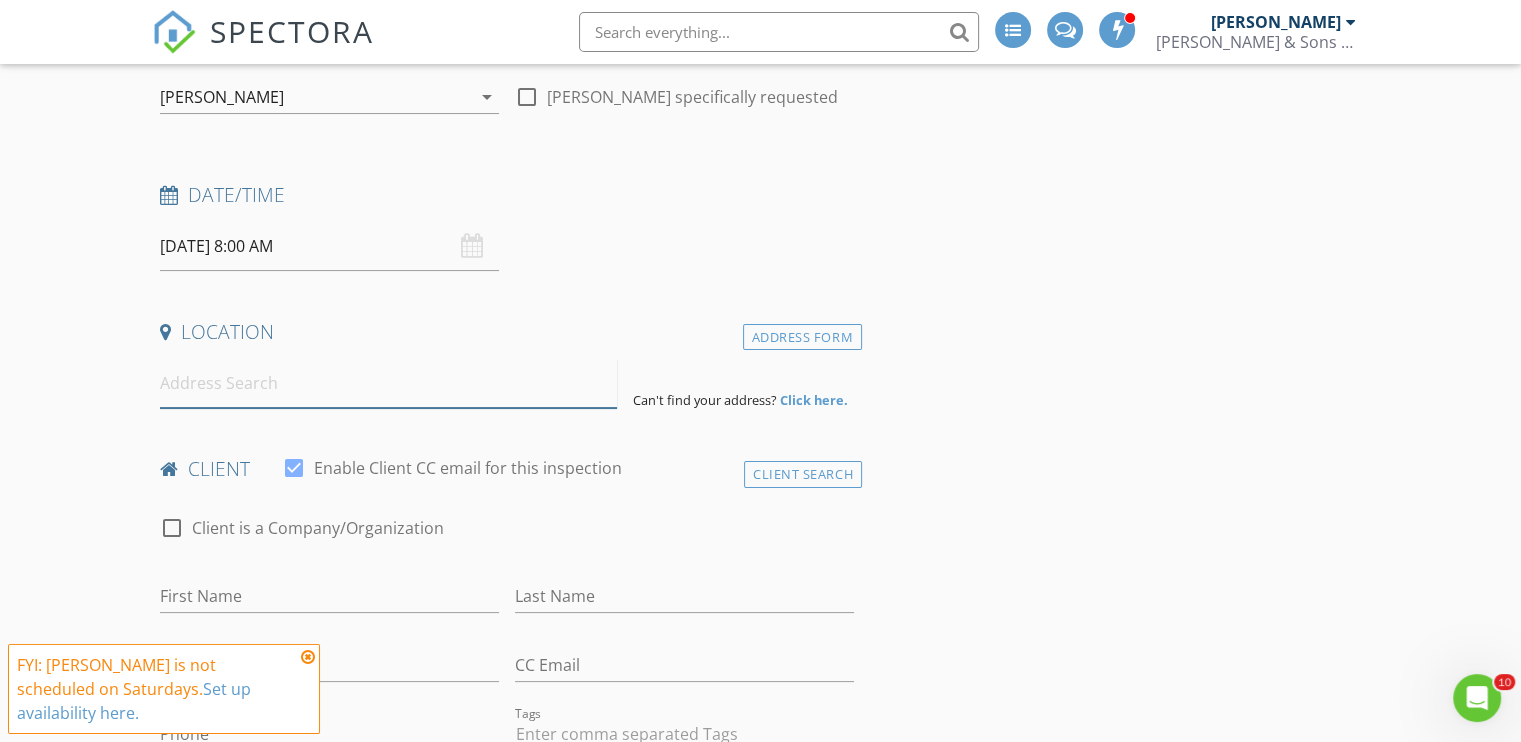 click at bounding box center [388, 383] 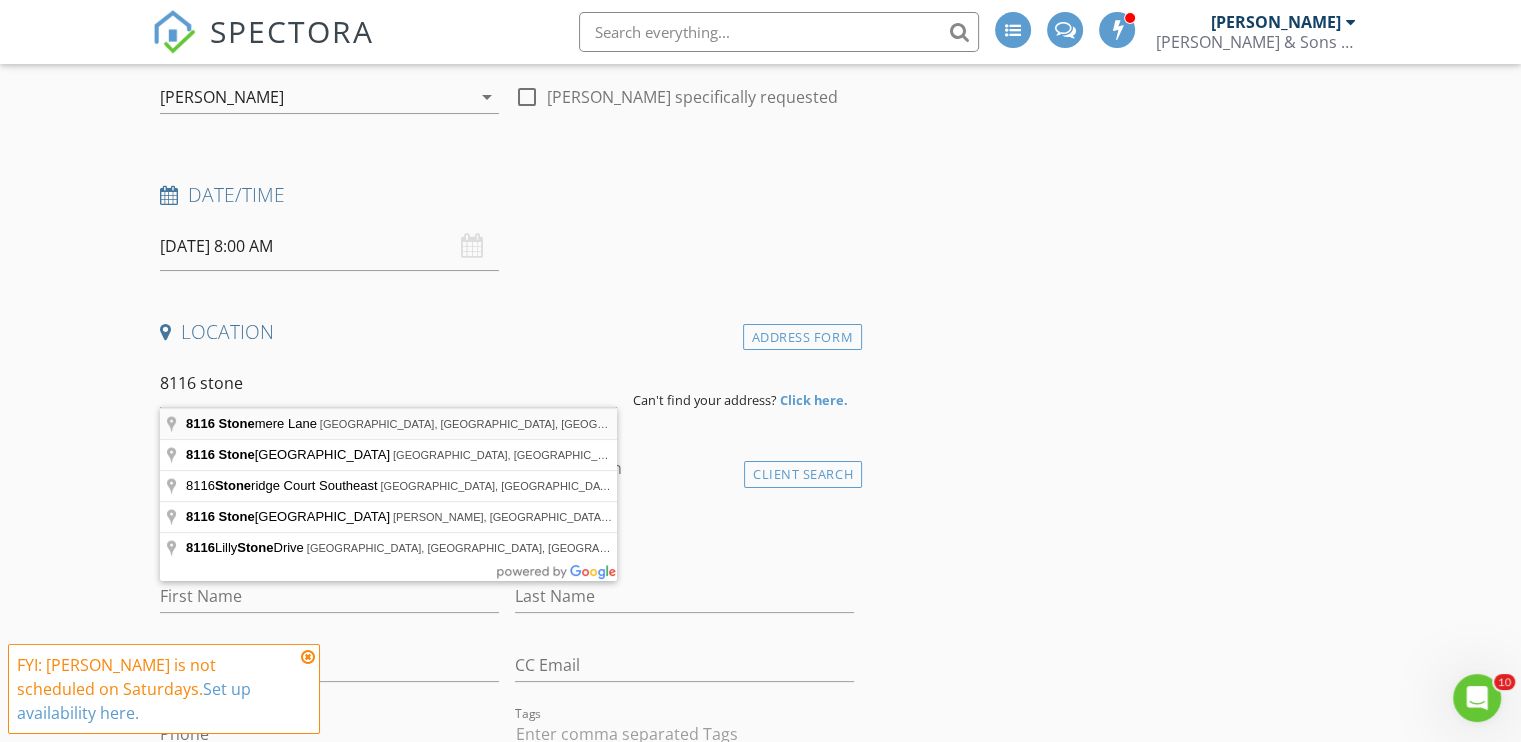 type on "8116 Stonemere Lane, Charlotte, NC, USA" 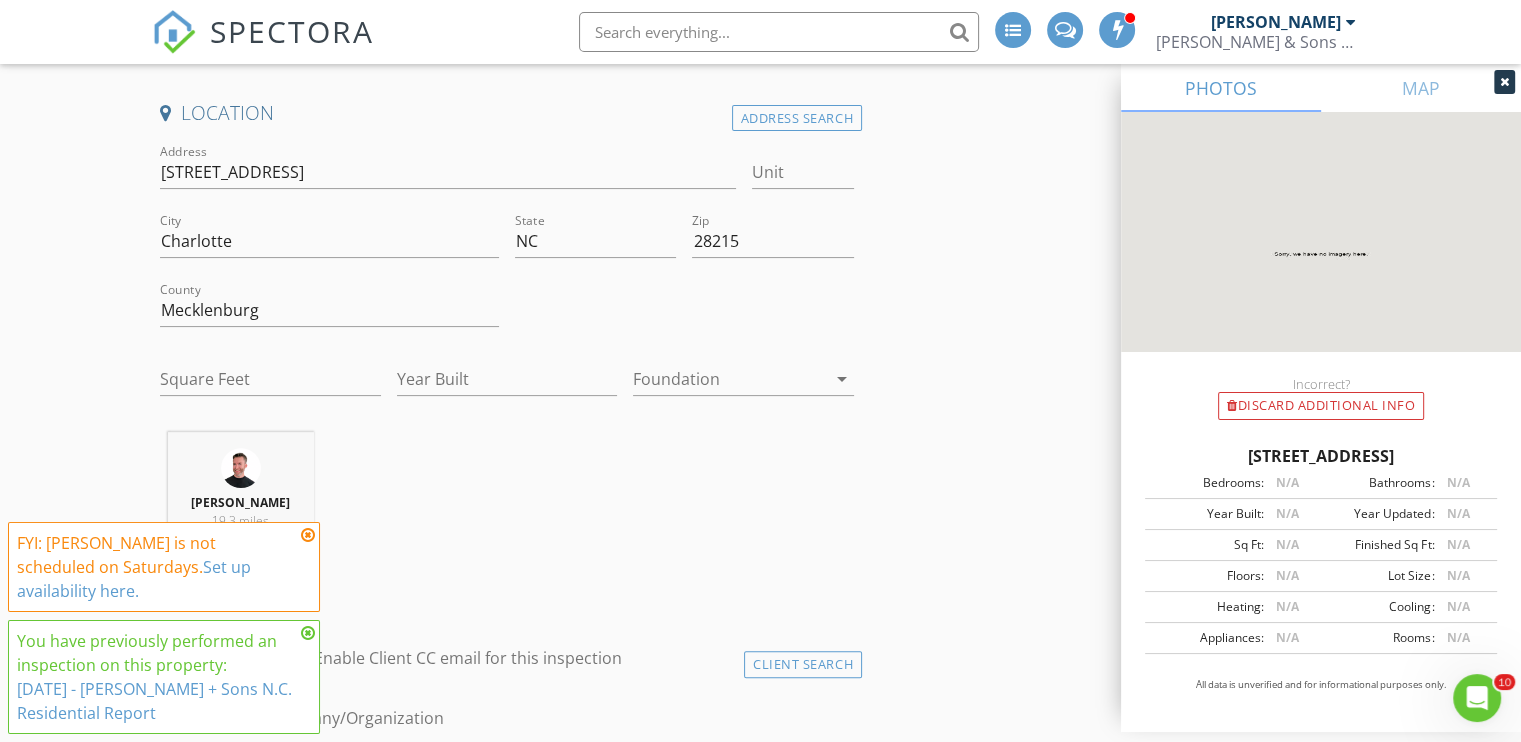 scroll, scrollTop: 428, scrollLeft: 0, axis: vertical 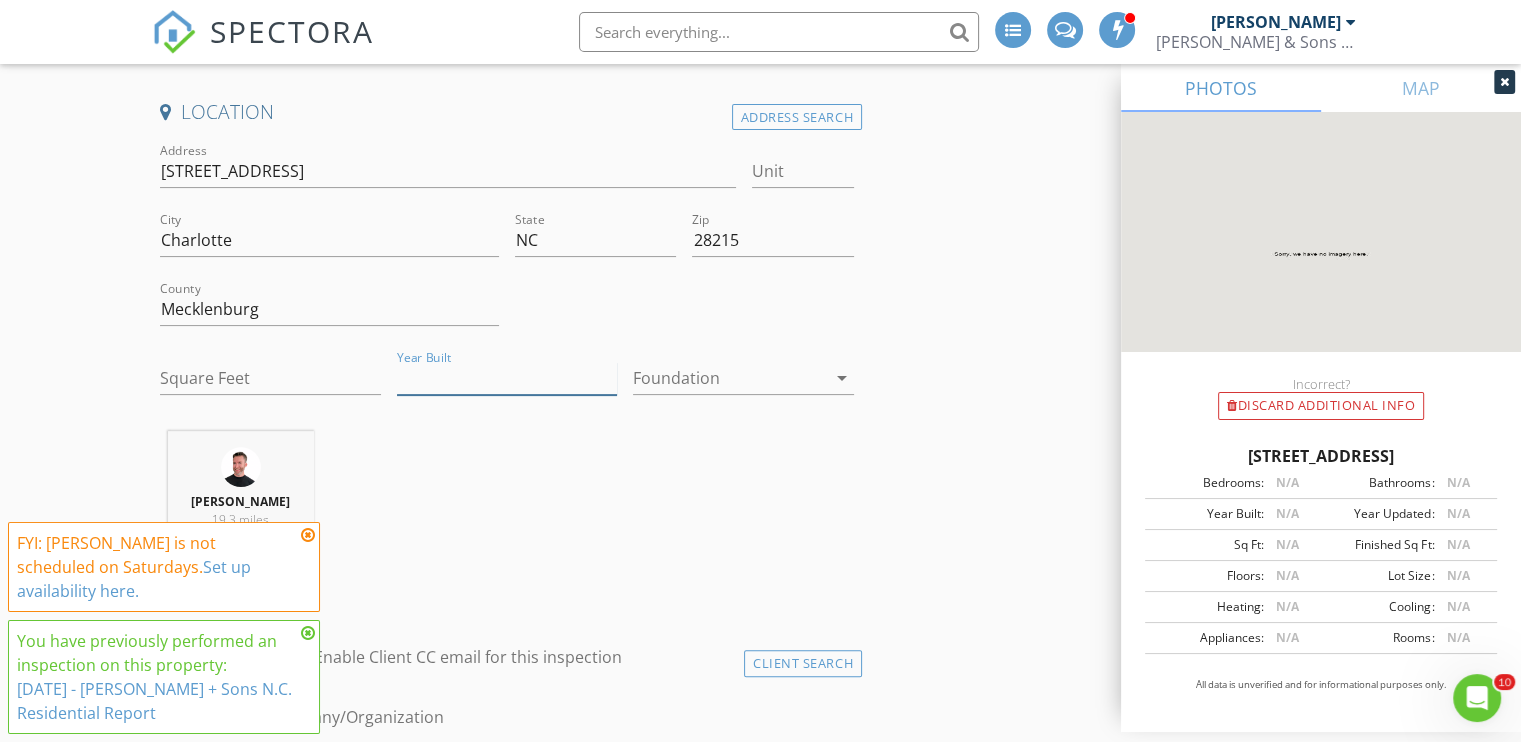 click on "Year Built" at bounding box center (507, 378) 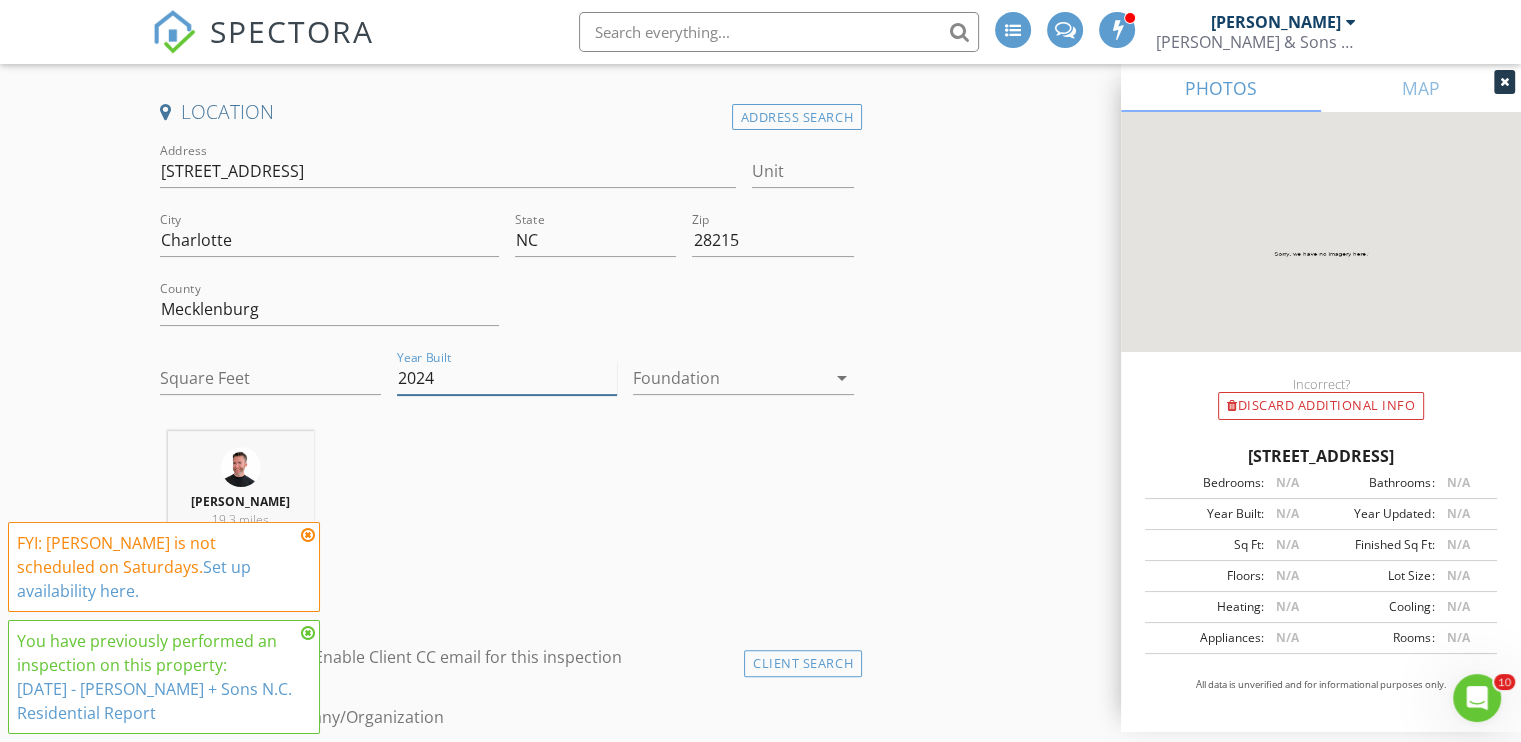 type on "2024" 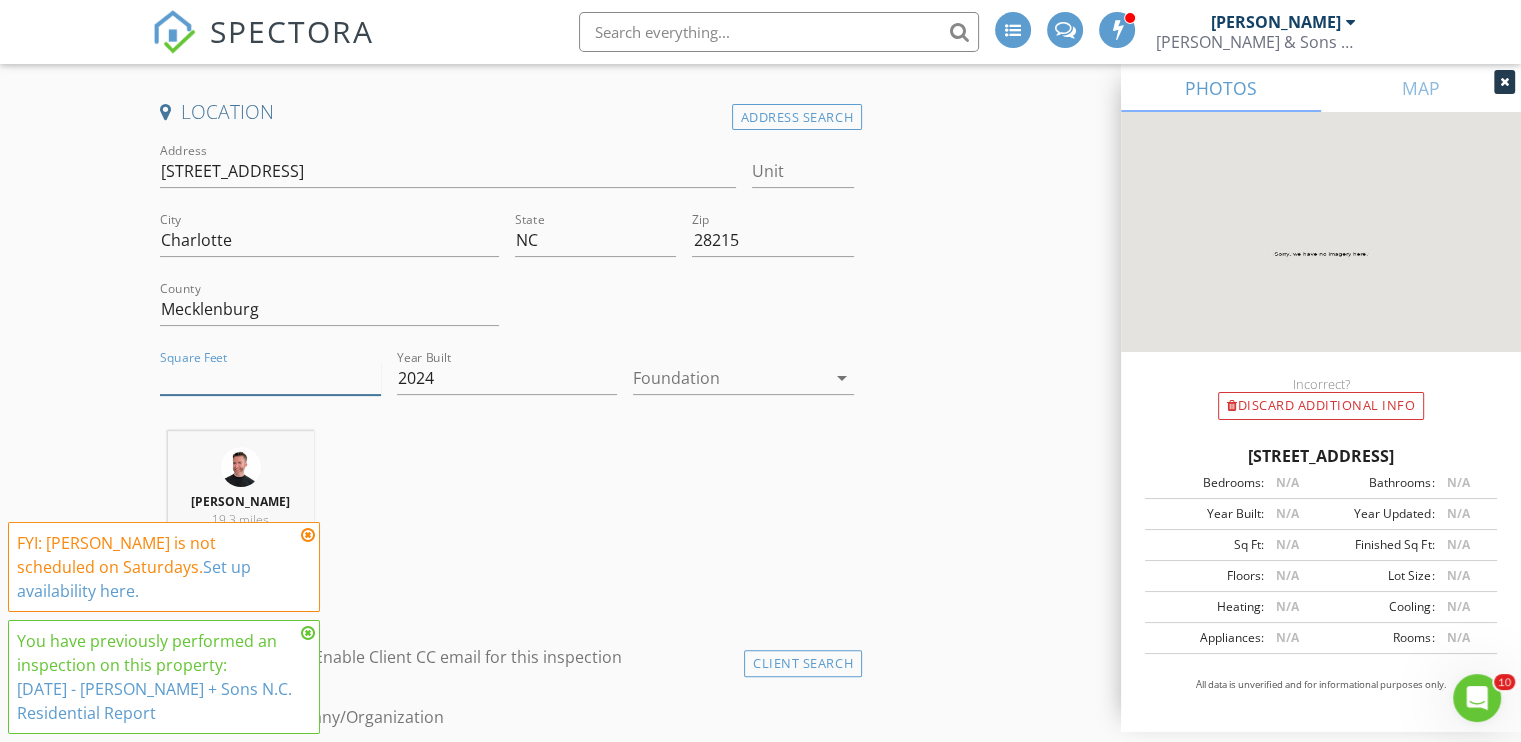 click on "Square Feet" at bounding box center (270, 378) 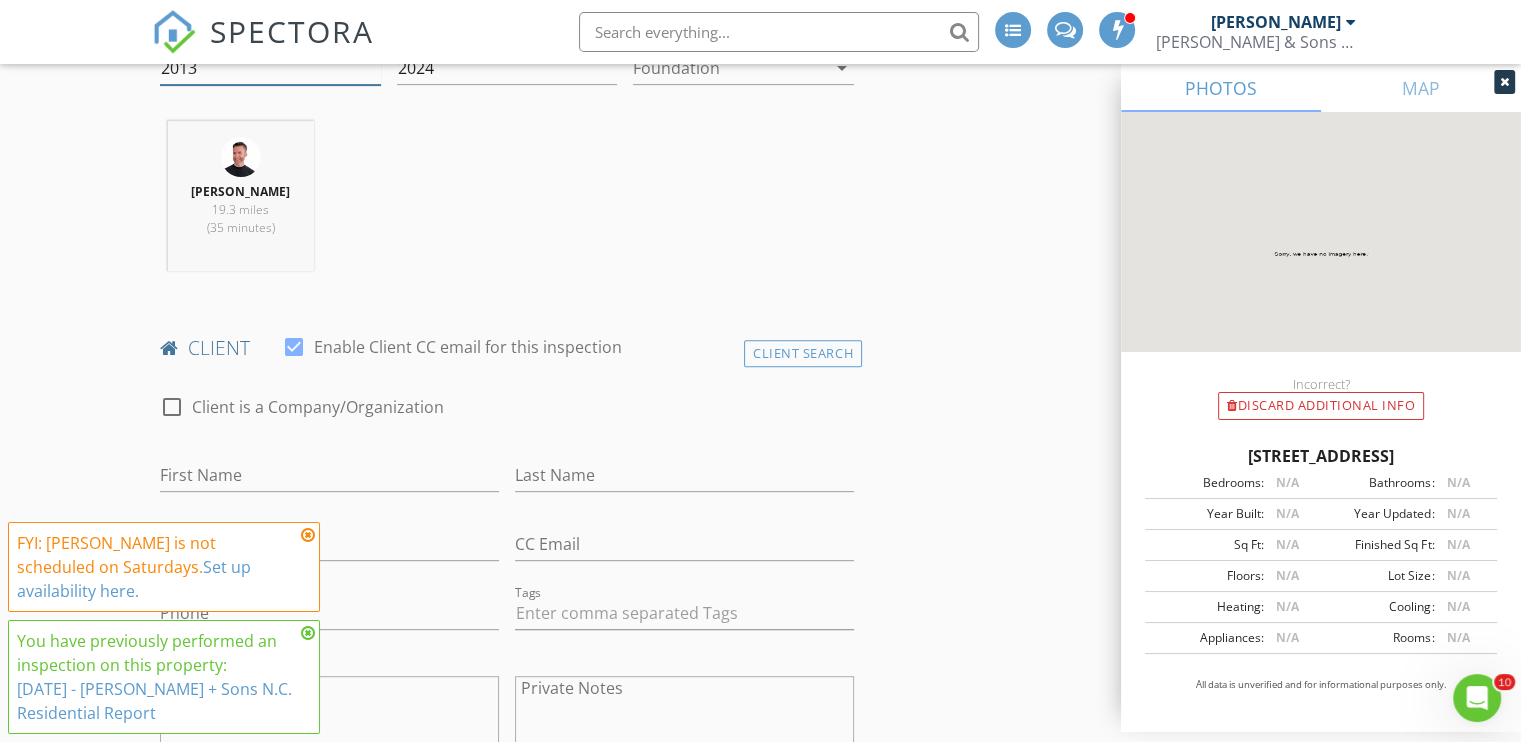 scroll, scrollTop: 736, scrollLeft: 0, axis: vertical 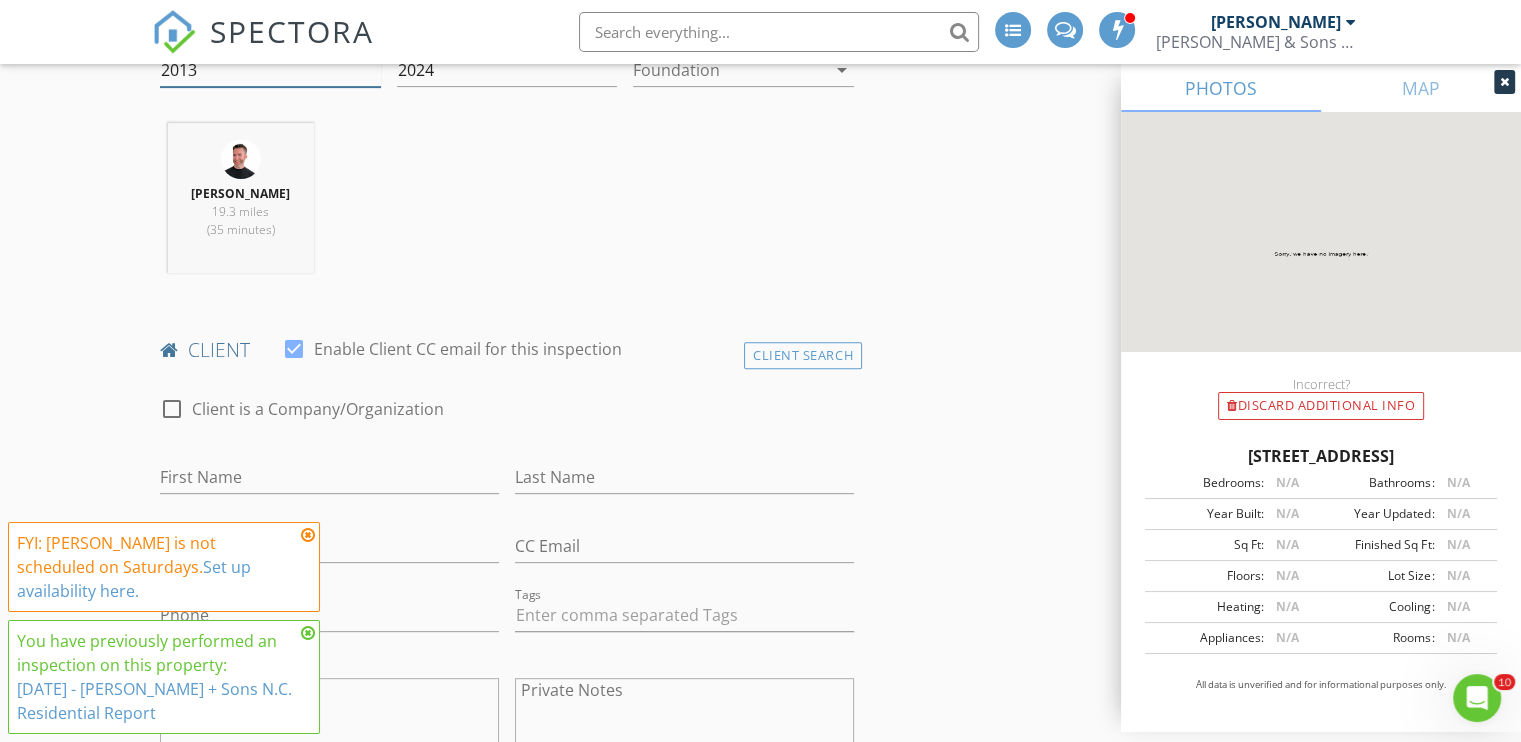 type on "2013" 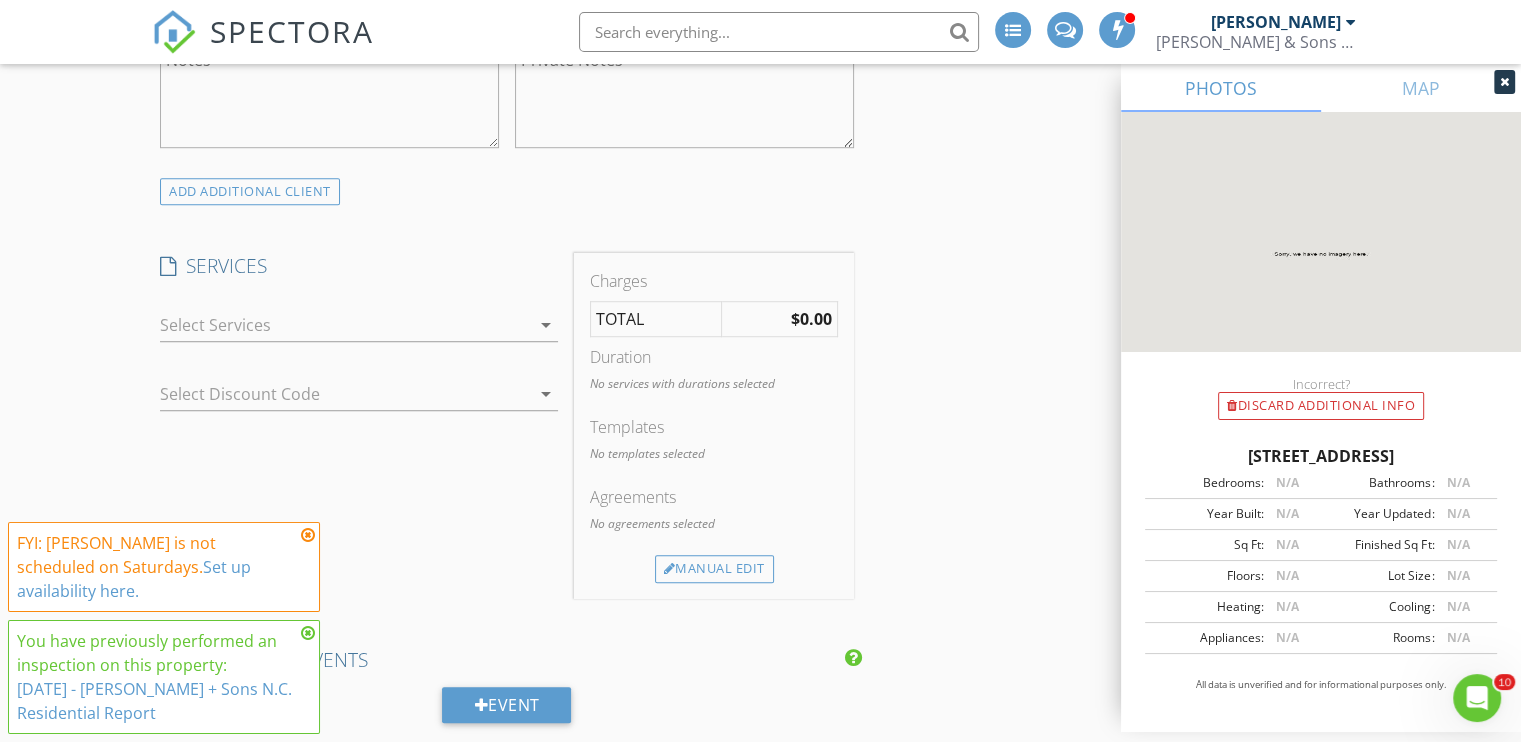 scroll, scrollTop: 1387, scrollLeft: 0, axis: vertical 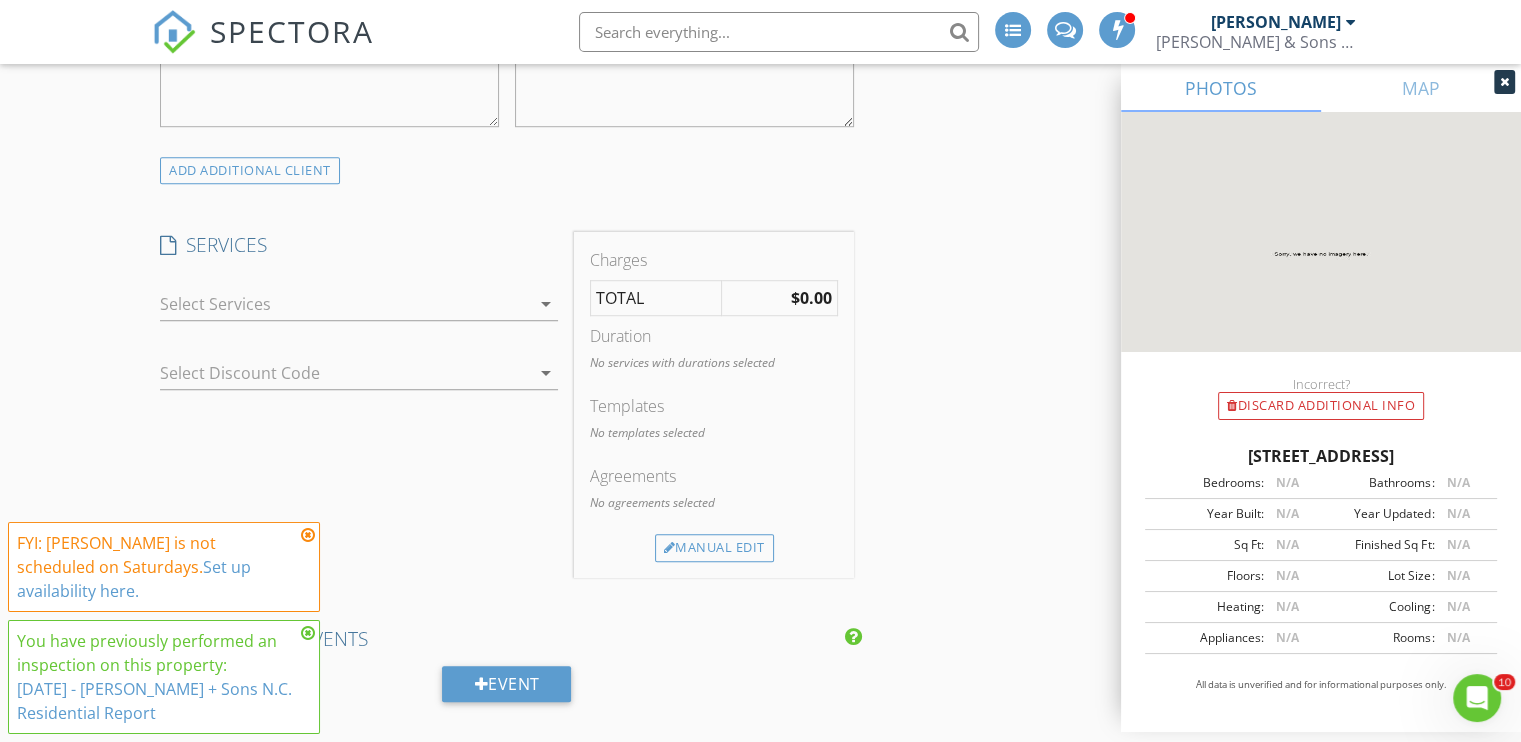 click at bounding box center [345, 304] 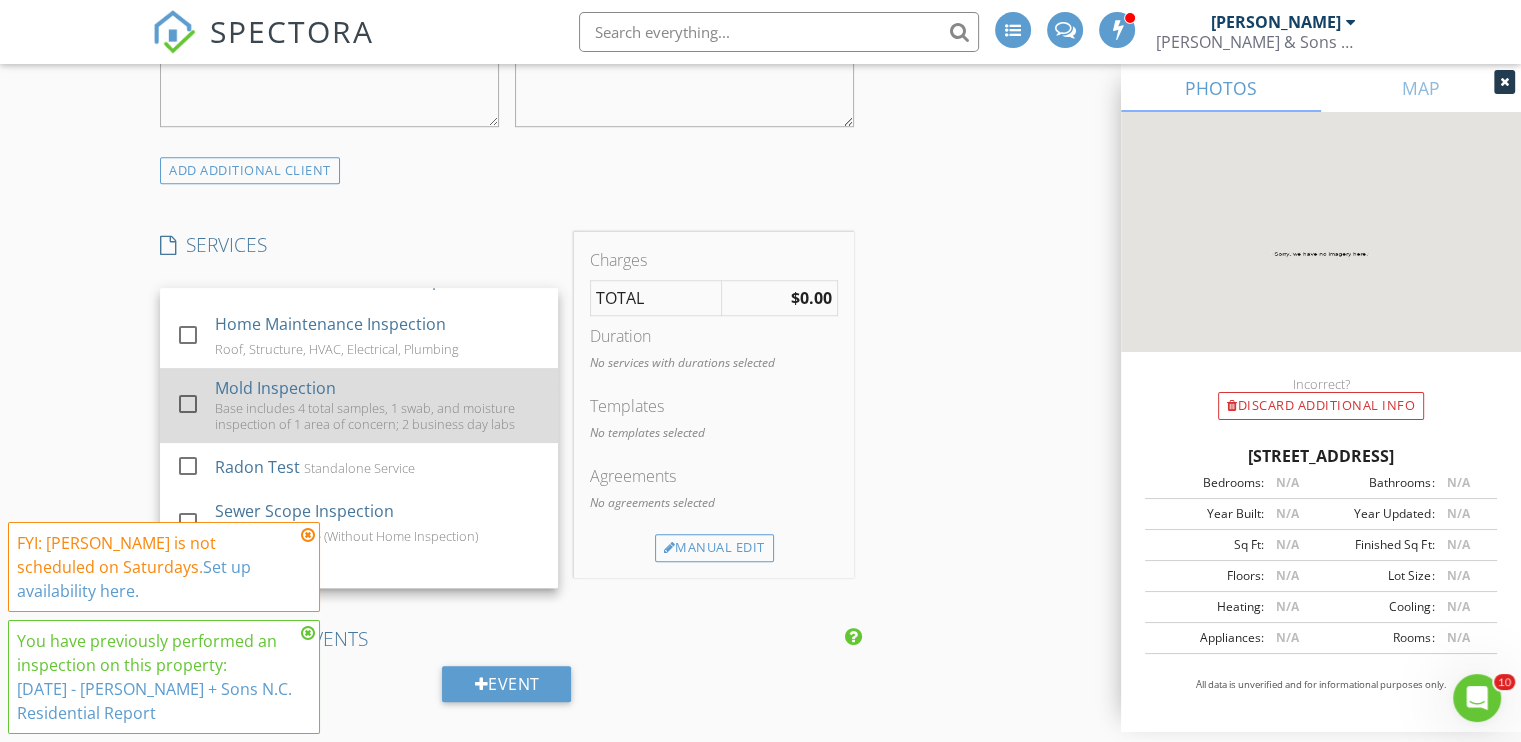 scroll, scrollTop: 746, scrollLeft: 0, axis: vertical 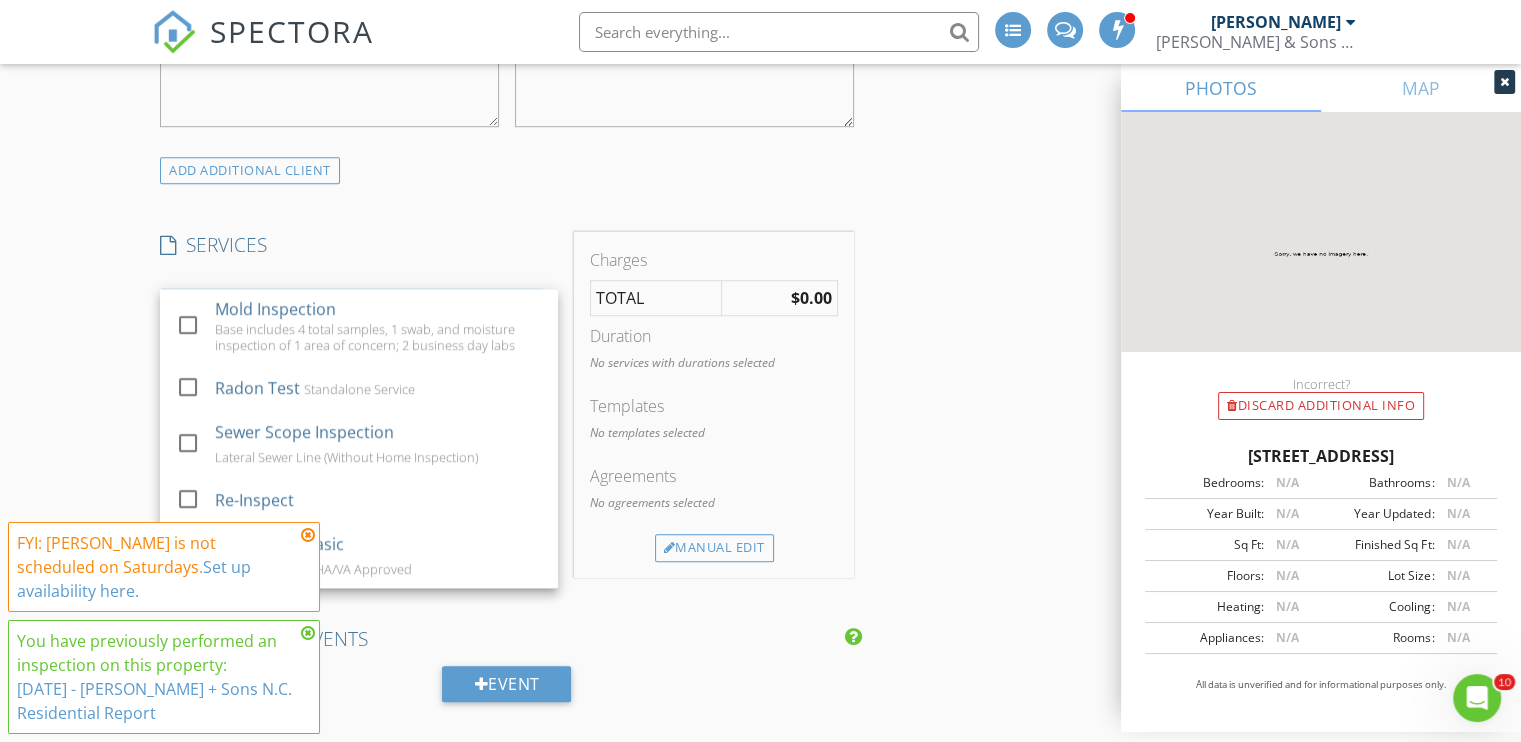 click at bounding box center (188, 256) 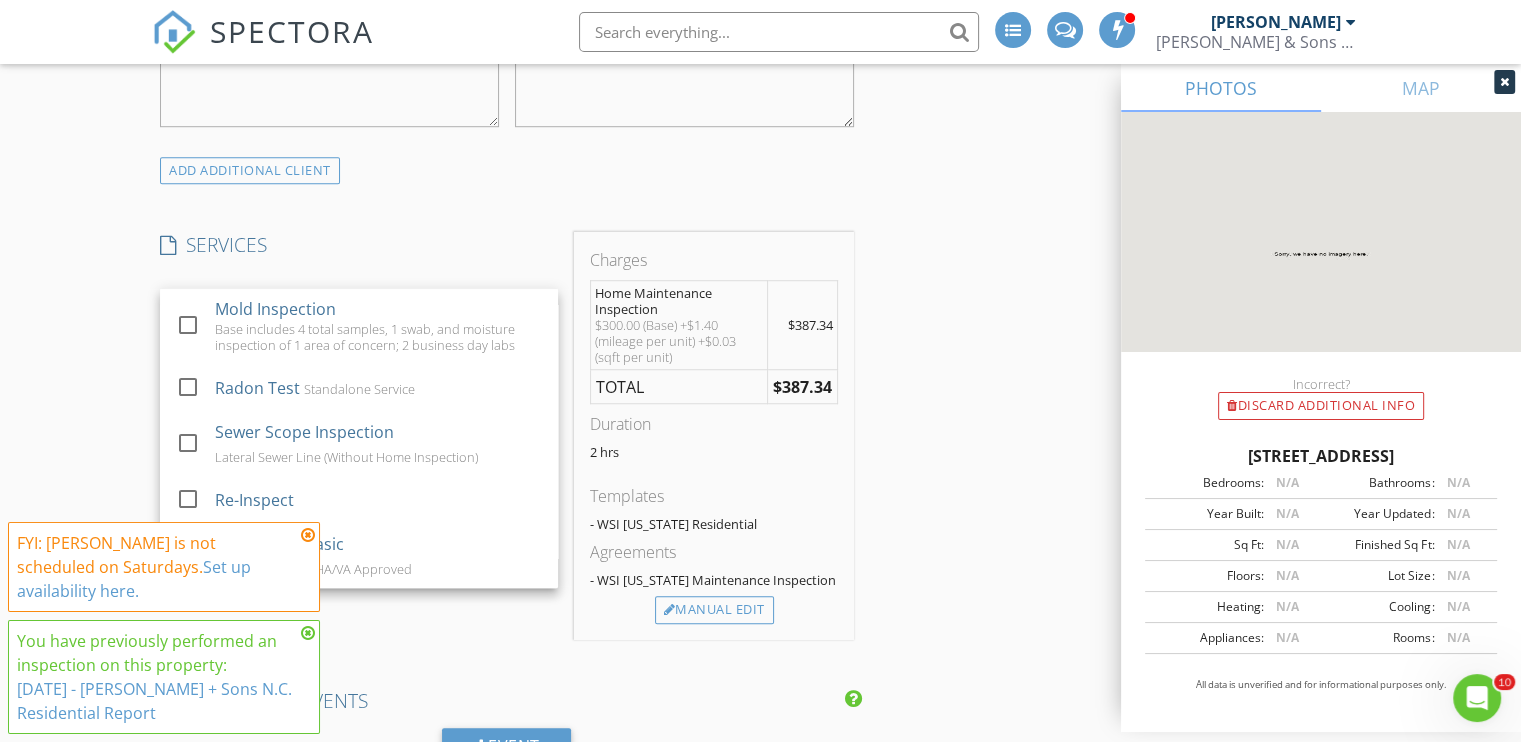 click at bounding box center (308, 535) 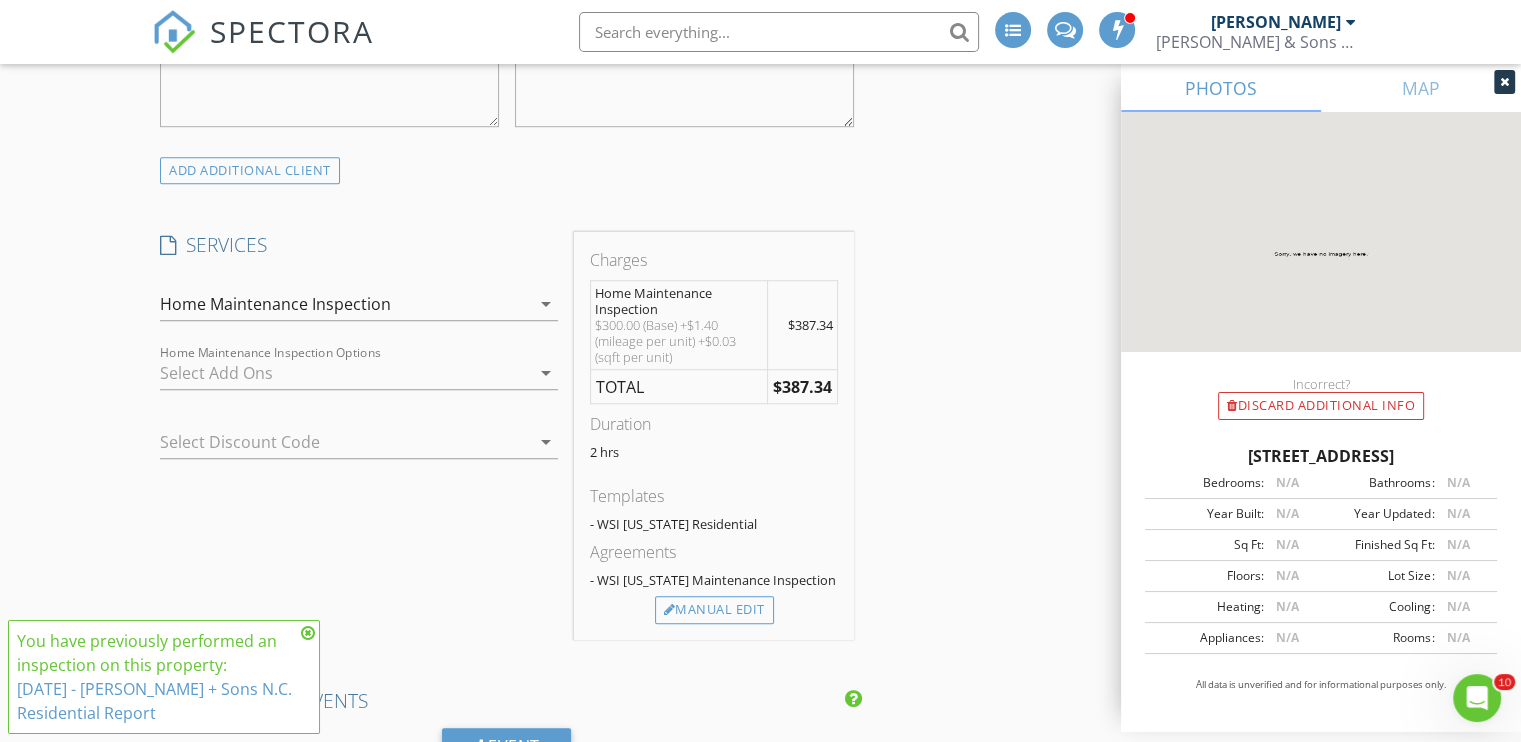 click at bounding box center (308, 633) 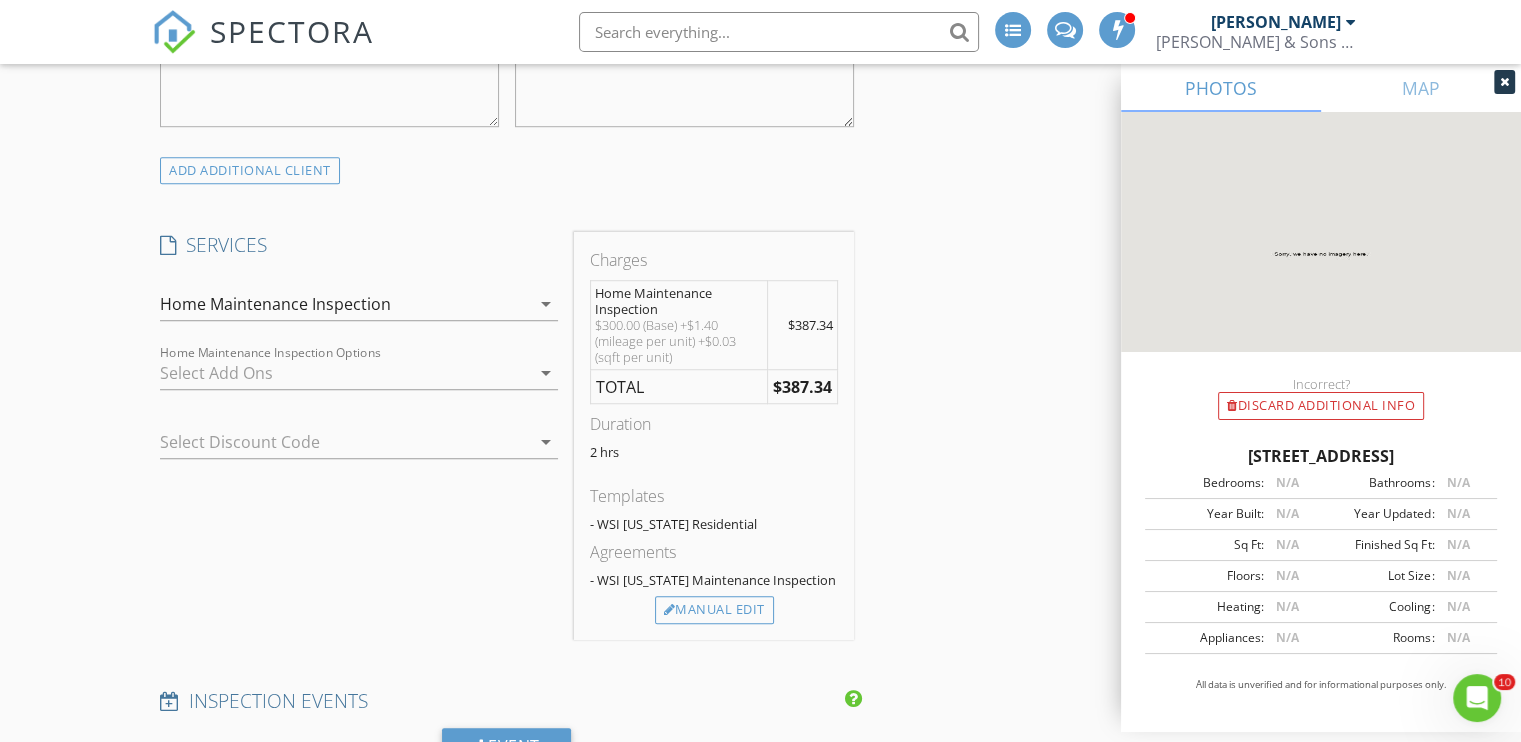 click on "Home Maintenance Inspection" at bounding box center (345, 304) 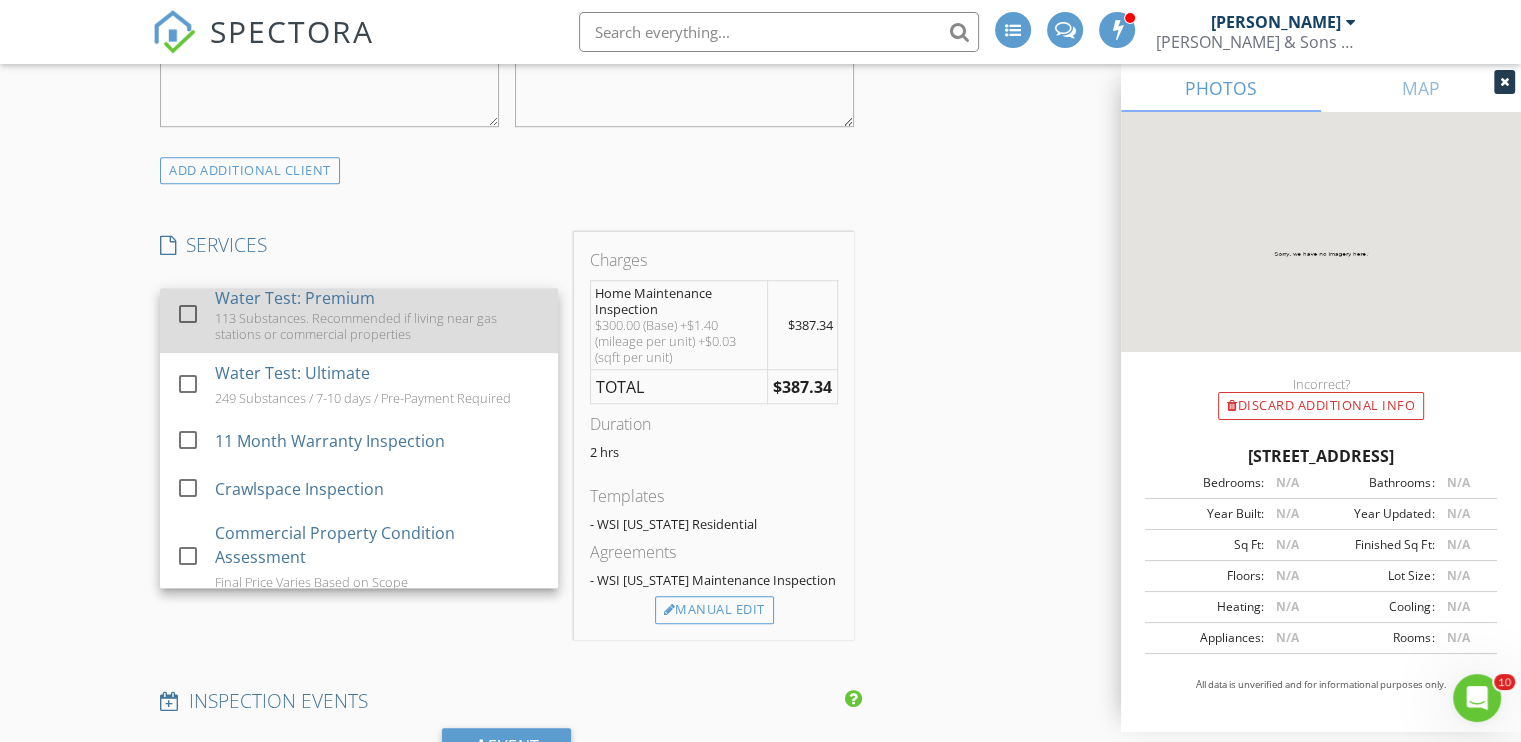 scroll, scrollTop: 1058, scrollLeft: 0, axis: vertical 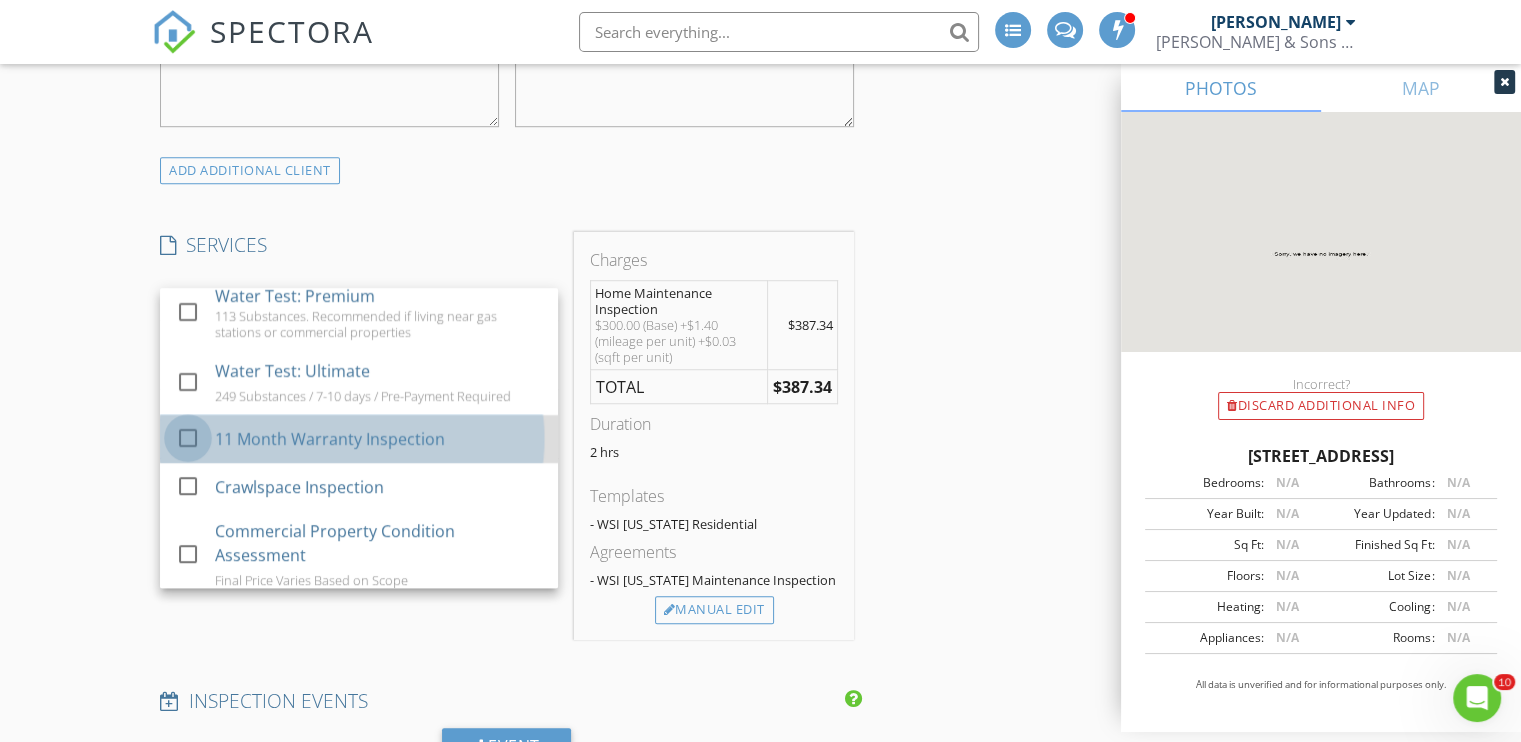 click at bounding box center [188, 438] 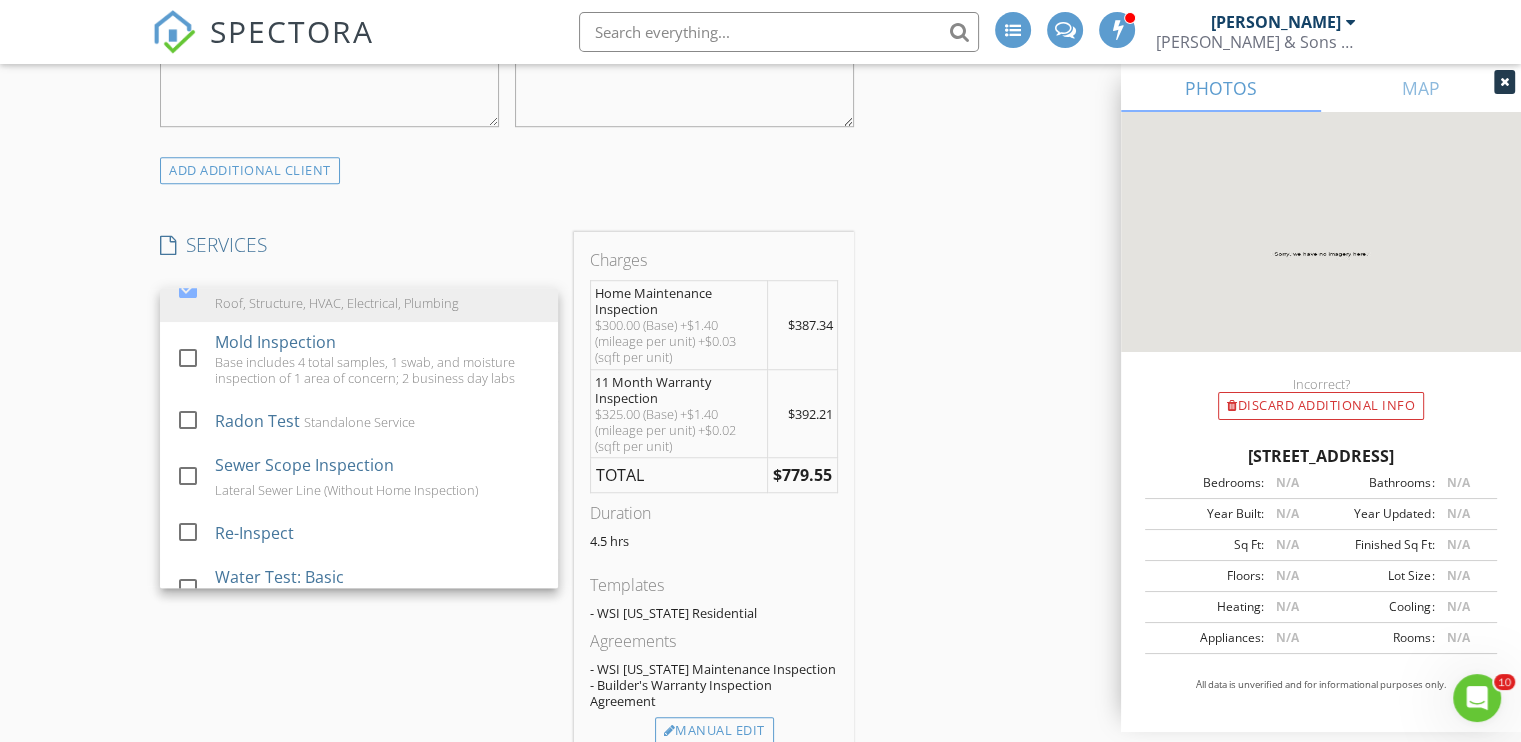 scroll, scrollTop: 630, scrollLeft: 0, axis: vertical 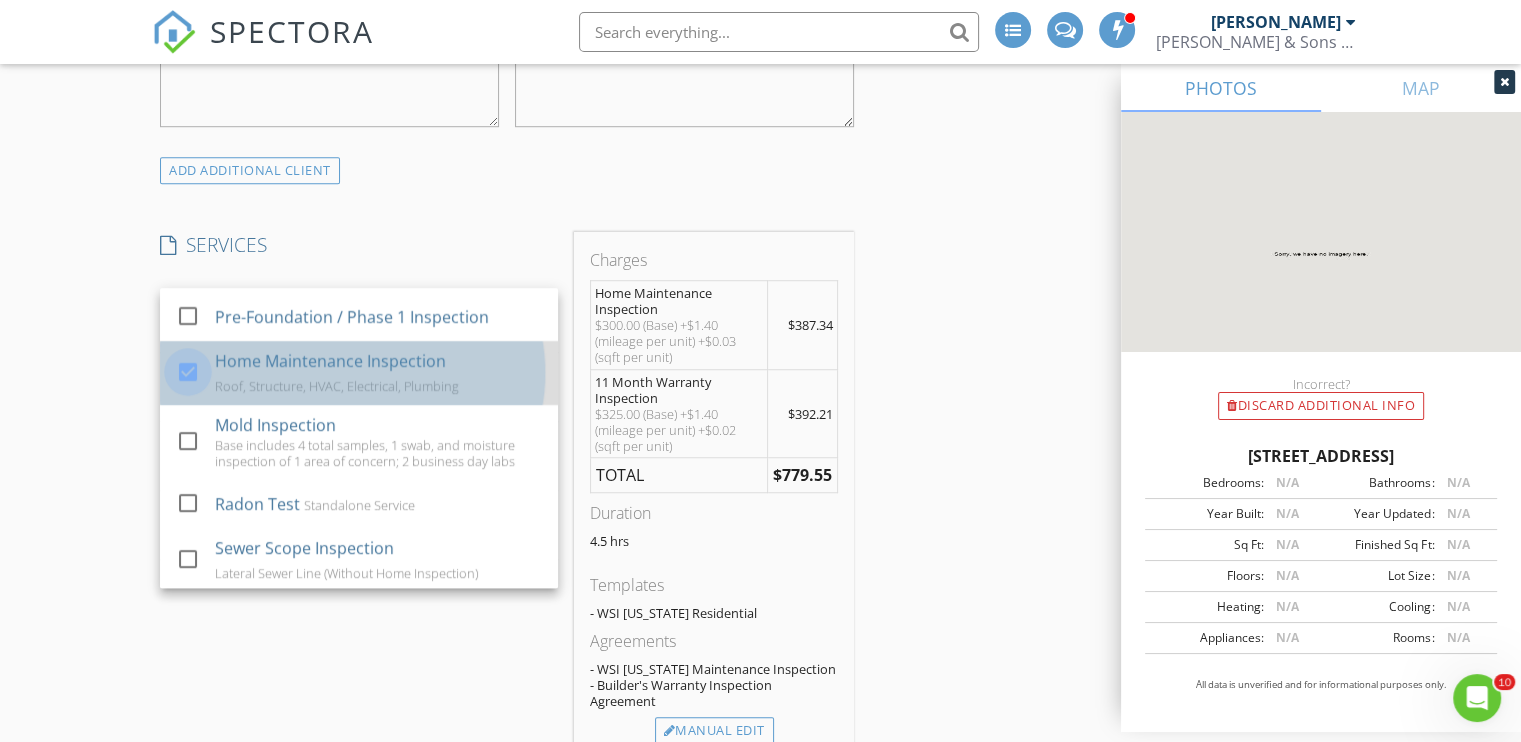 click at bounding box center [188, 372] 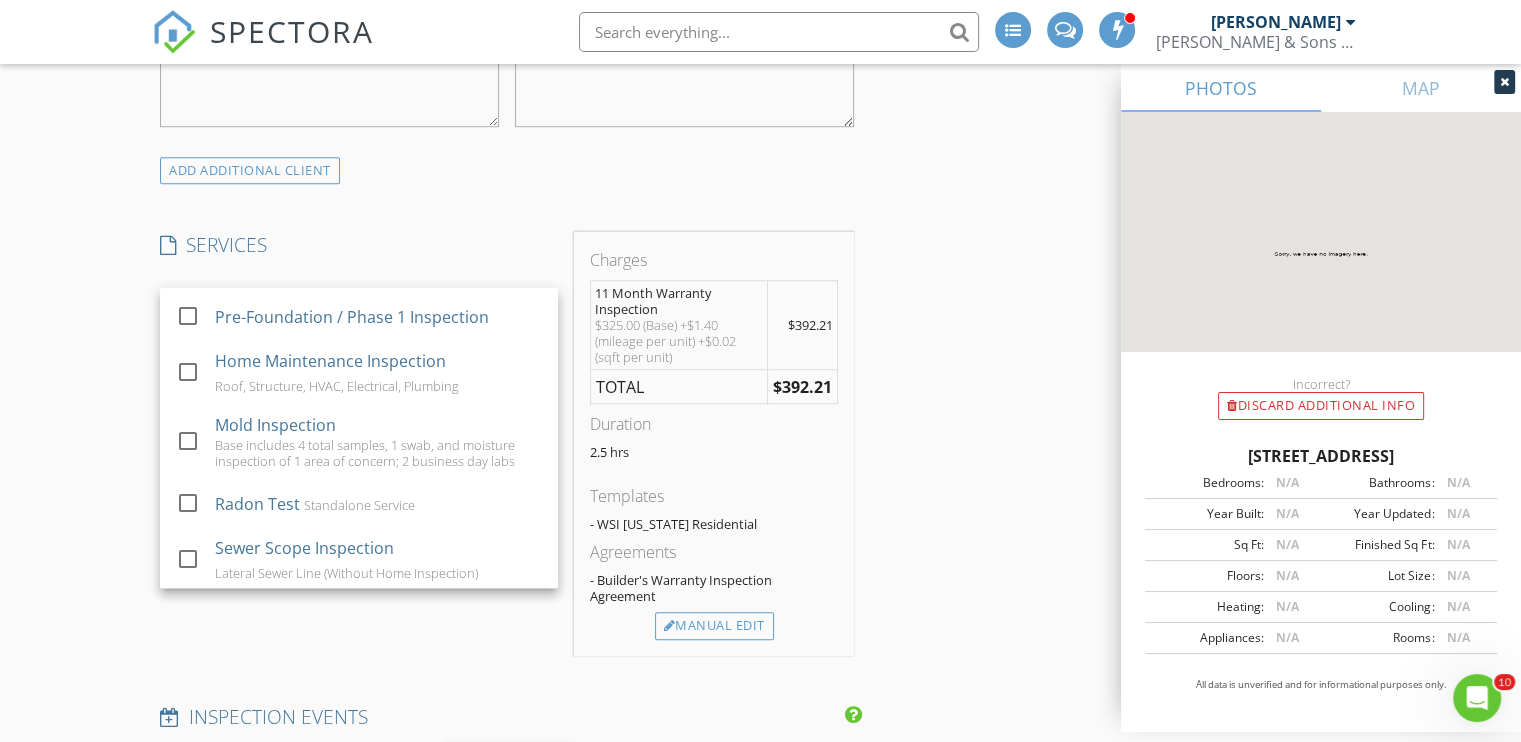 click on "New Inspection
INSPECTOR(S)
check_box   Andrew Wilson   PRIMARY   Andrew Wilson arrow_drop_down   check_box_outline_blank Andrew Wilson specifically requested
Date/Time
07/12/2025 8:00 AM
Location
Address Search       Address 8116 Stonemere Ln   Unit   City Charlotte   State NC   Zip 28215   County Mecklenburg     Square Feet 2013   Year Built 2024   Foundation arrow_drop_down     Andrew Wilson     19.3 miles     (35 minutes)
client
check_box Enable Client CC email for this inspection   Client Search     check_box_outline_blank Client is a Company/Organization     First Name   Last Name   Email   CC Email   Phone         Tags         Notes   Private Notes
ADD ADDITIONAL client
SERVICES
check_box_outline_blank   North Carolina Residential Inspection" at bounding box center (760, 836) 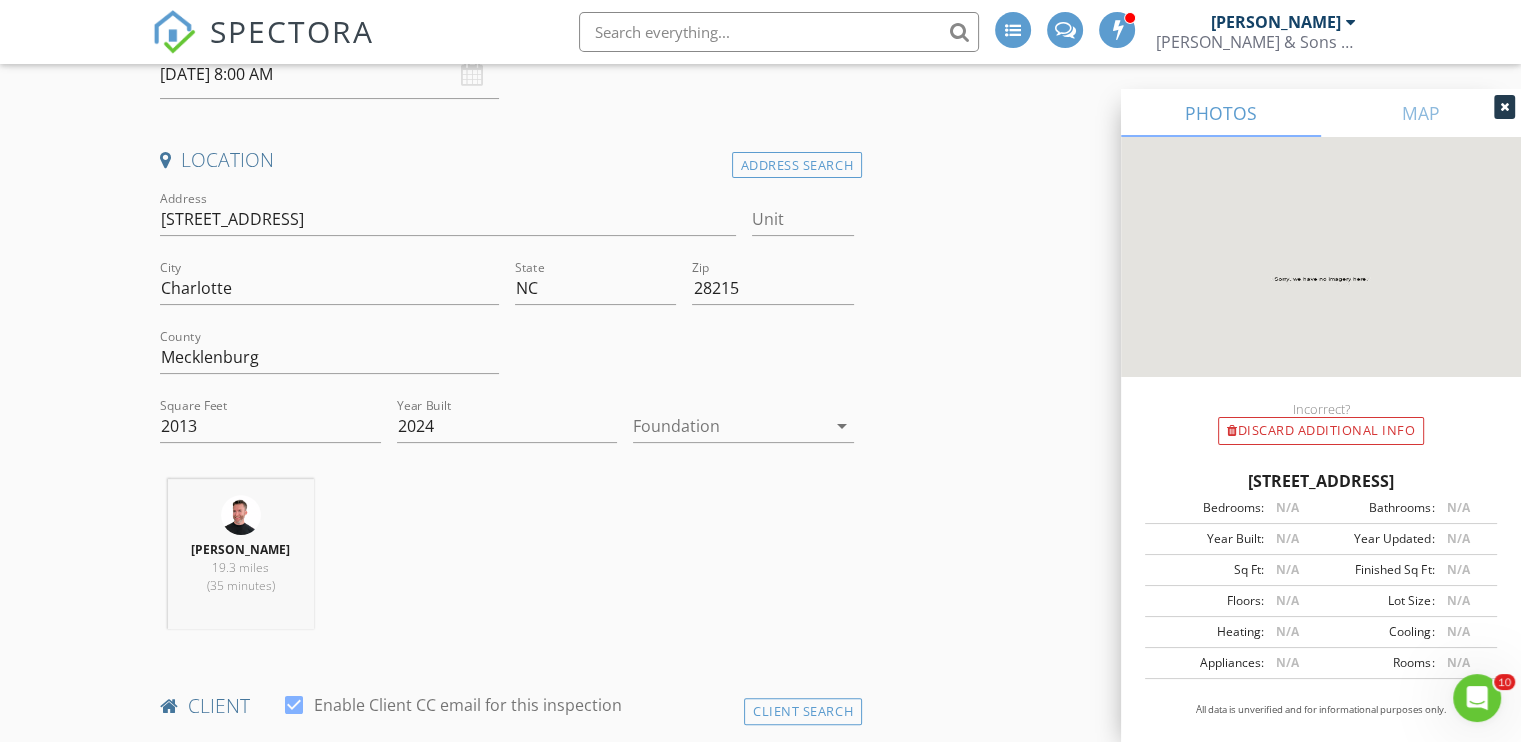 scroll, scrollTop: 0, scrollLeft: 0, axis: both 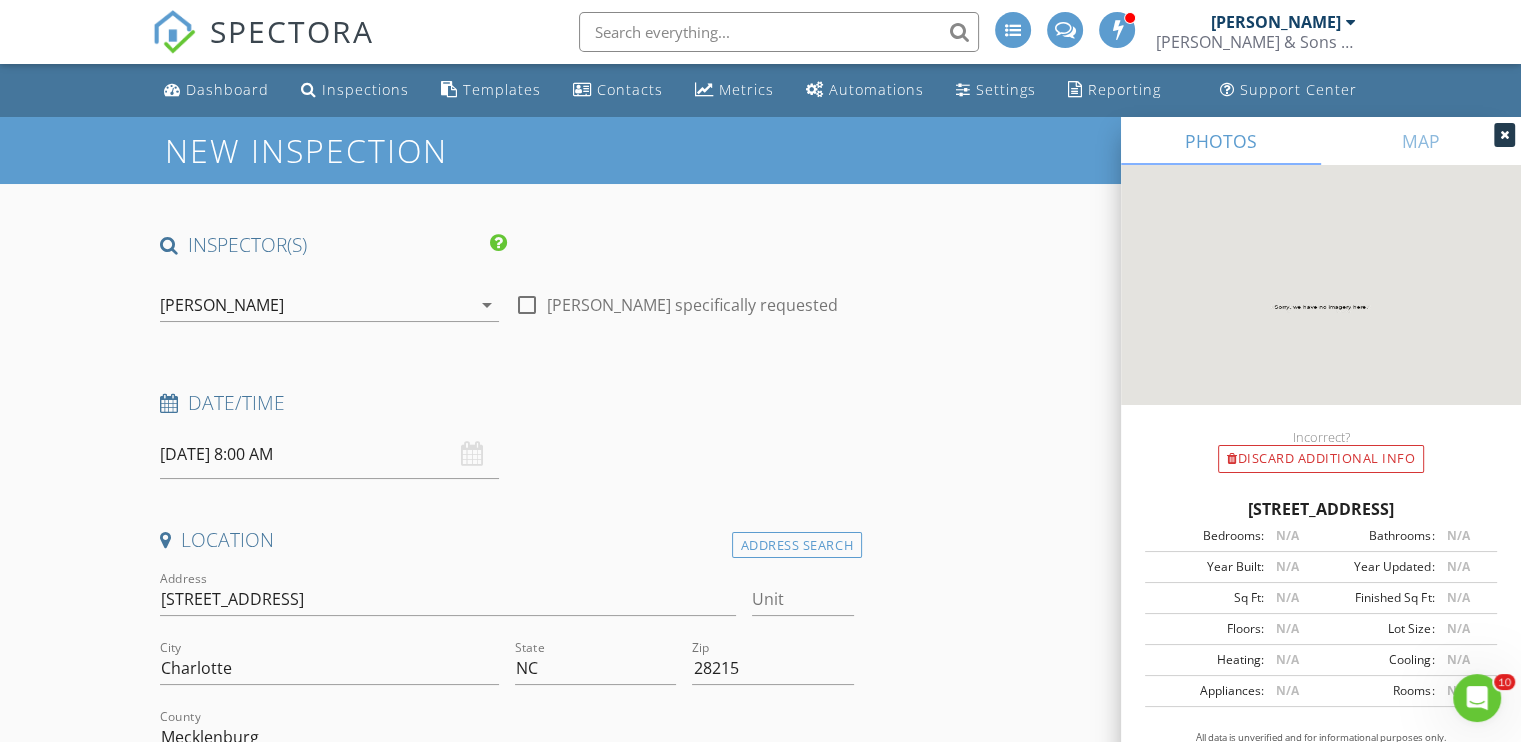 click on "07/12/2025 8:00 AM" at bounding box center (329, 454) 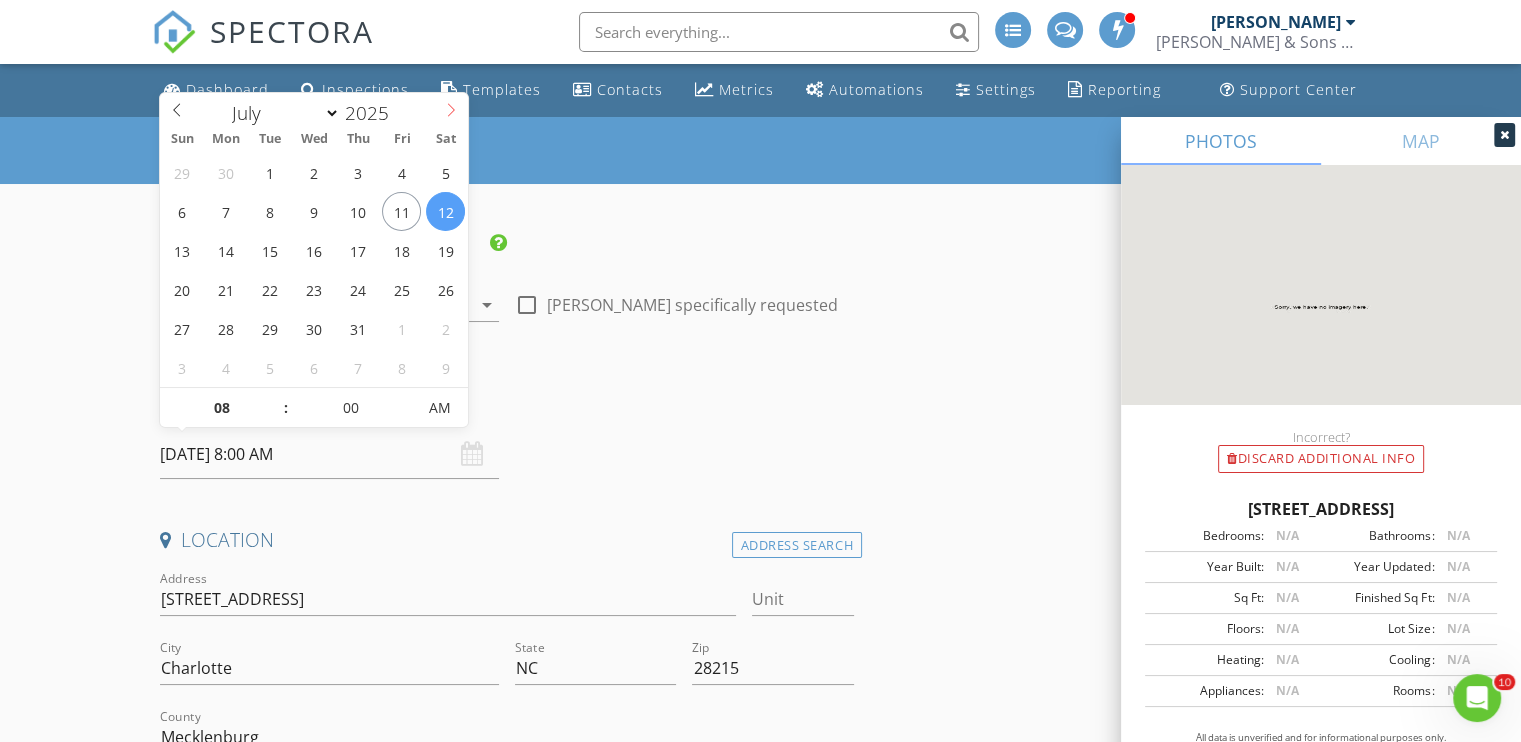 select on "7" 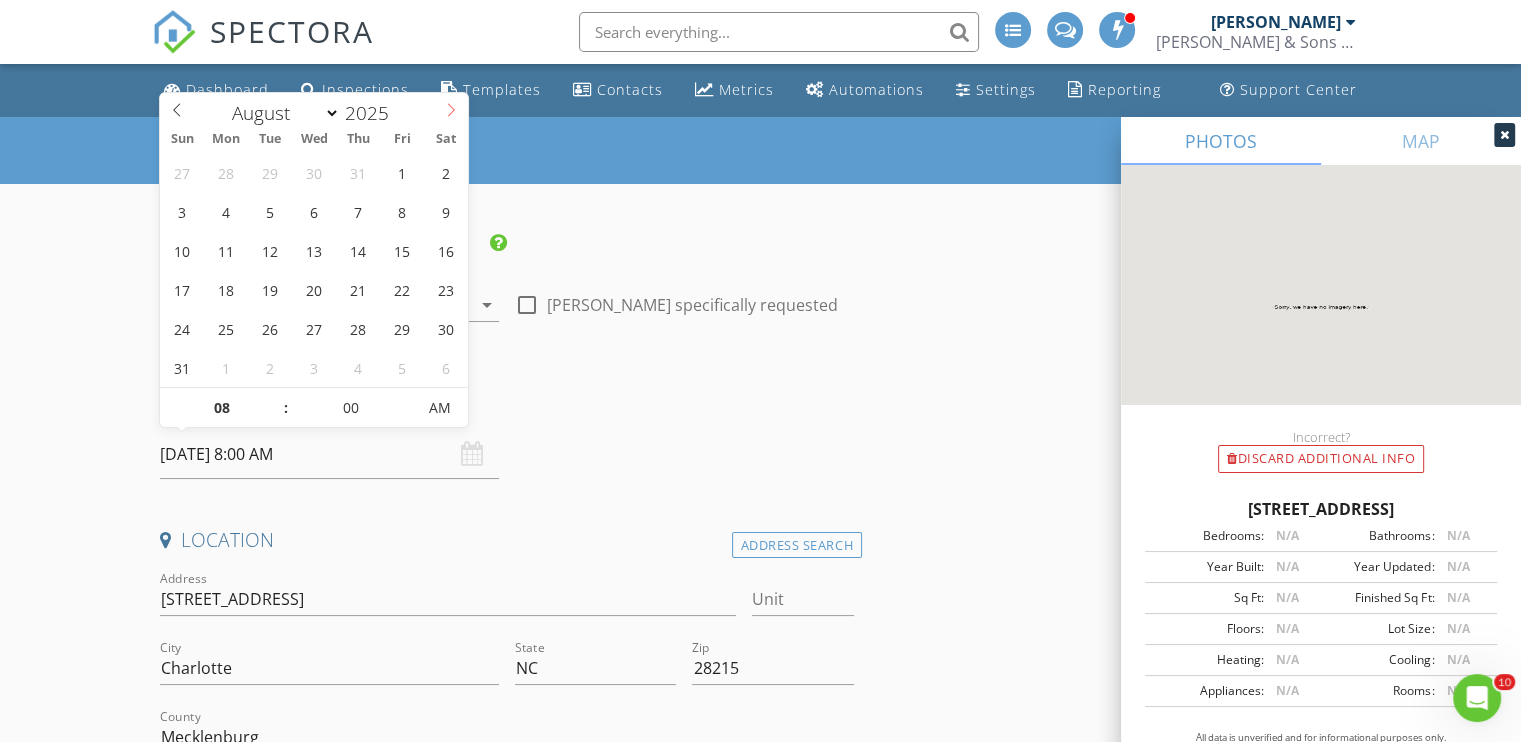 click 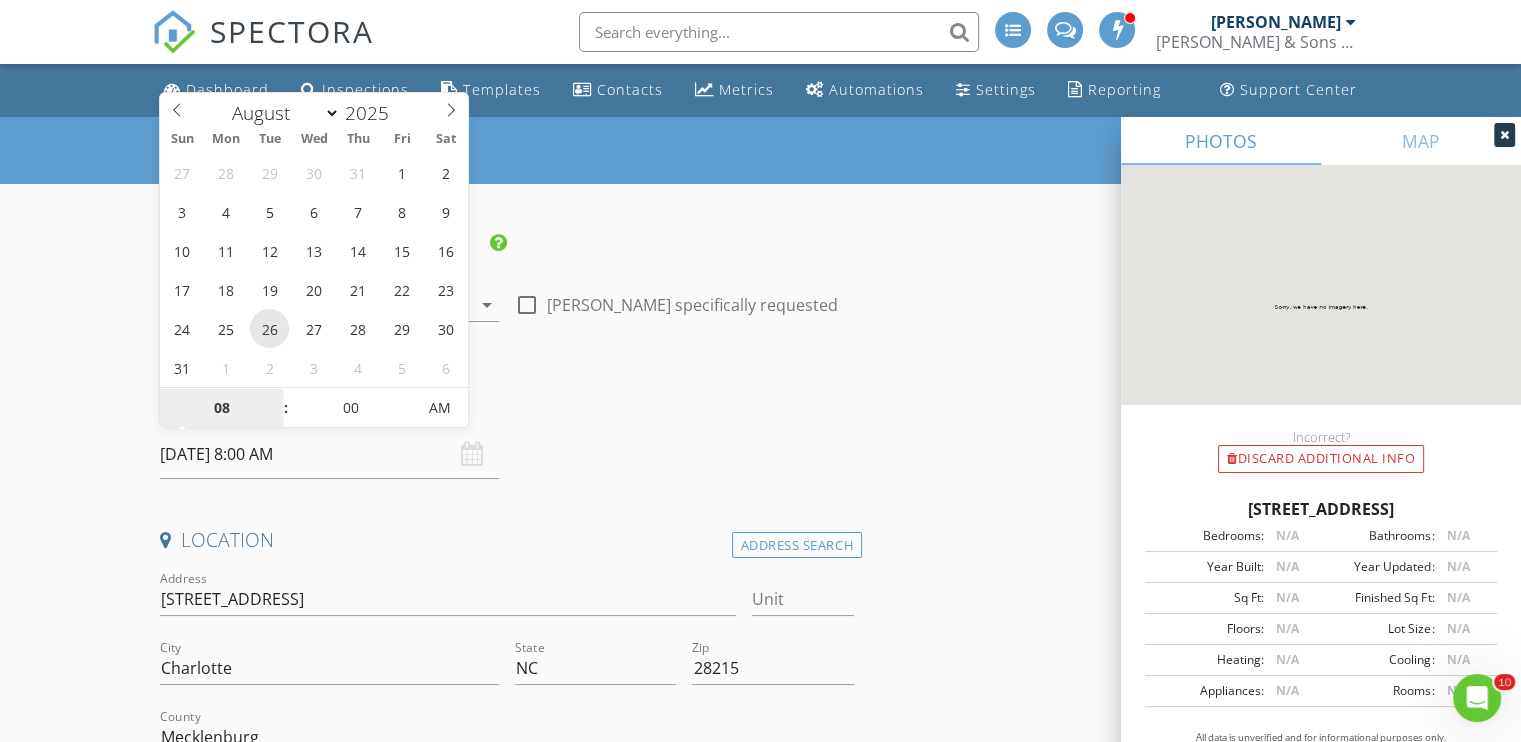 type on "08/26/2025 8:00 AM" 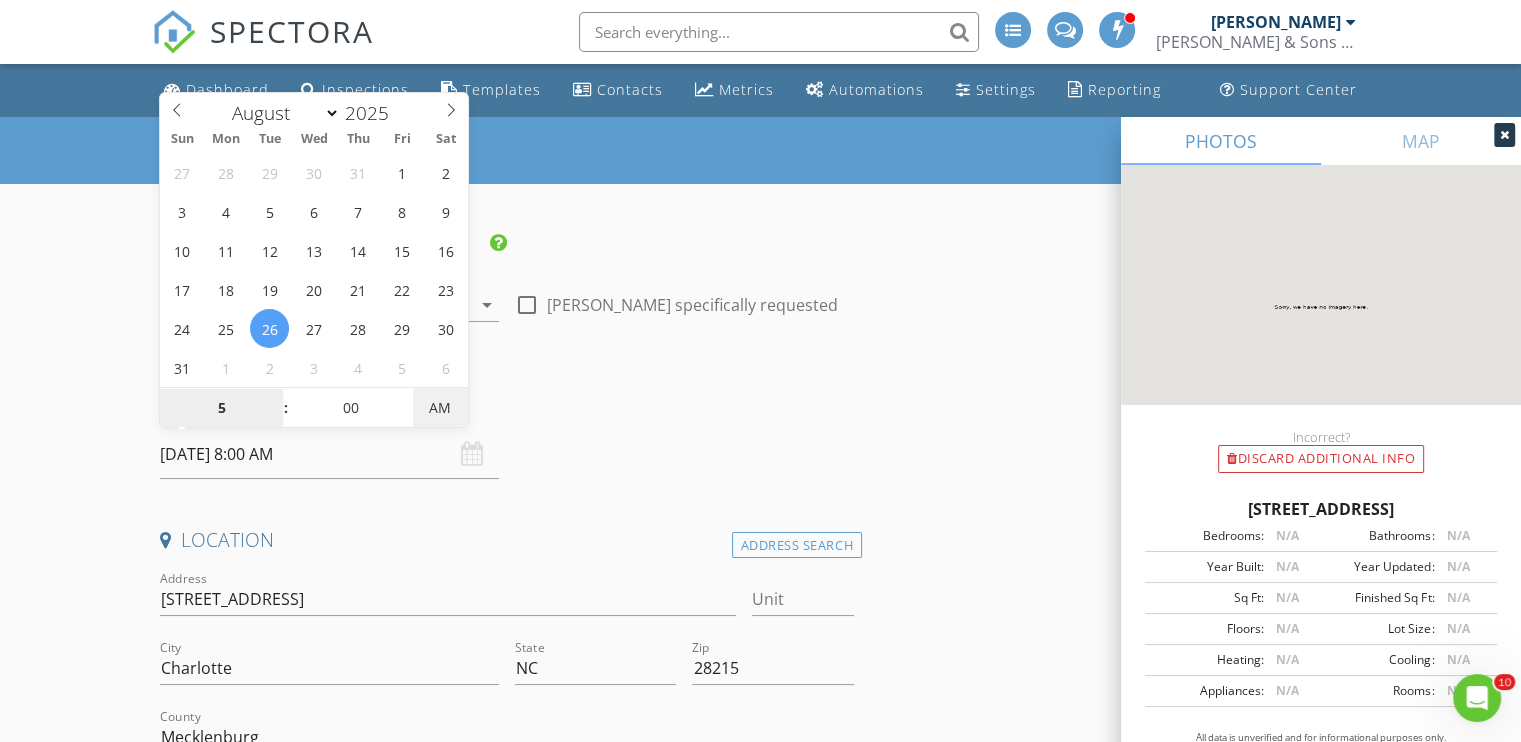 type on "05" 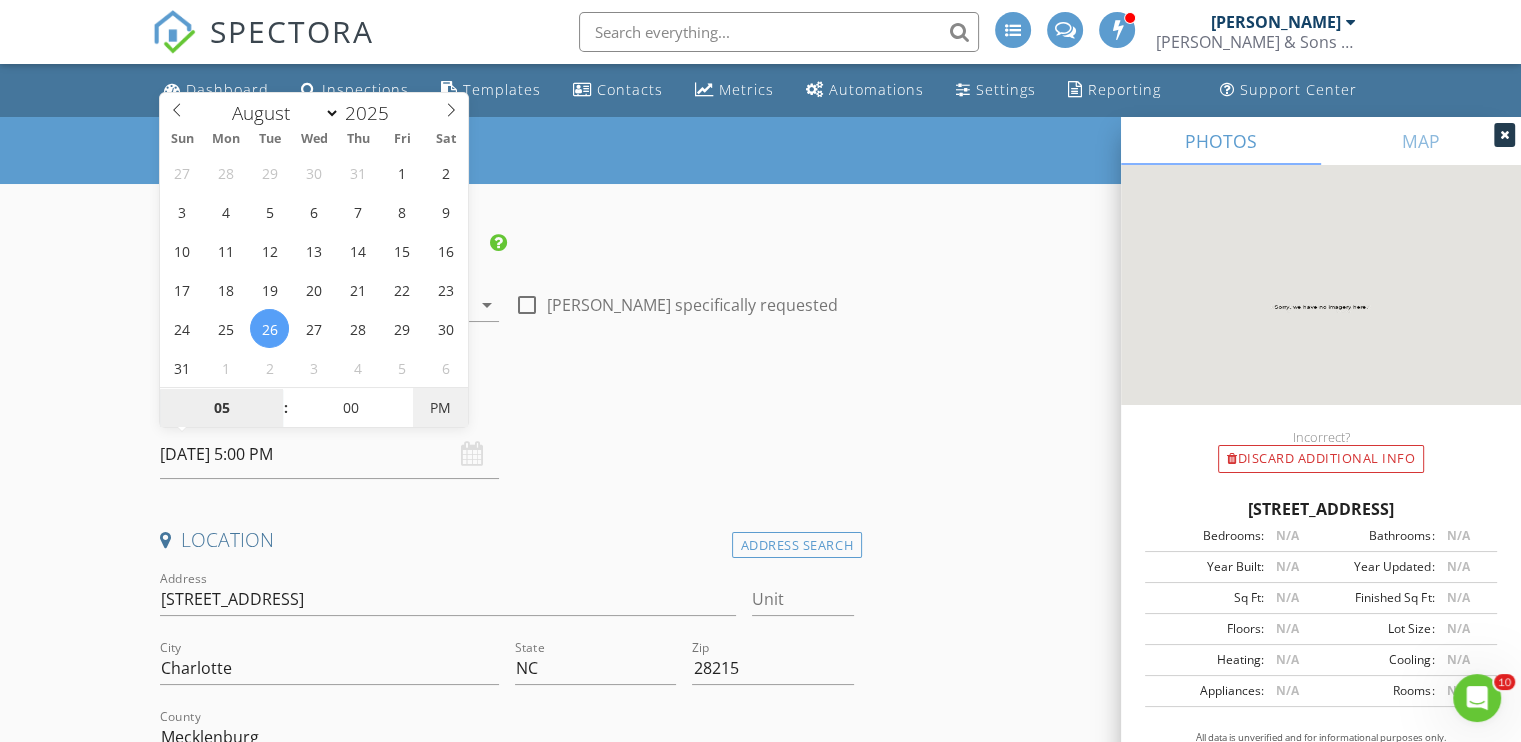 click on "PM" at bounding box center [440, 408] 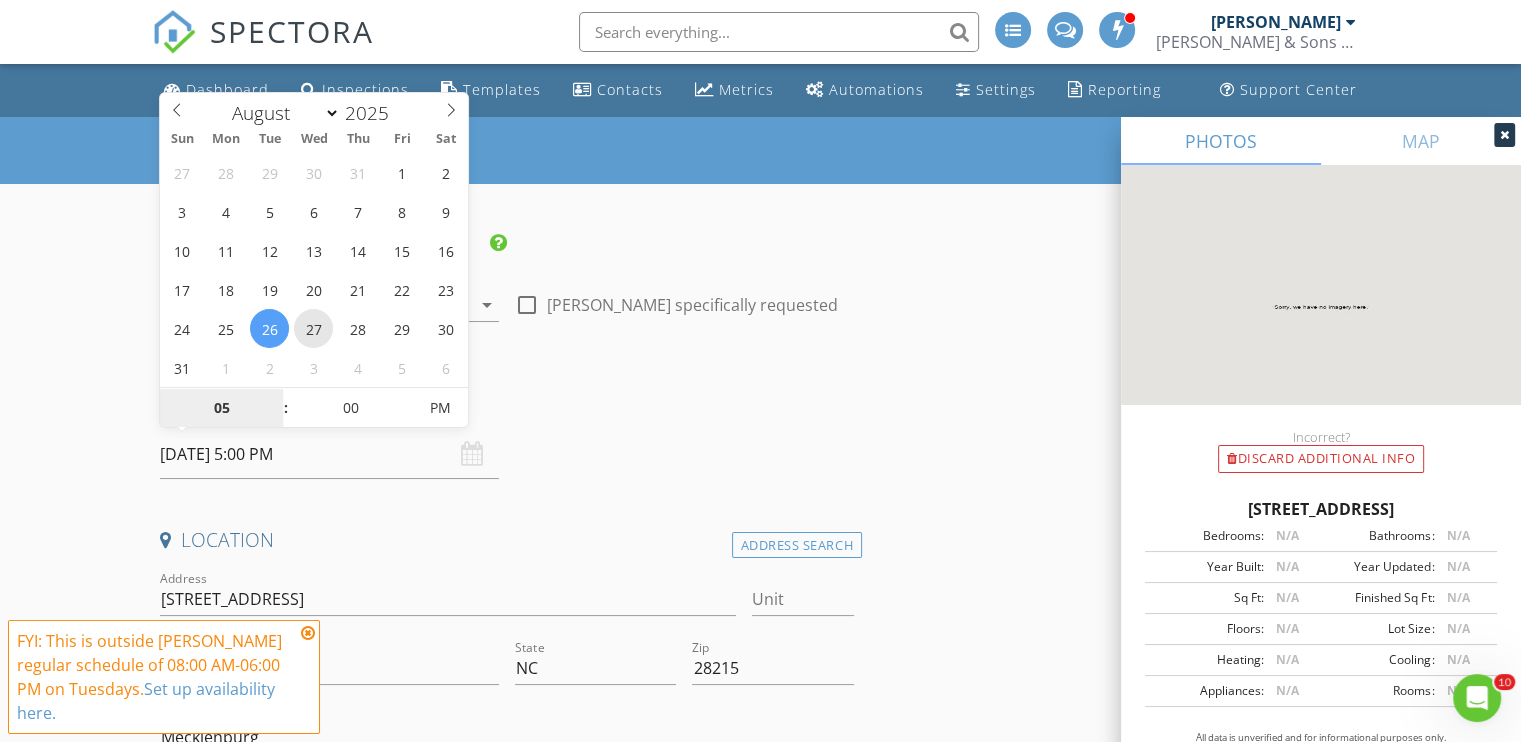 type on "08/27/2025 5:00 PM" 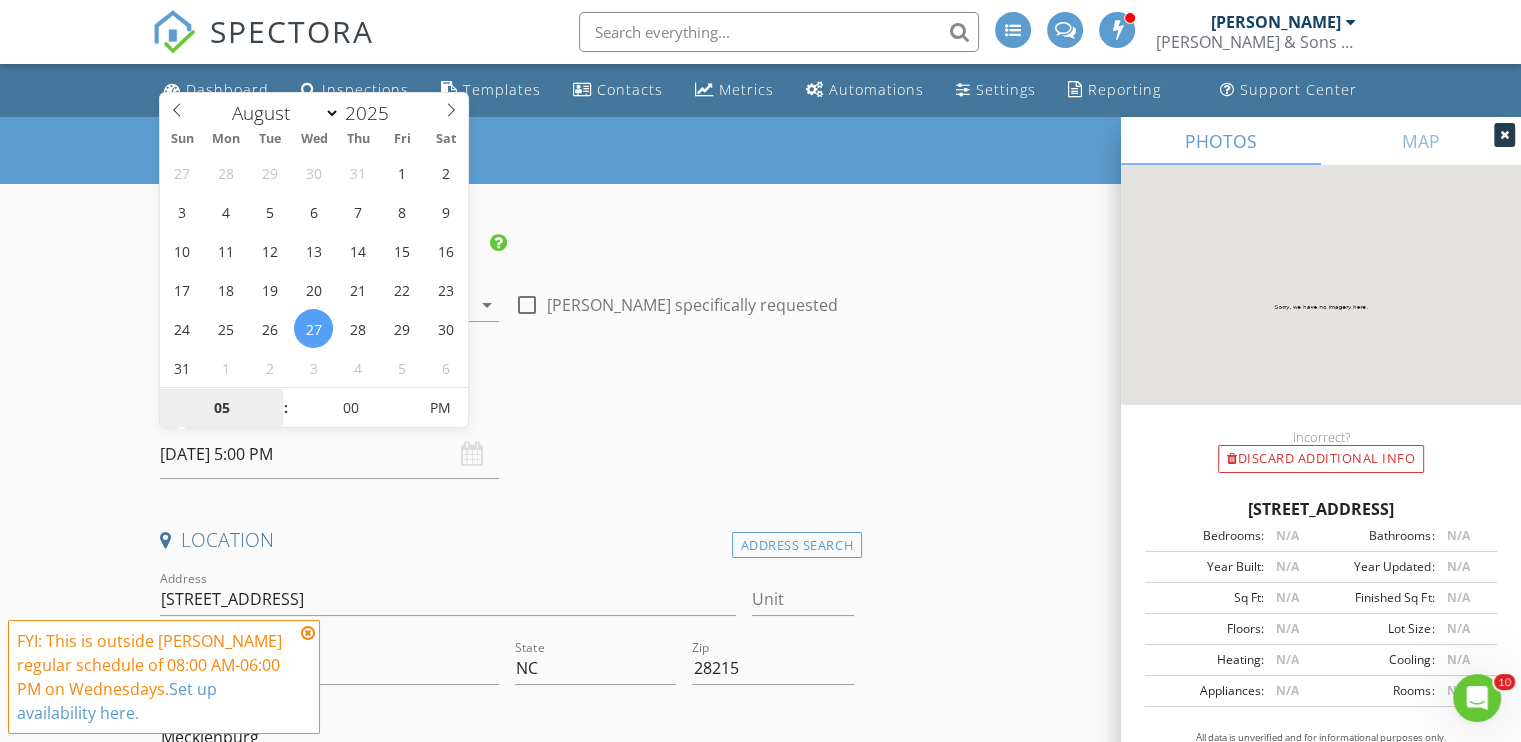 type on "0" 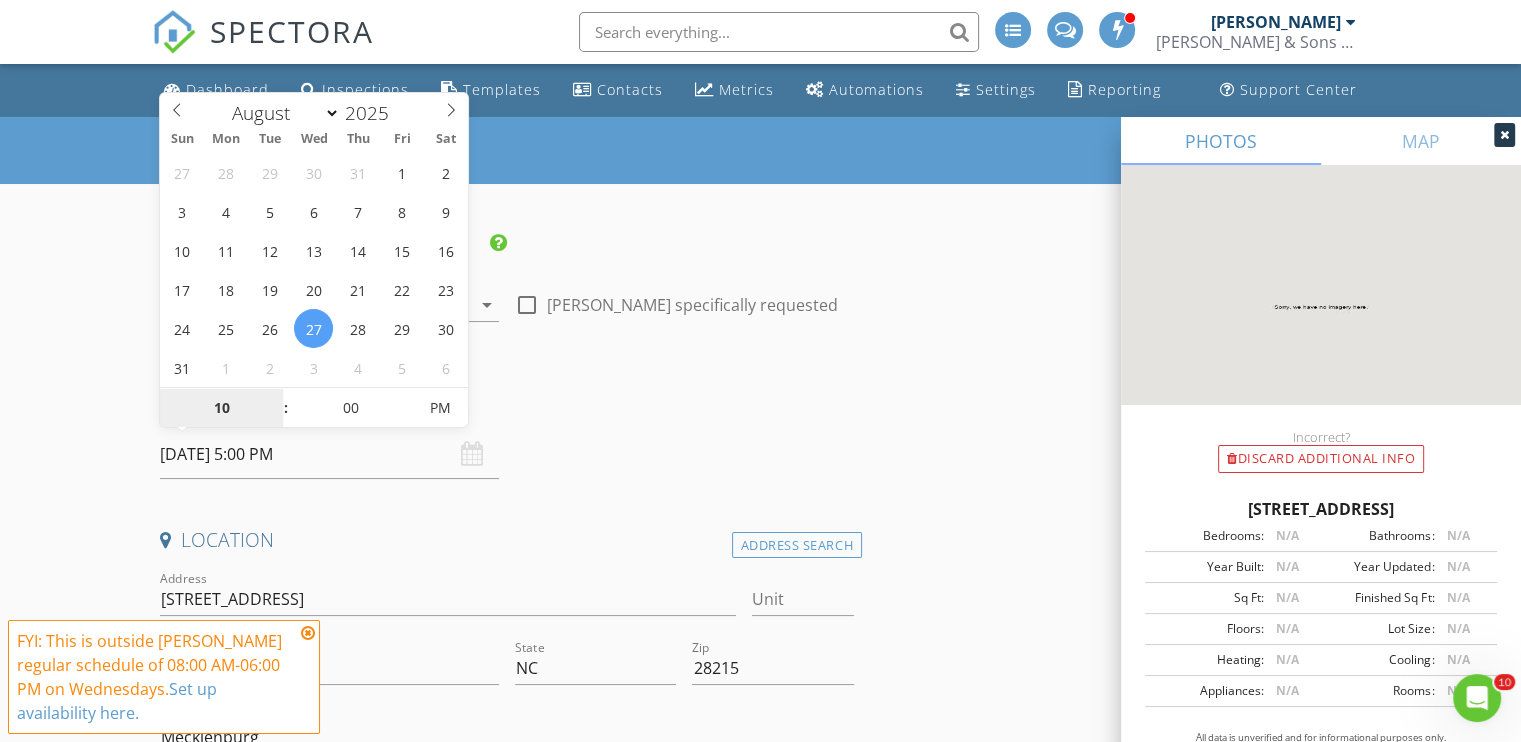 type on "1" 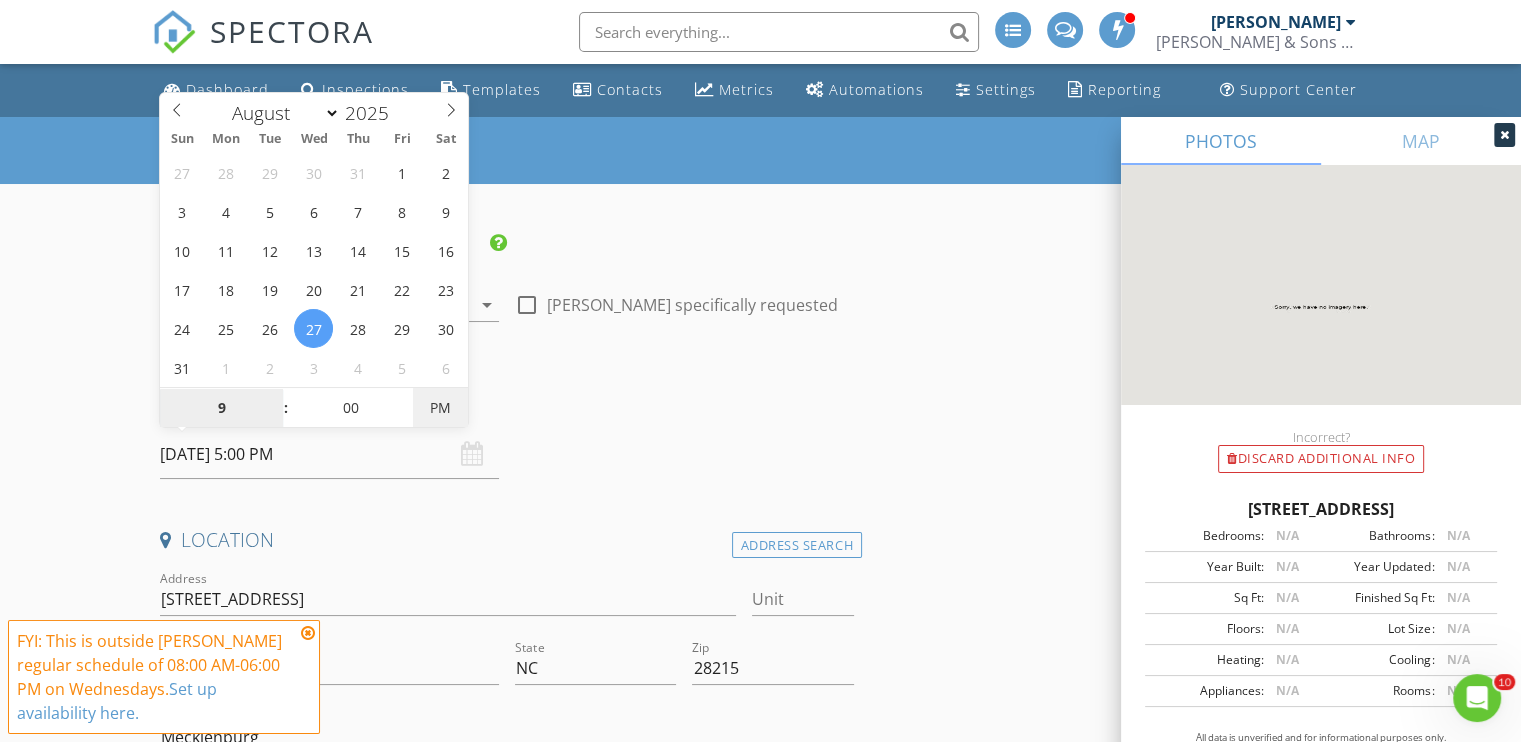 type on "09" 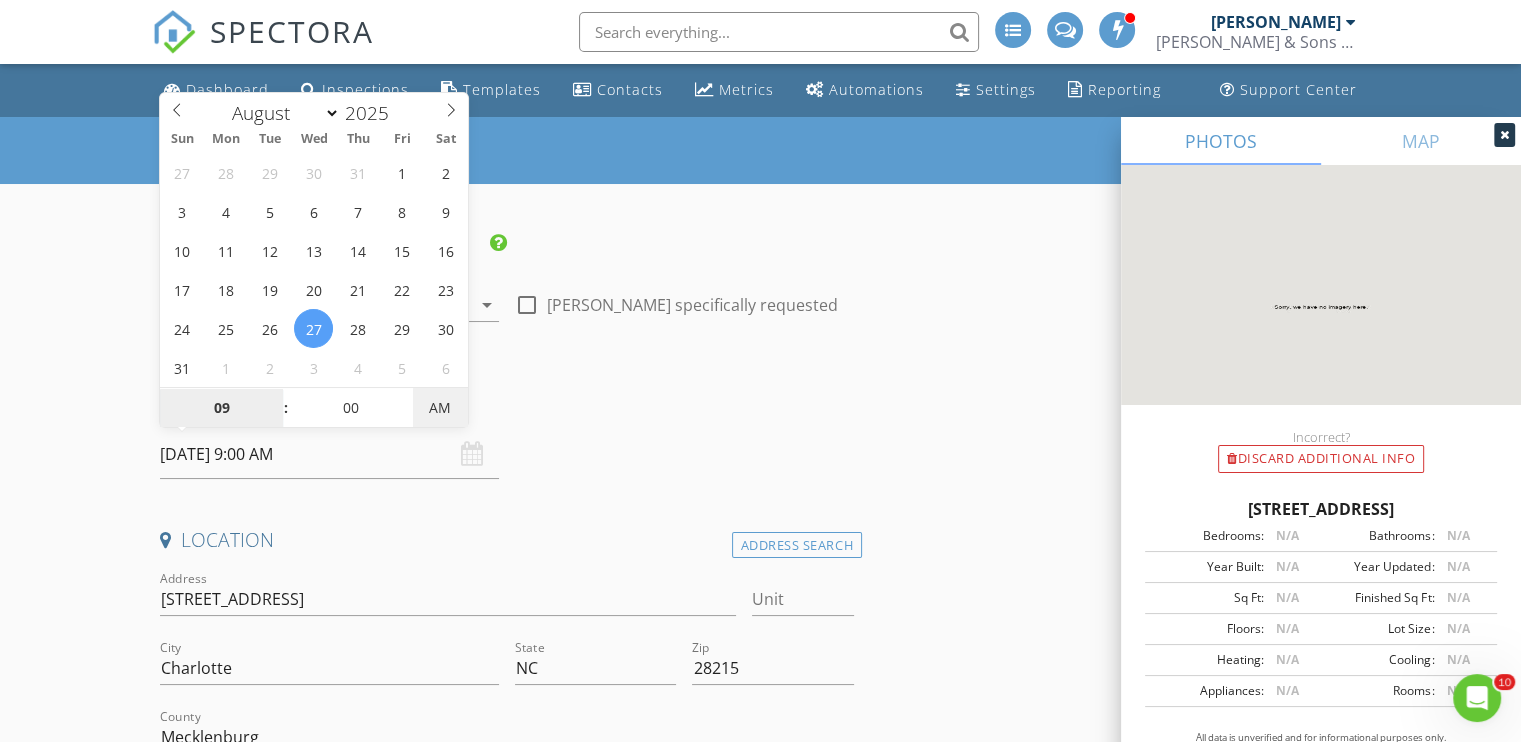 click on "AM" at bounding box center (440, 408) 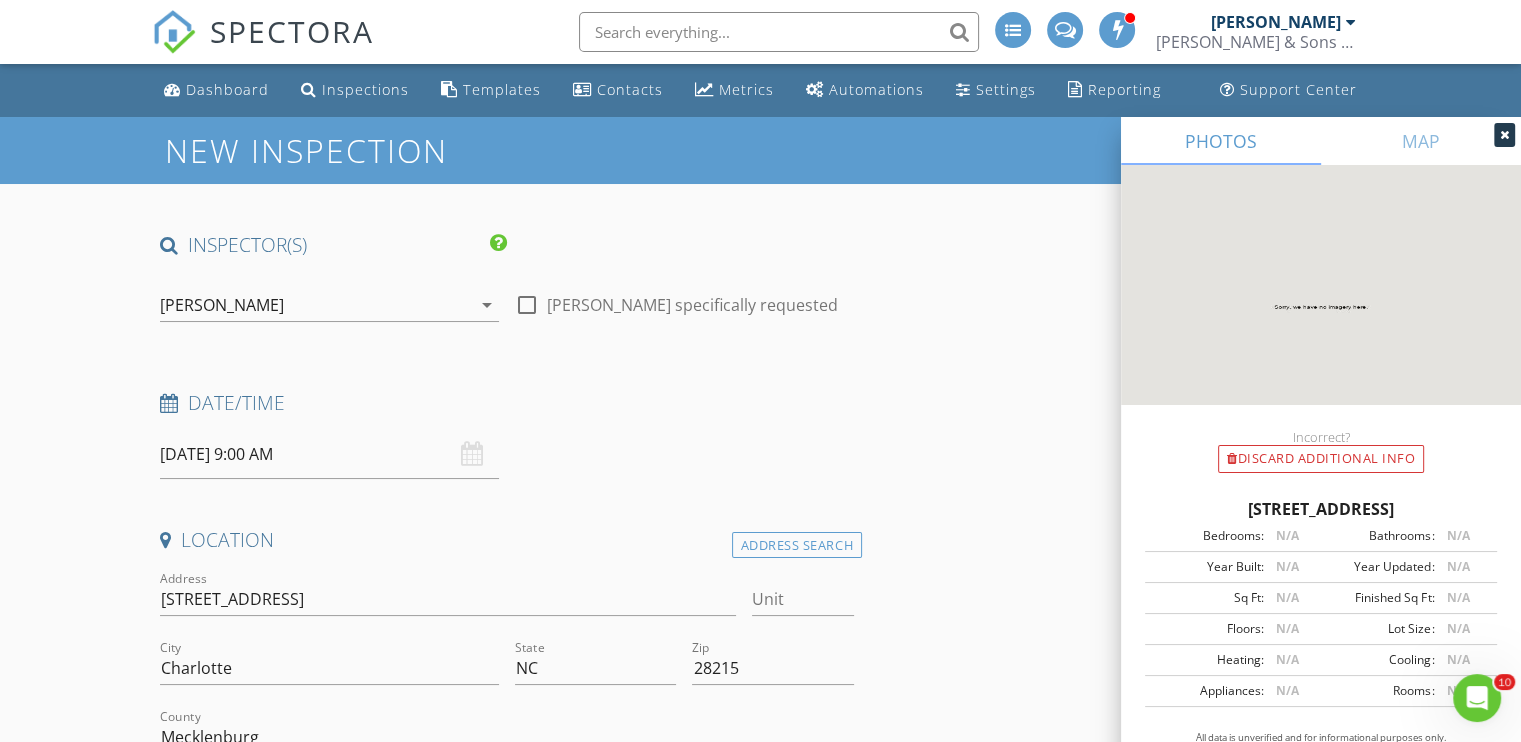 click on "Date/Time" at bounding box center (507, 410) 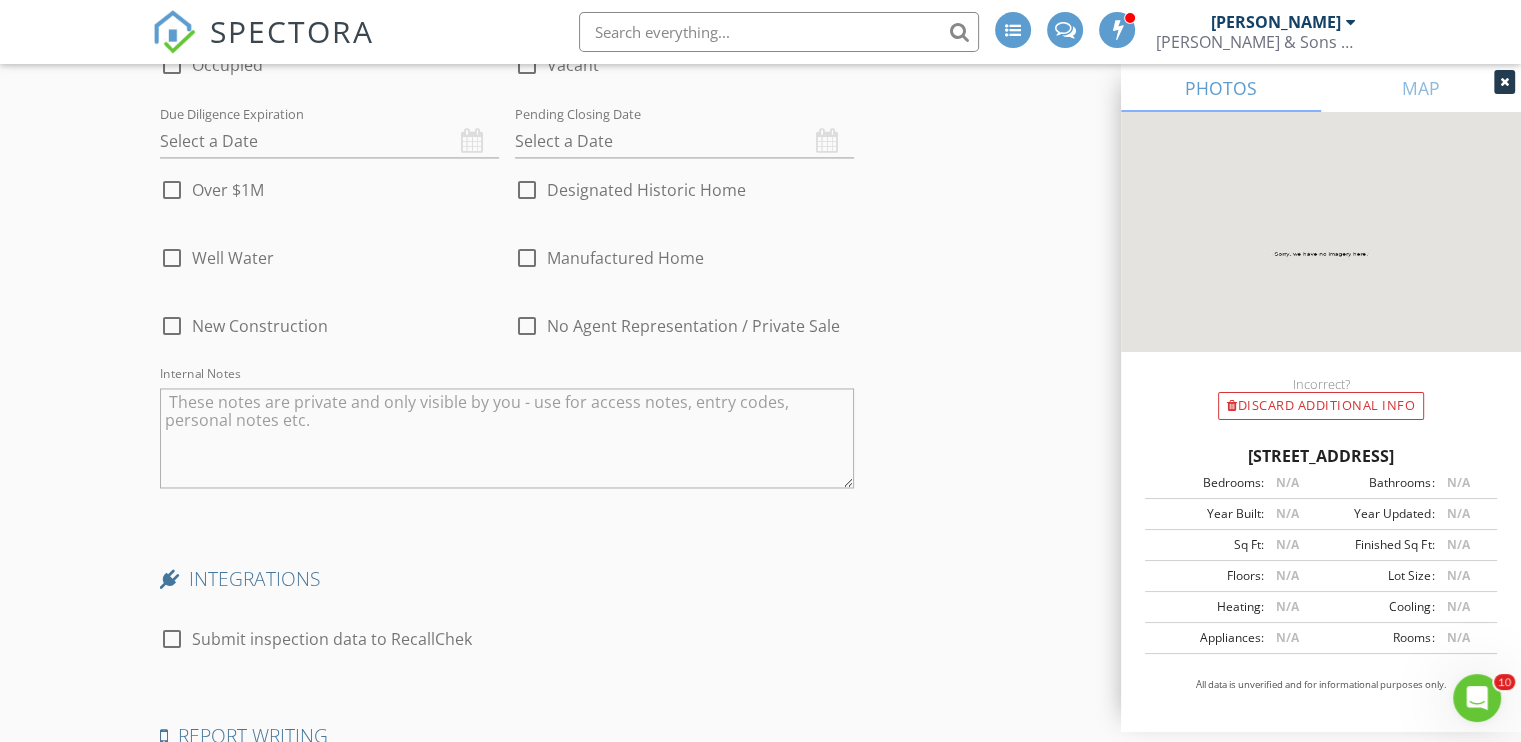 scroll, scrollTop: 3180, scrollLeft: 0, axis: vertical 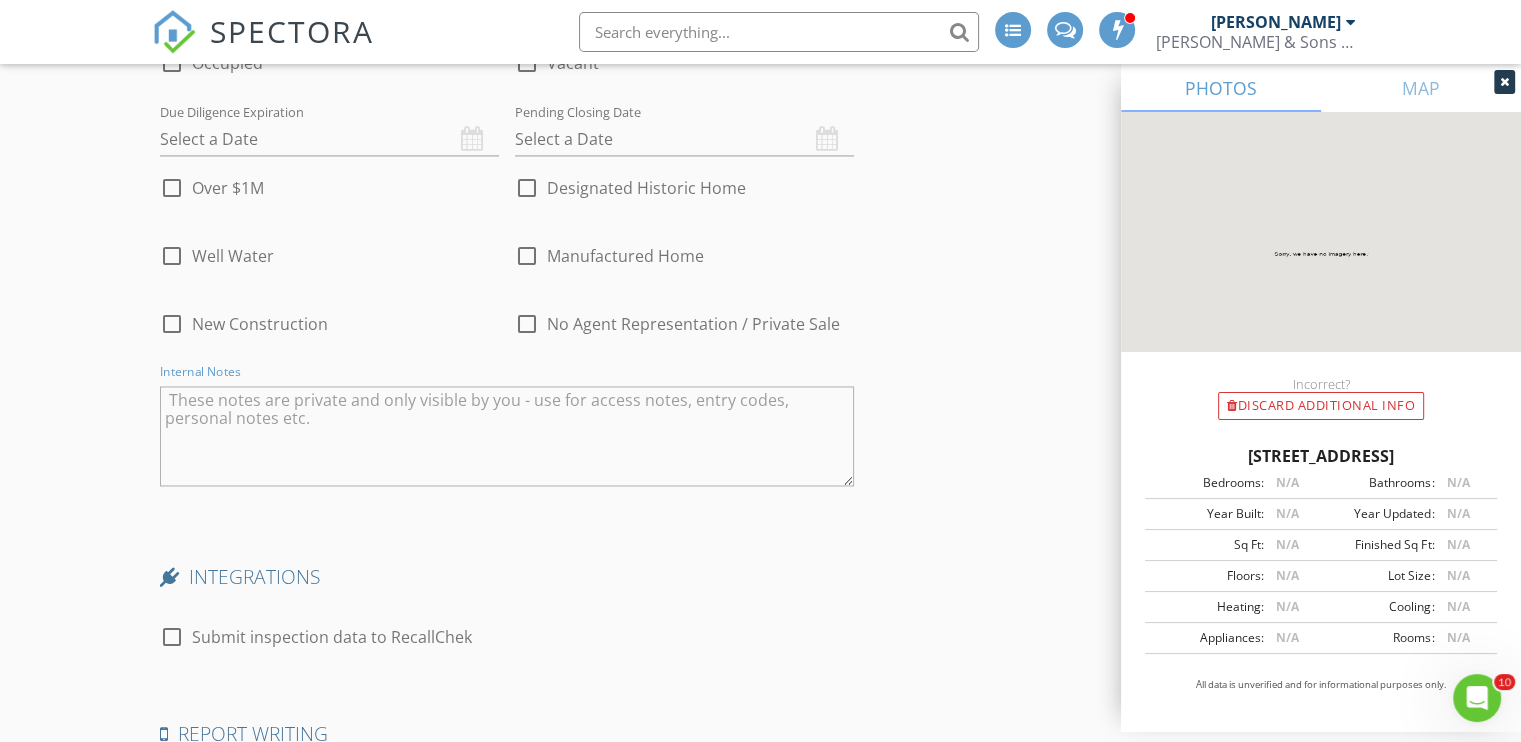 click at bounding box center [507, 436] 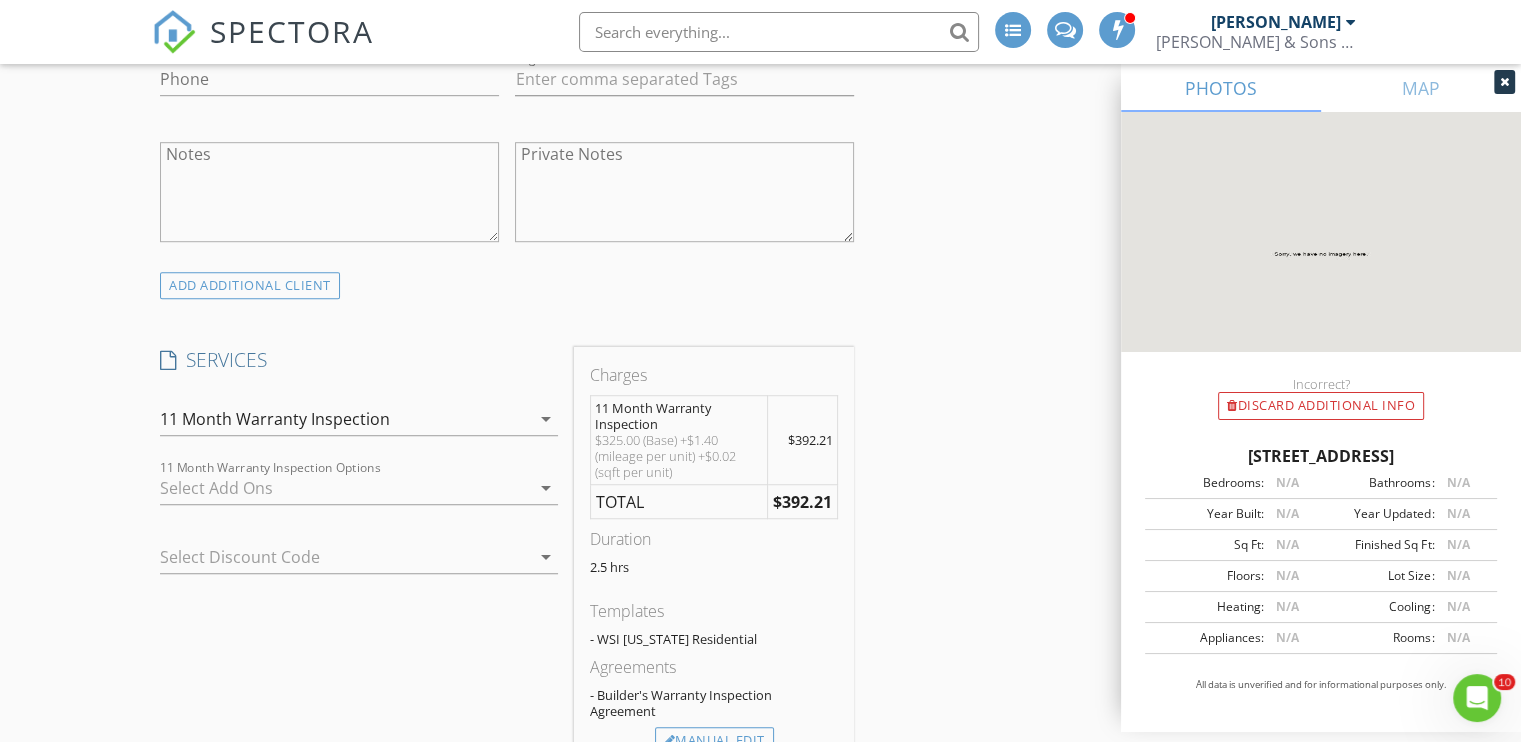 scroll, scrollTop: 1266, scrollLeft: 0, axis: vertical 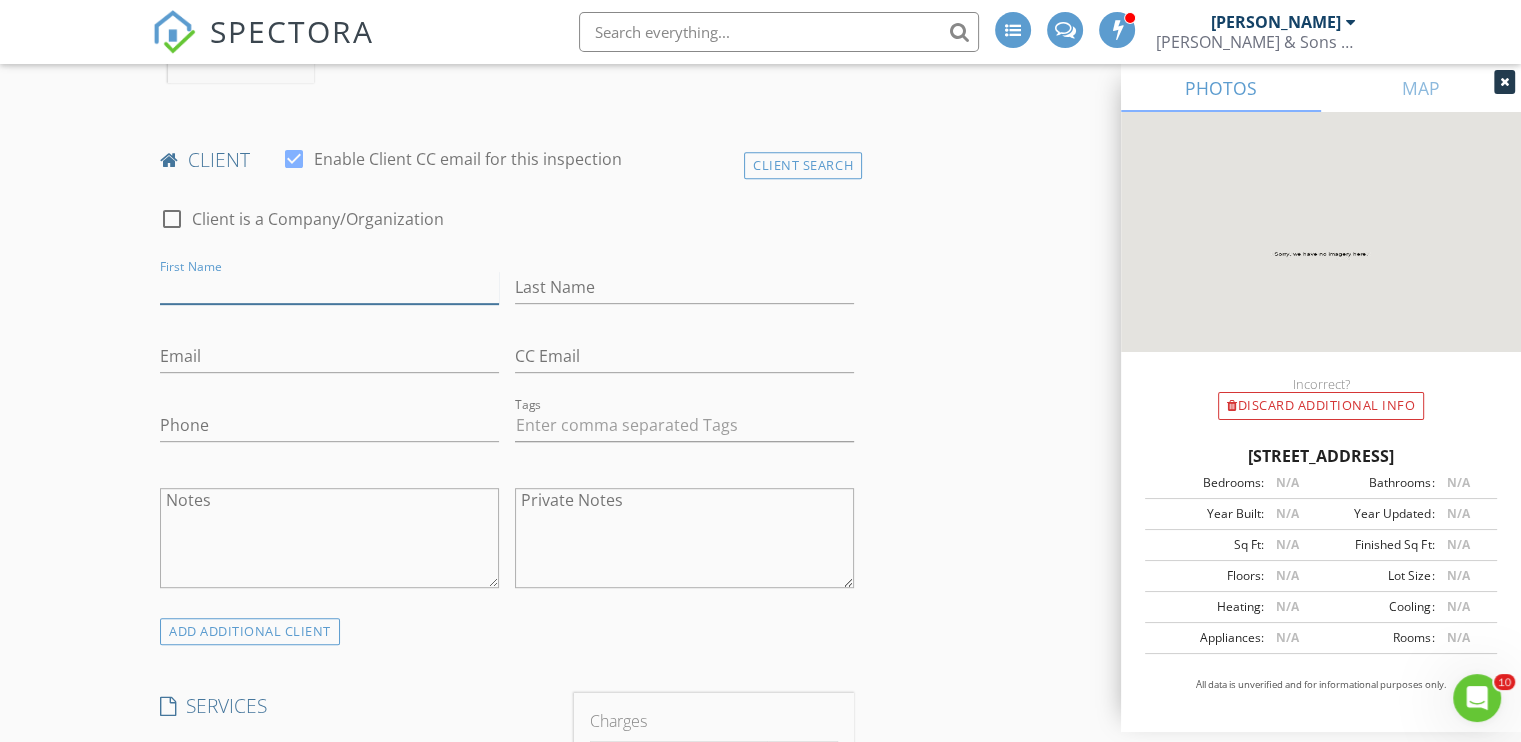 click on "First Name" at bounding box center [329, 287] 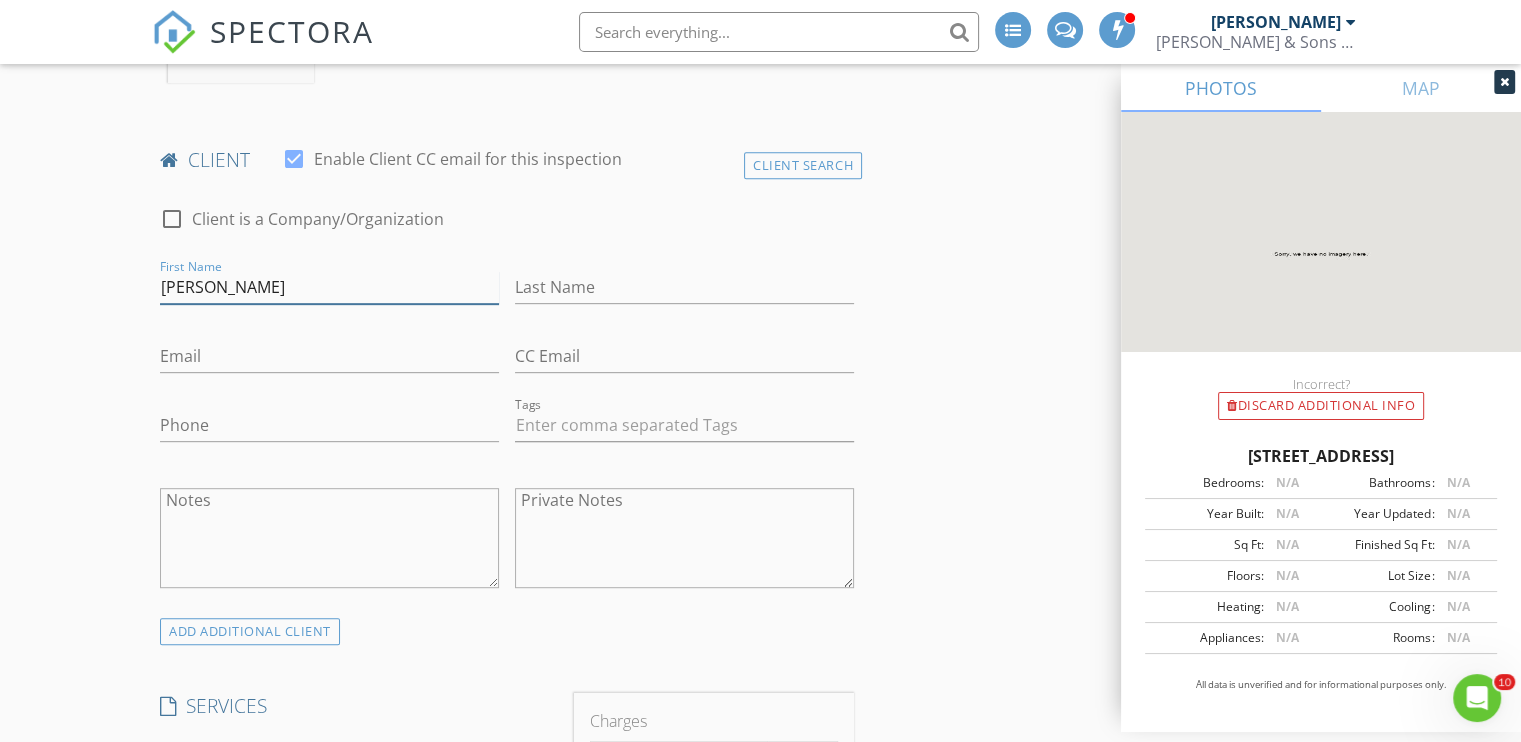 type on "[PERSON_NAME]" 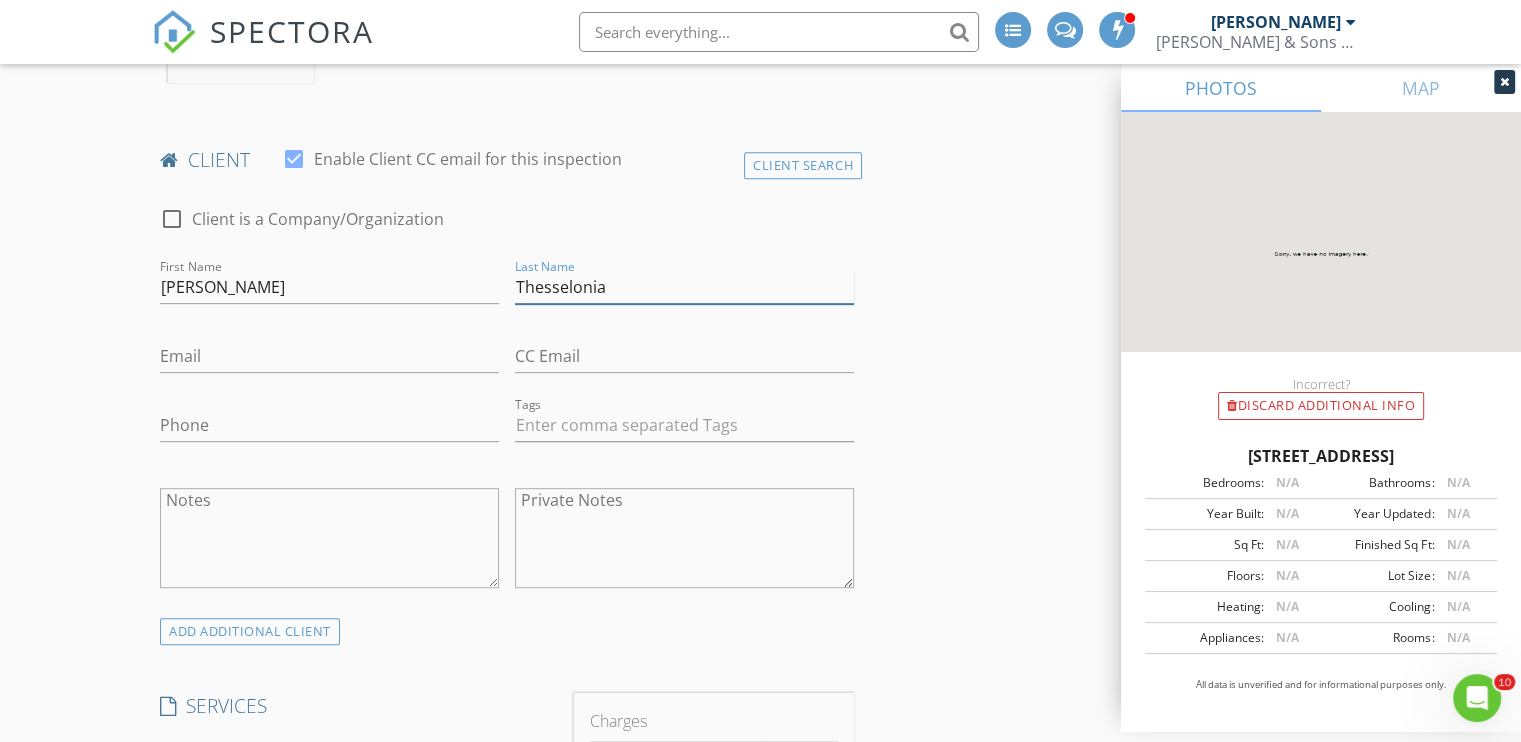 click on "Thesselonia" at bounding box center (684, 287) 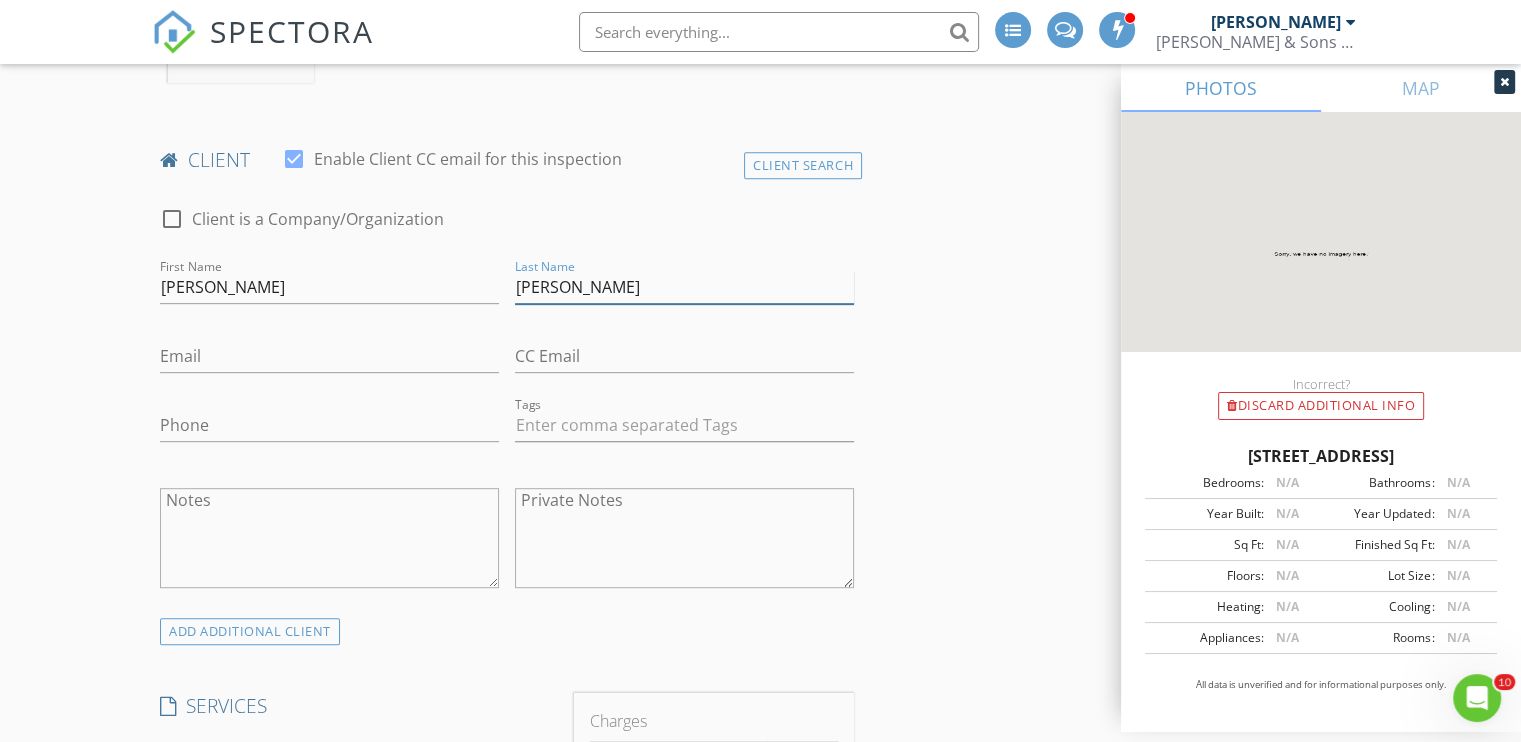 type on "[PERSON_NAME]" 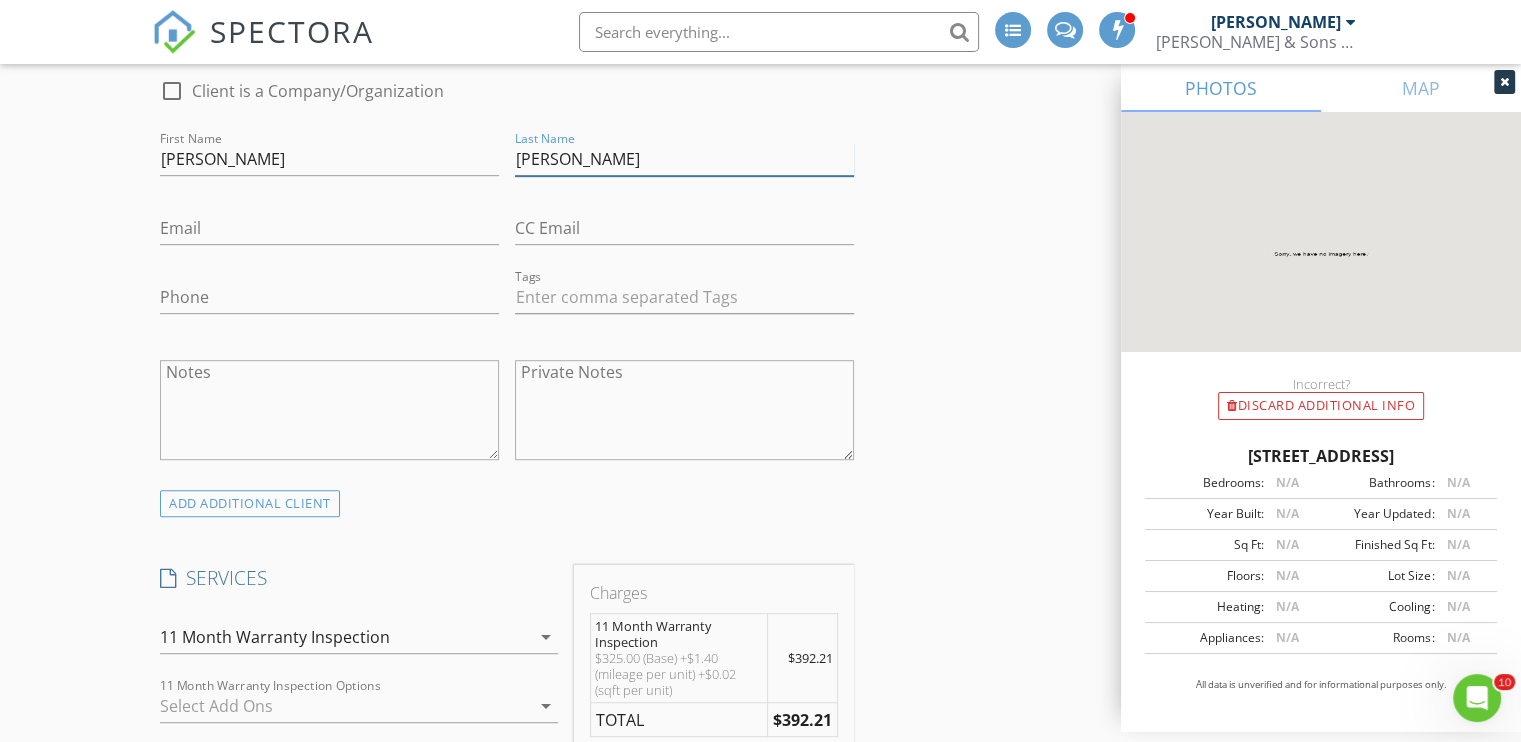 scroll, scrollTop: 1055, scrollLeft: 0, axis: vertical 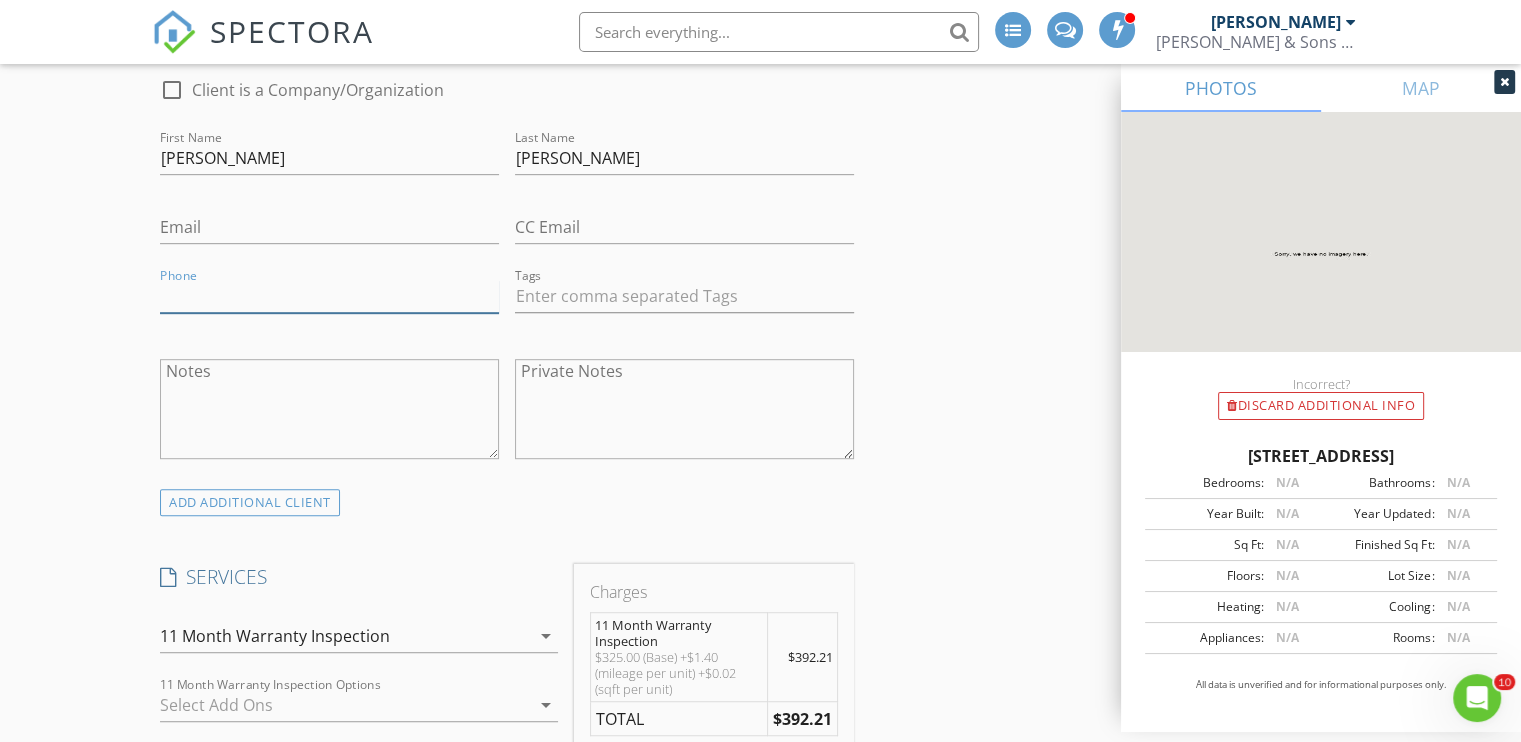 click on "Phone" at bounding box center [329, 296] 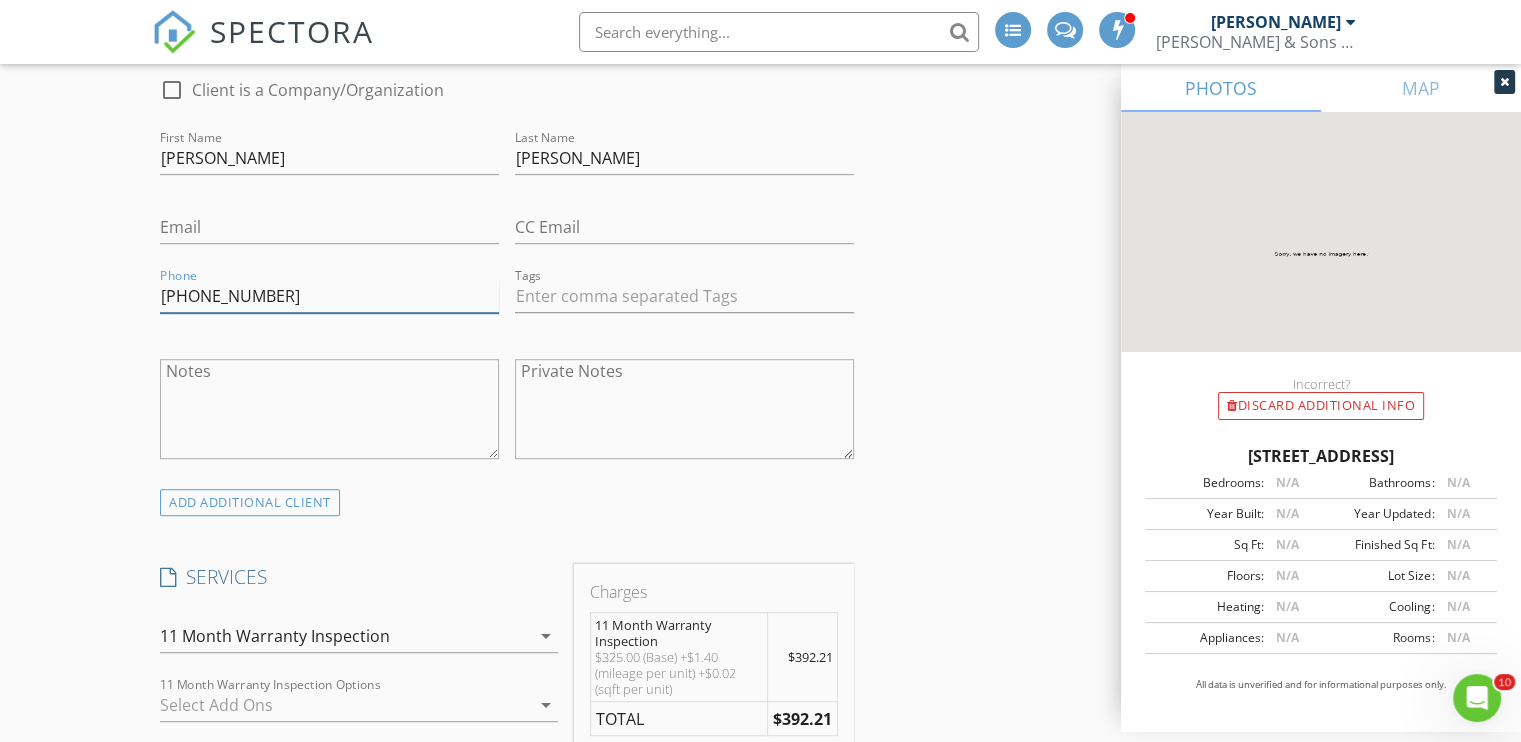 type on "[PHONE_NUMBER]" 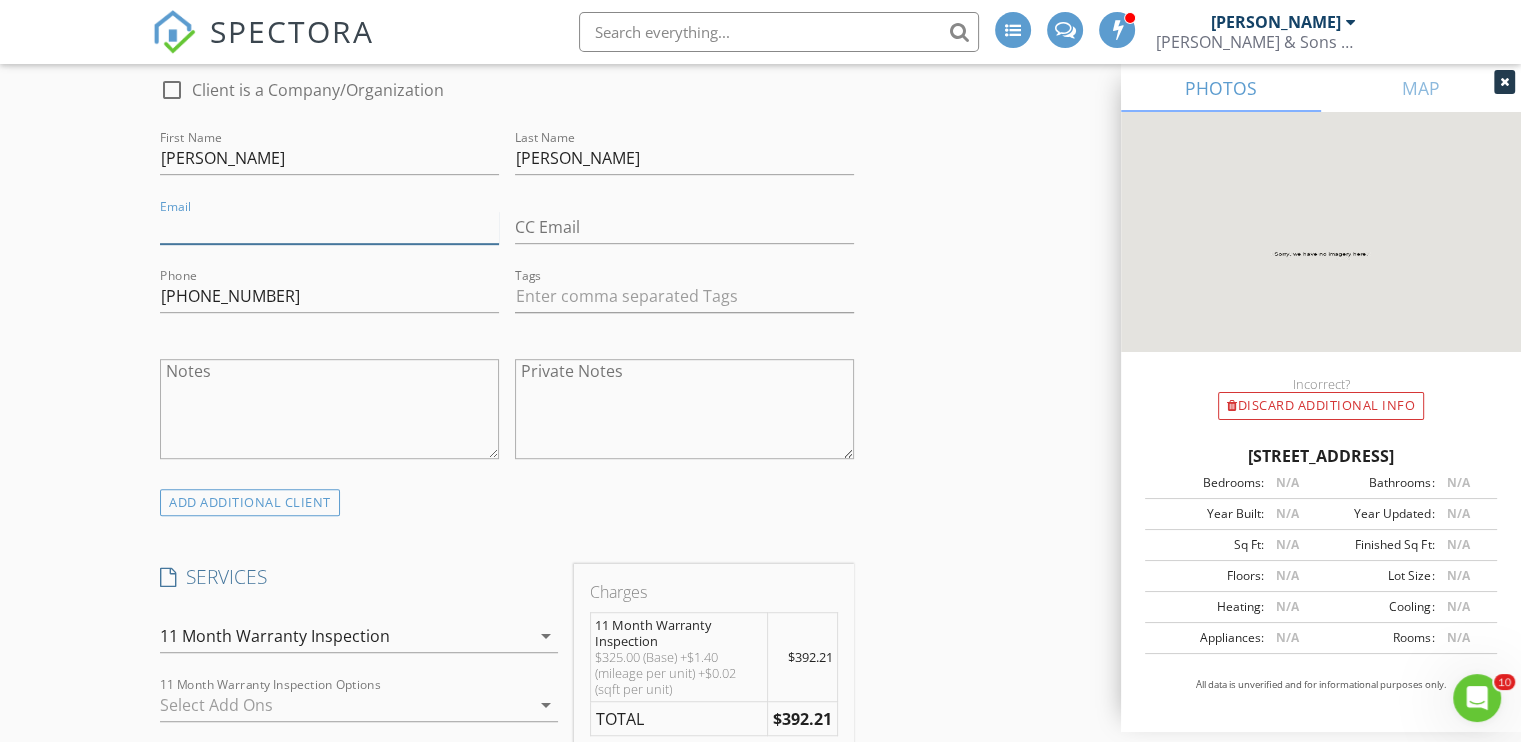 click on "Email" at bounding box center (329, 227) 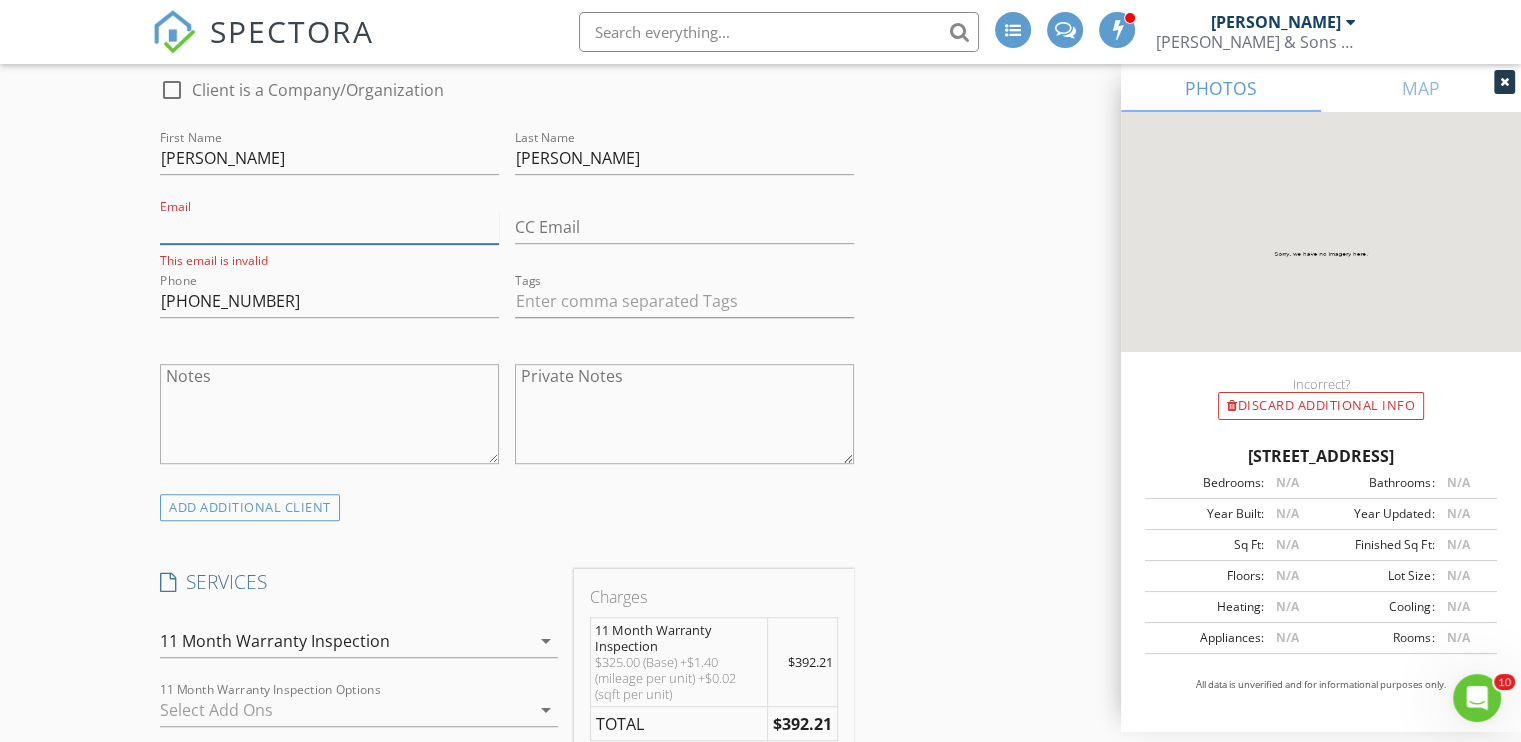paste on "[EMAIL_ADDRESS][DOMAIN_NAME]" 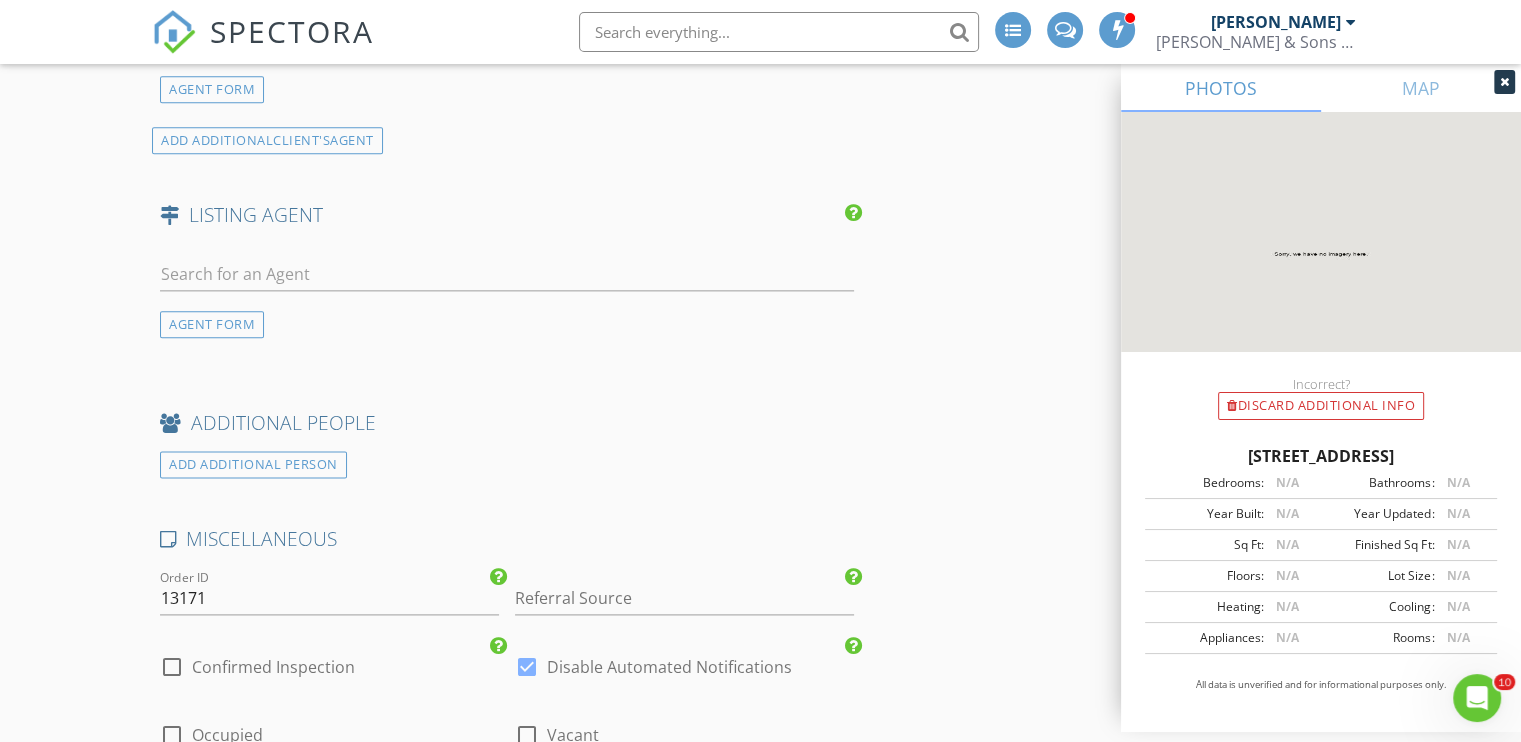 scroll, scrollTop: 2595, scrollLeft: 0, axis: vertical 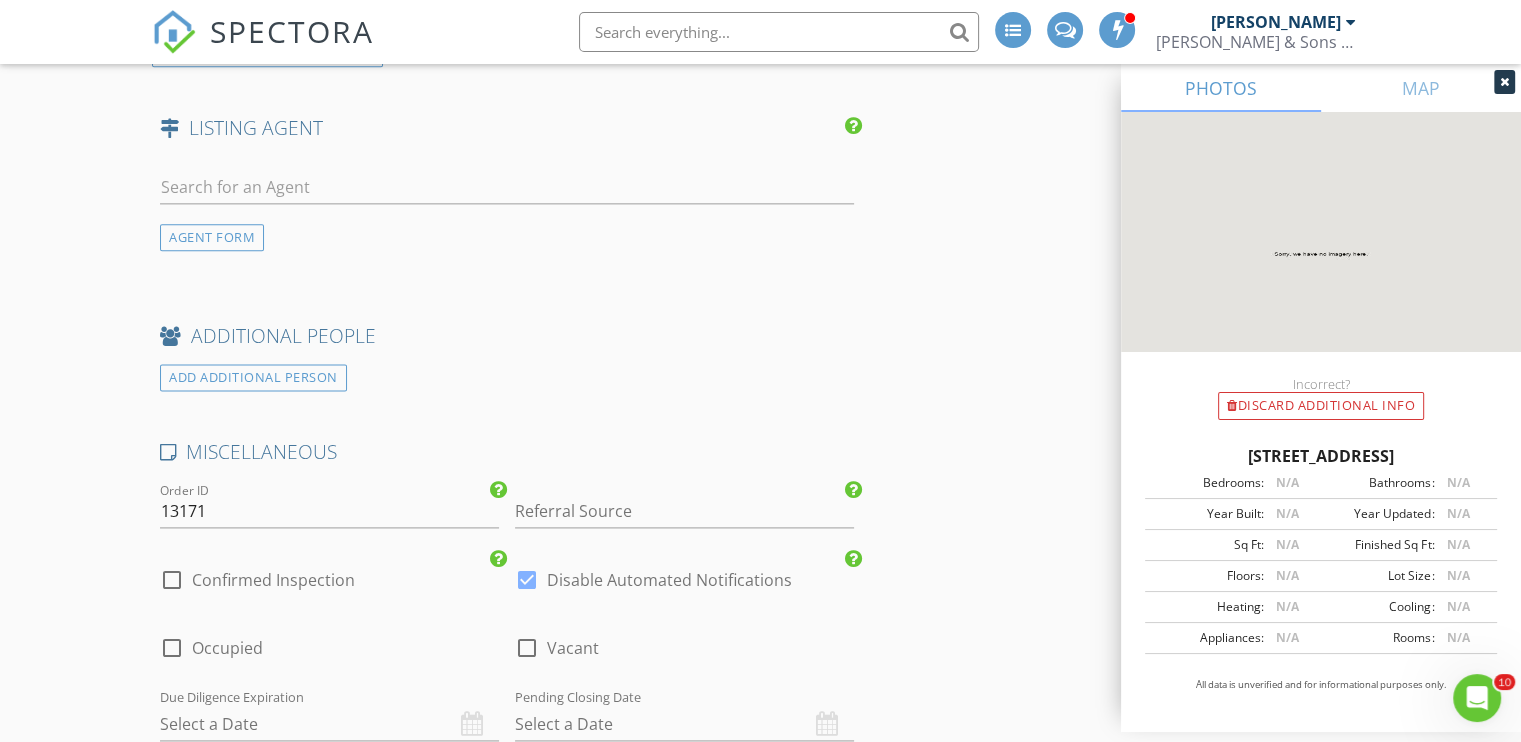 type on "[EMAIL_ADDRESS][DOMAIN_NAME]" 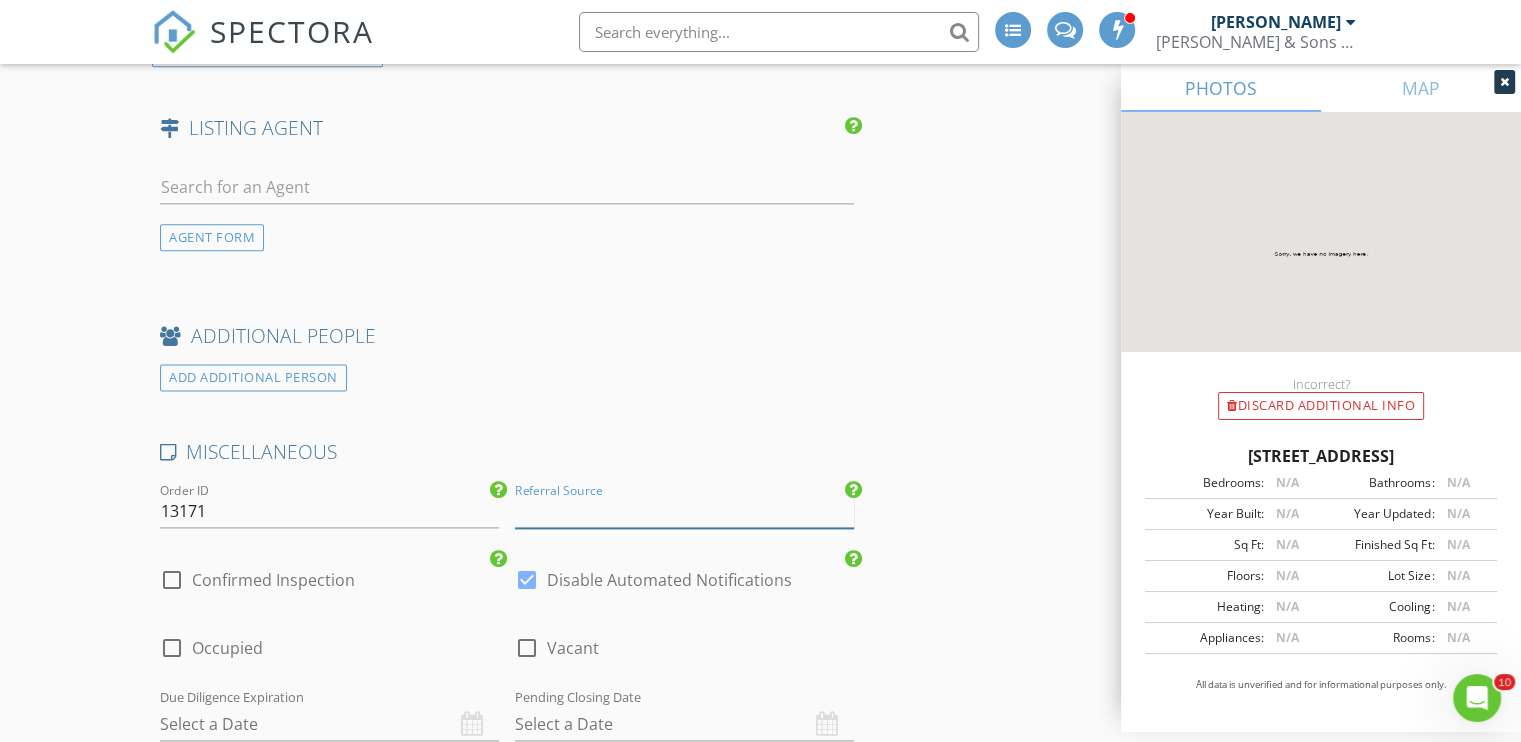 click at bounding box center [684, 511] 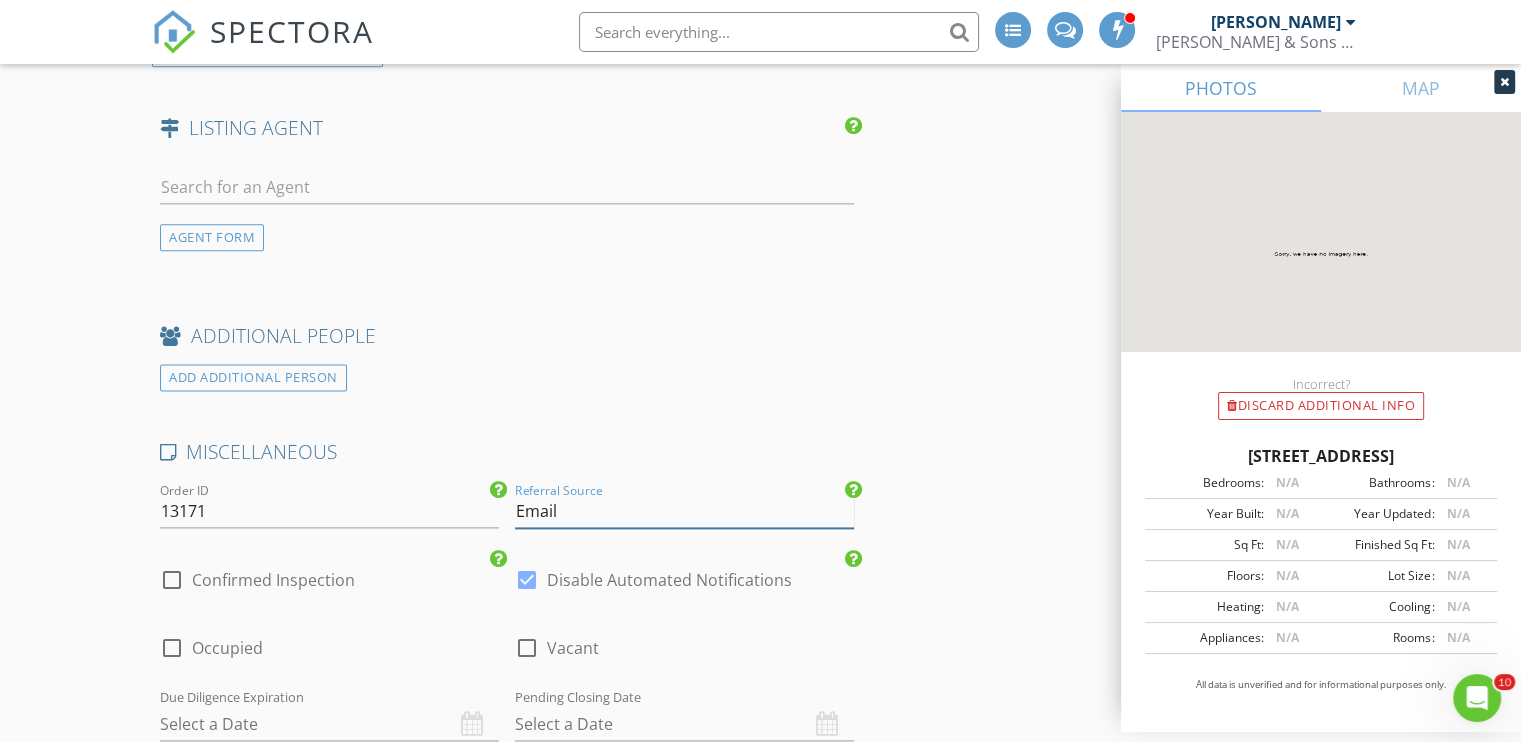 type on "Email" 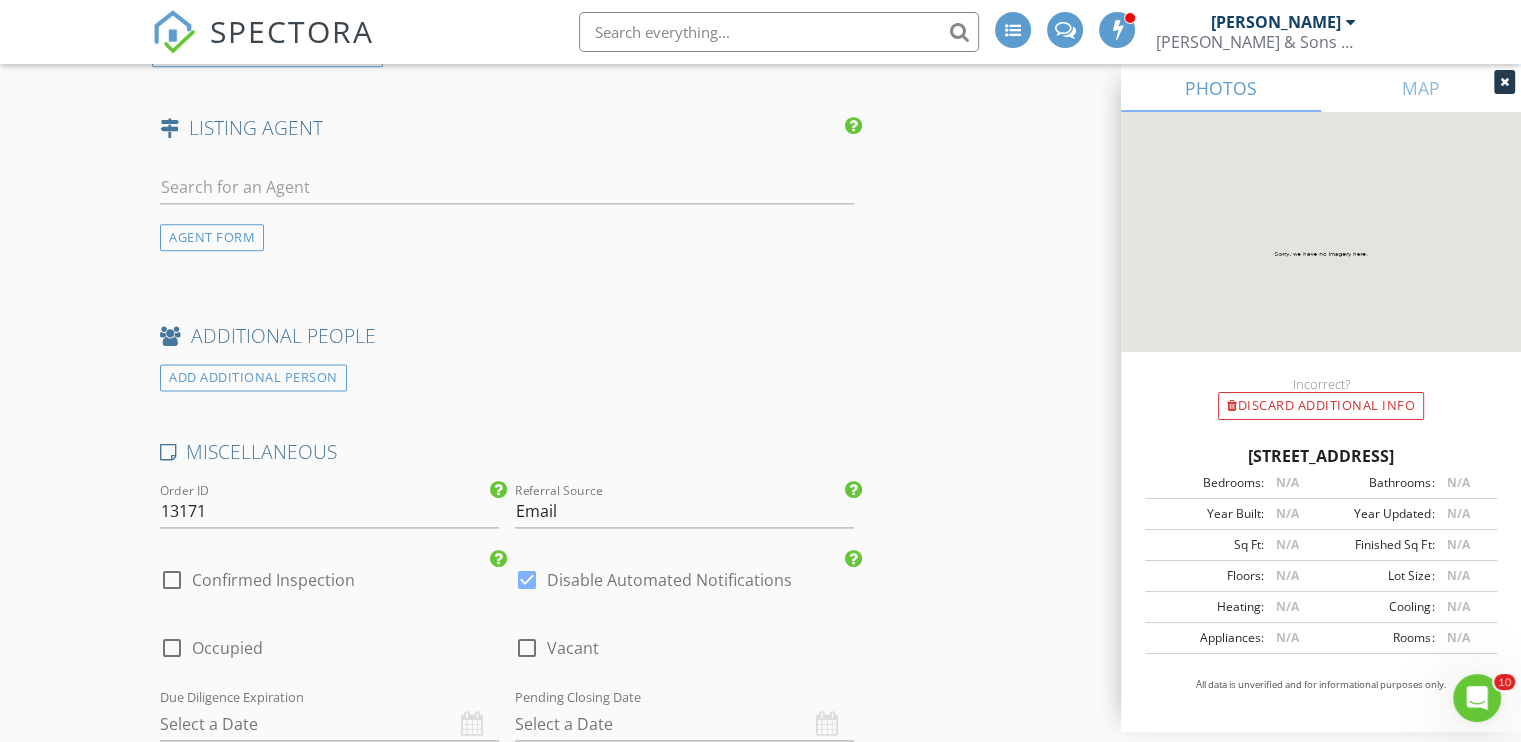 click on "New Inspection
INSPECTOR(S)
check_box   Andrew Wilson   PRIMARY   Andrew Wilson arrow_drop_down   check_box_outline_blank Andrew Wilson specifically requested
Date/Time
08/27/2025 9:00 AM
Location
Address Search       Address 8116 Stonemere Ln   Unit   City Charlotte   State NC   Zip 28215   County Mecklenburg     Square Feet 2013   Year Built 2024   Foundation arrow_drop_down     Andrew Wilson     19.3 miles     (35 minutes)
client
check_box Enable Client CC email for this inspection   Client Search     check_box_outline_blank Client is a Company/Organization     First Name Graham   Last Name Thessalonia   Email alexislynna@gmail.com   CC Email   Phone 843-465-1208         Tags         Notes   Private Notes
ADD ADDITIONAL client
SERVICES
check_box_outline_blank" at bounding box center [760, -372] 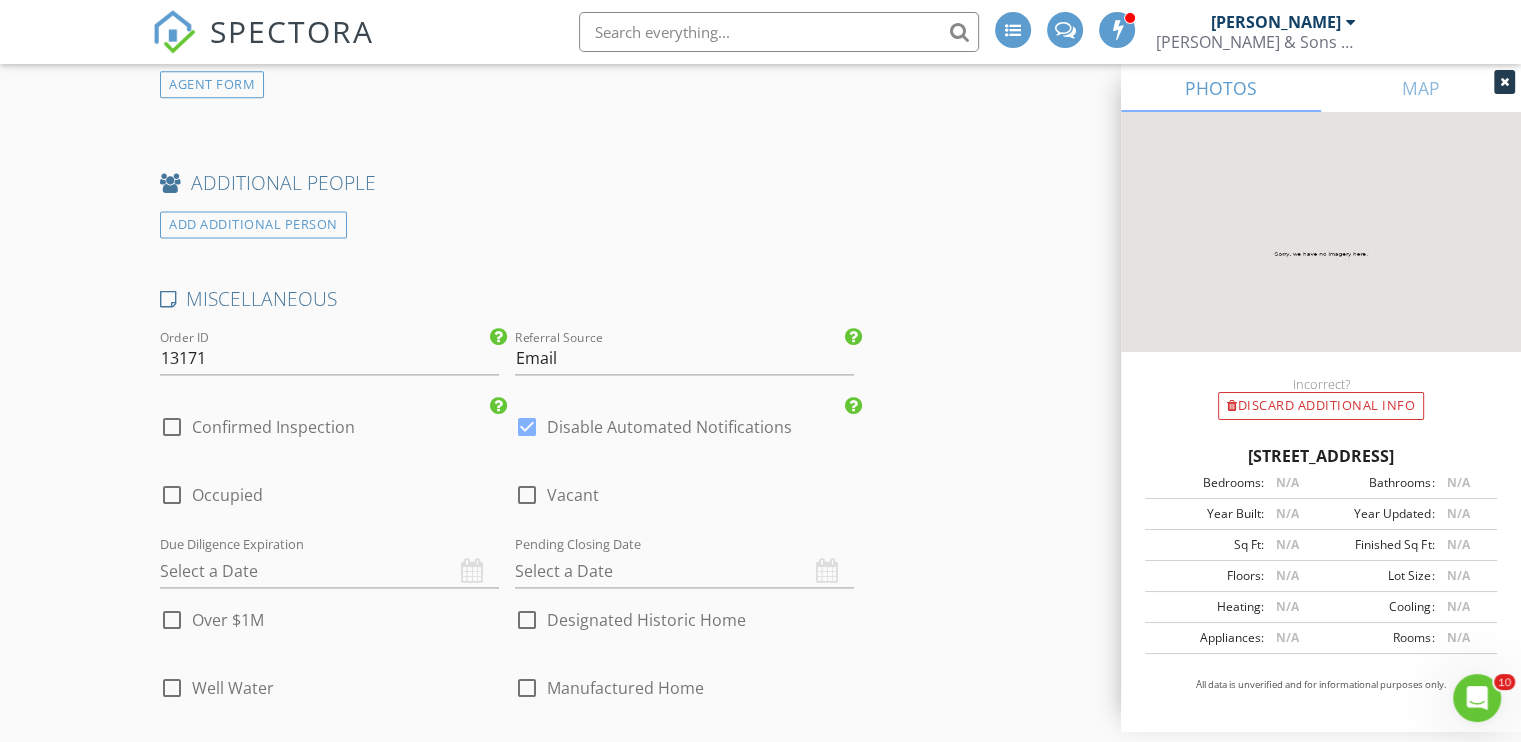 scroll, scrollTop: 2750, scrollLeft: 0, axis: vertical 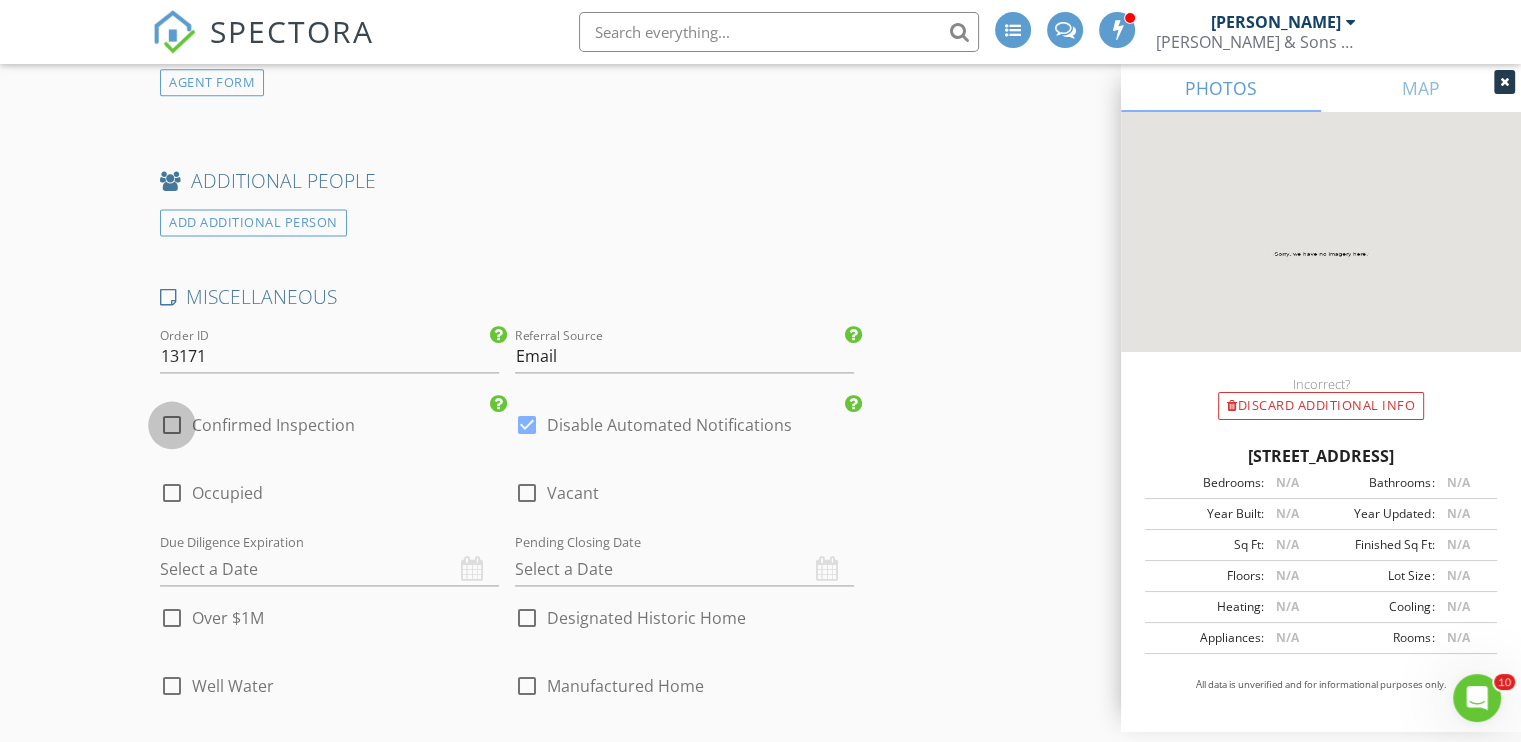 click at bounding box center [172, 425] 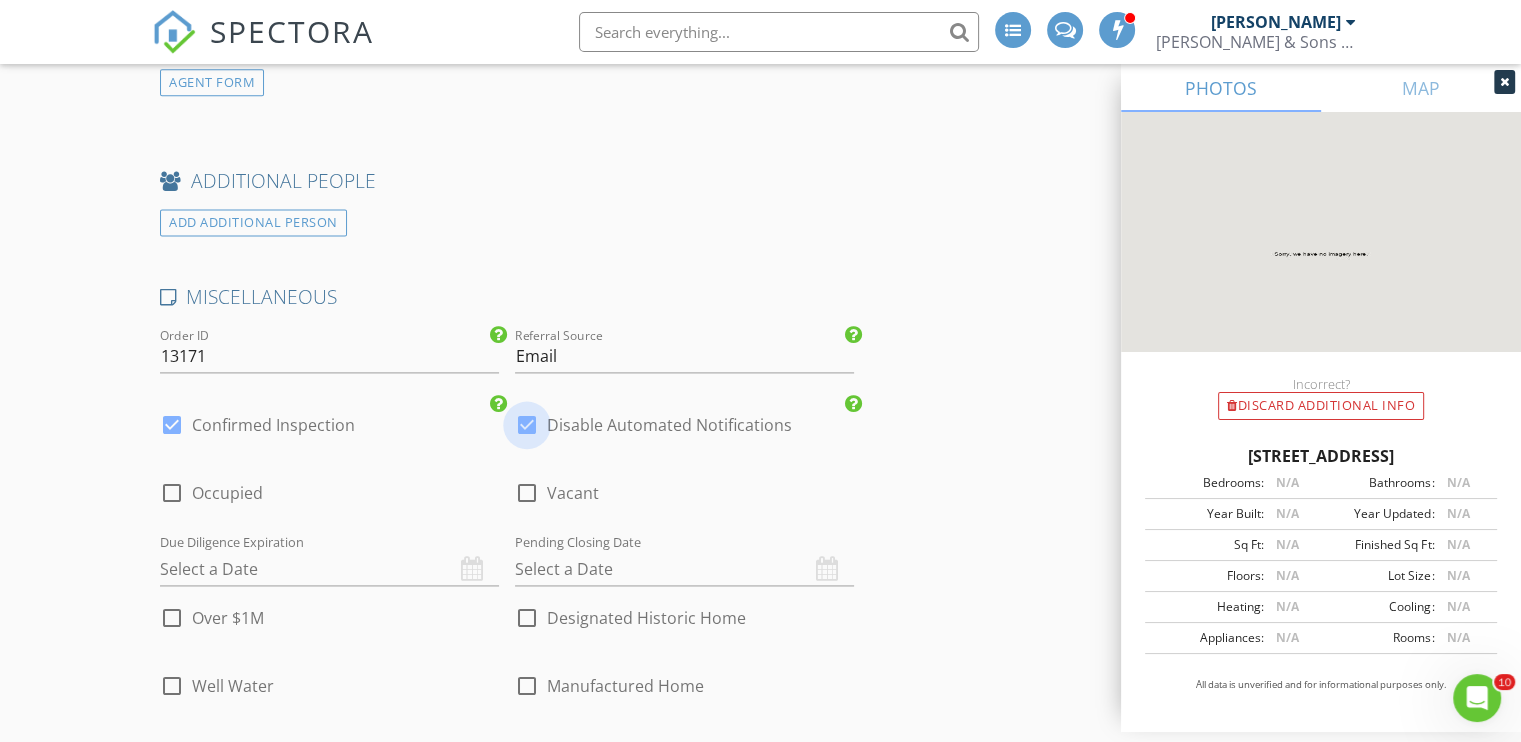 click at bounding box center (527, 425) 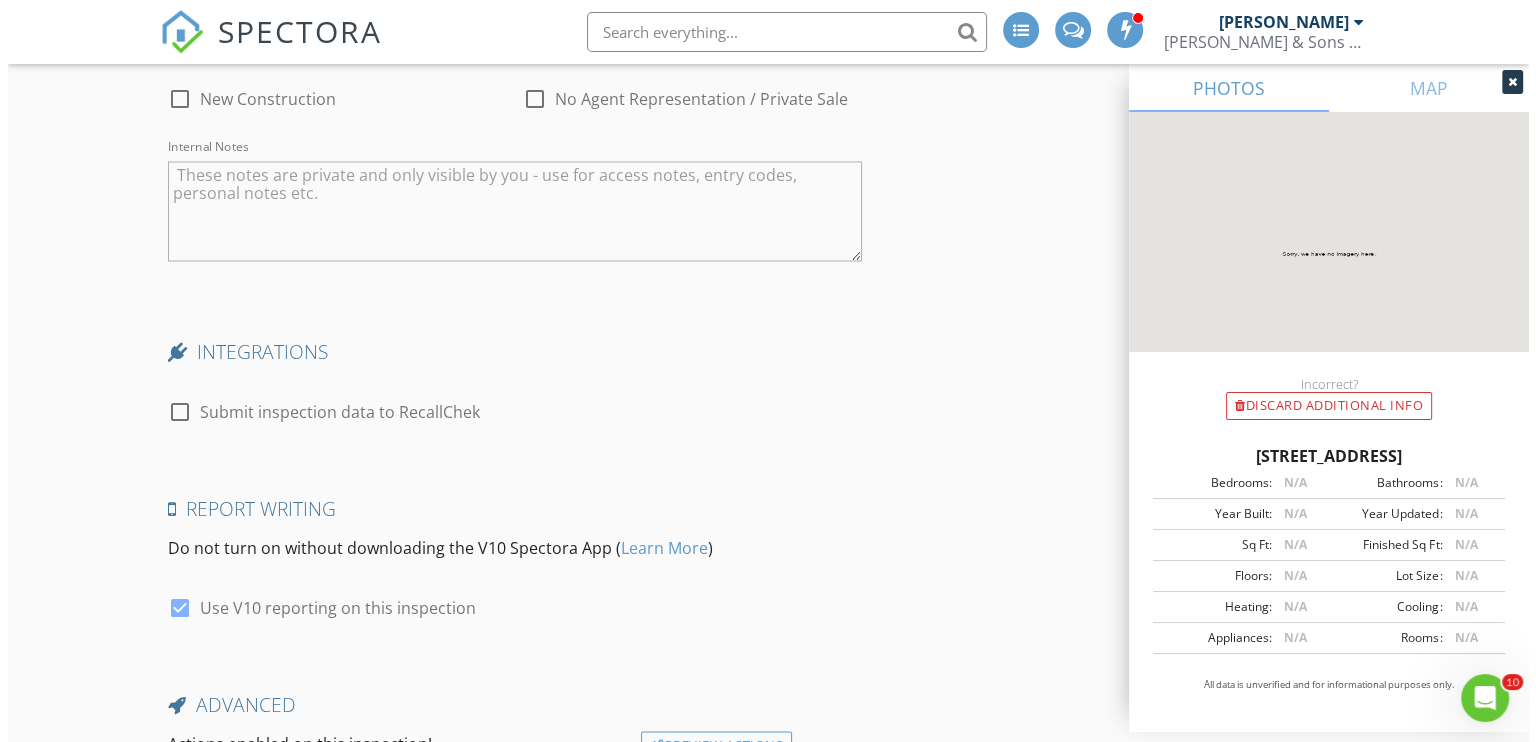 scroll, scrollTop: 3578, scrollLeft: 0, axis: vertical 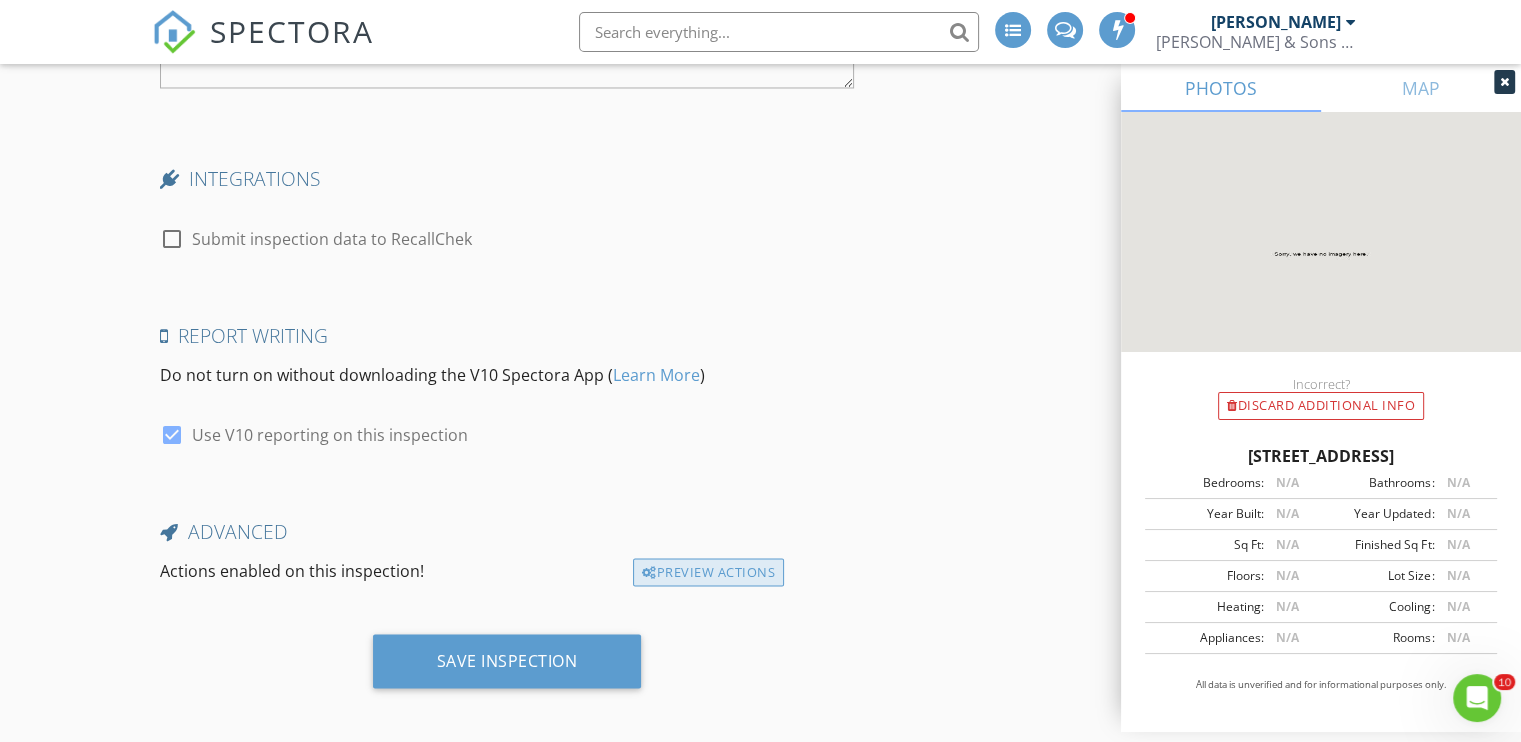 click on "Preview Actions" at bounding box center (708, 572) 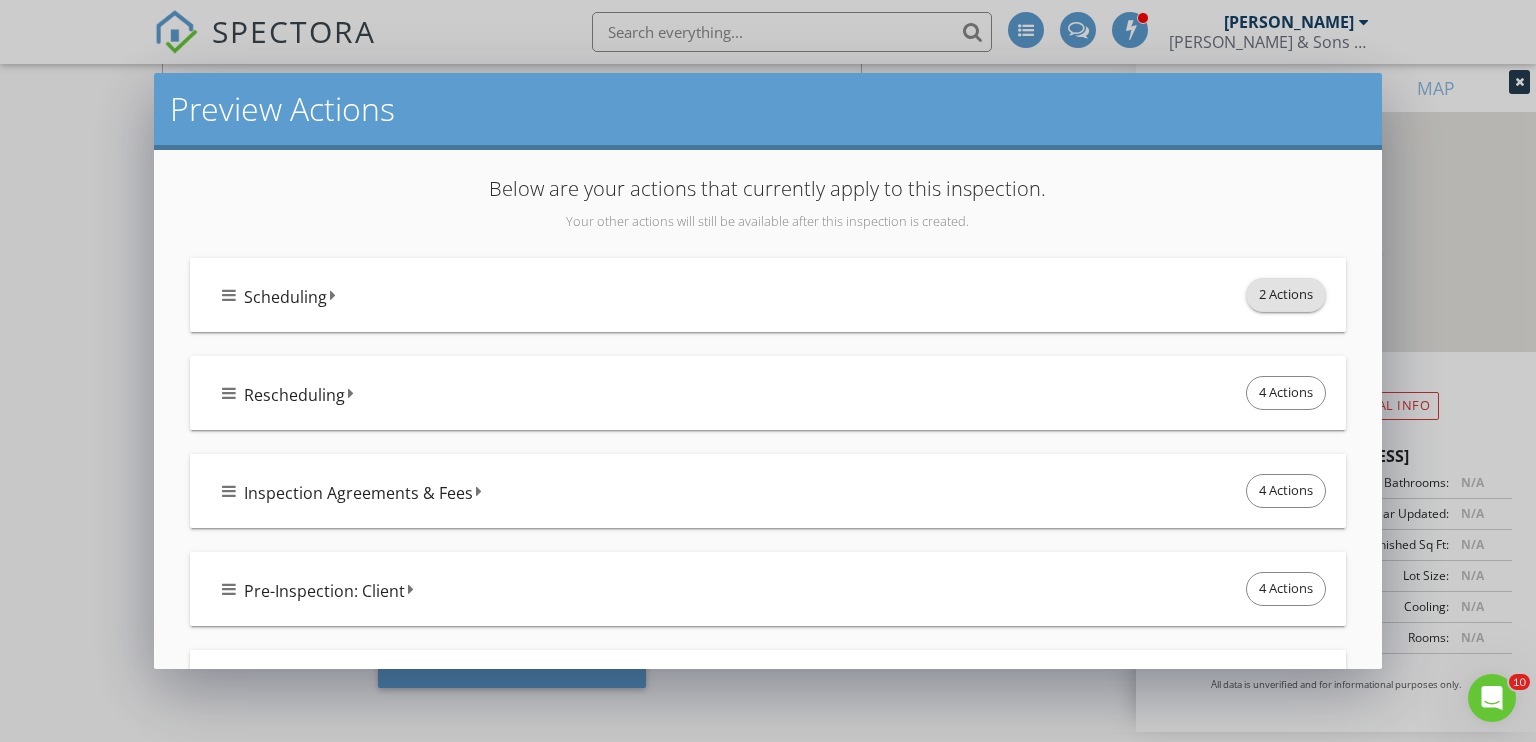 click on "2 Actions" at bounding box center (1286, 295) 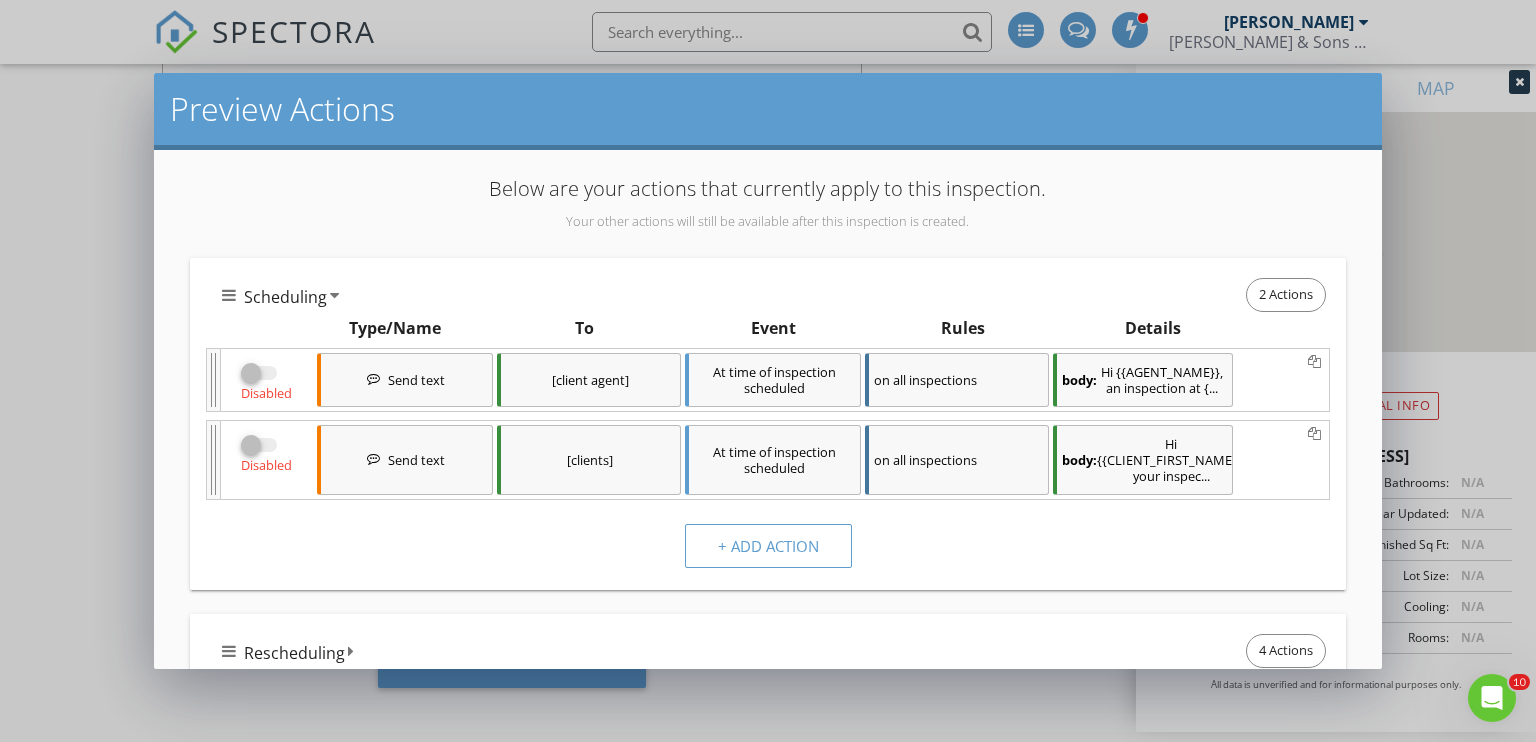 click on "At time of
inspection scheduled" at bounding box center (773, 380) 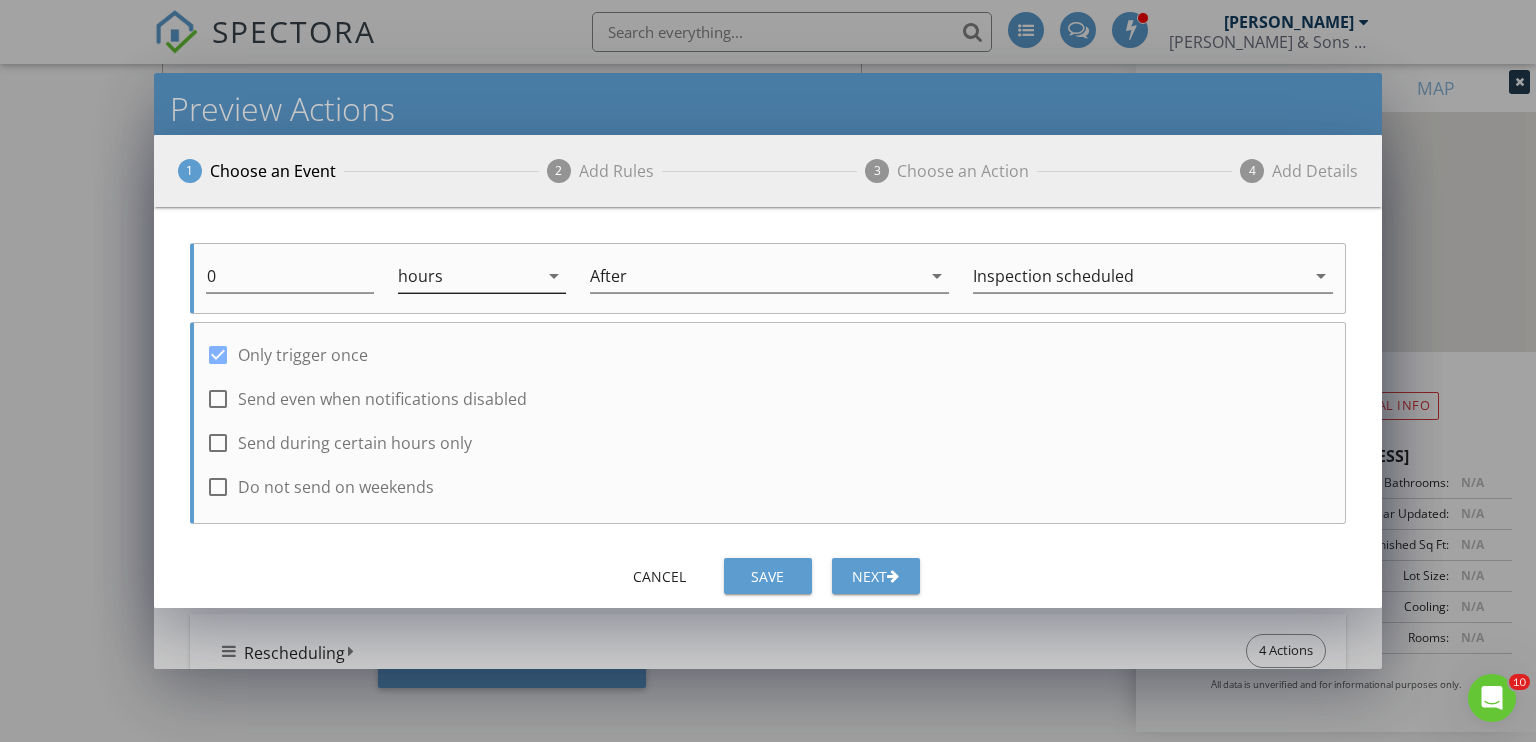 click on "hours" at bounding box center [468, 276] 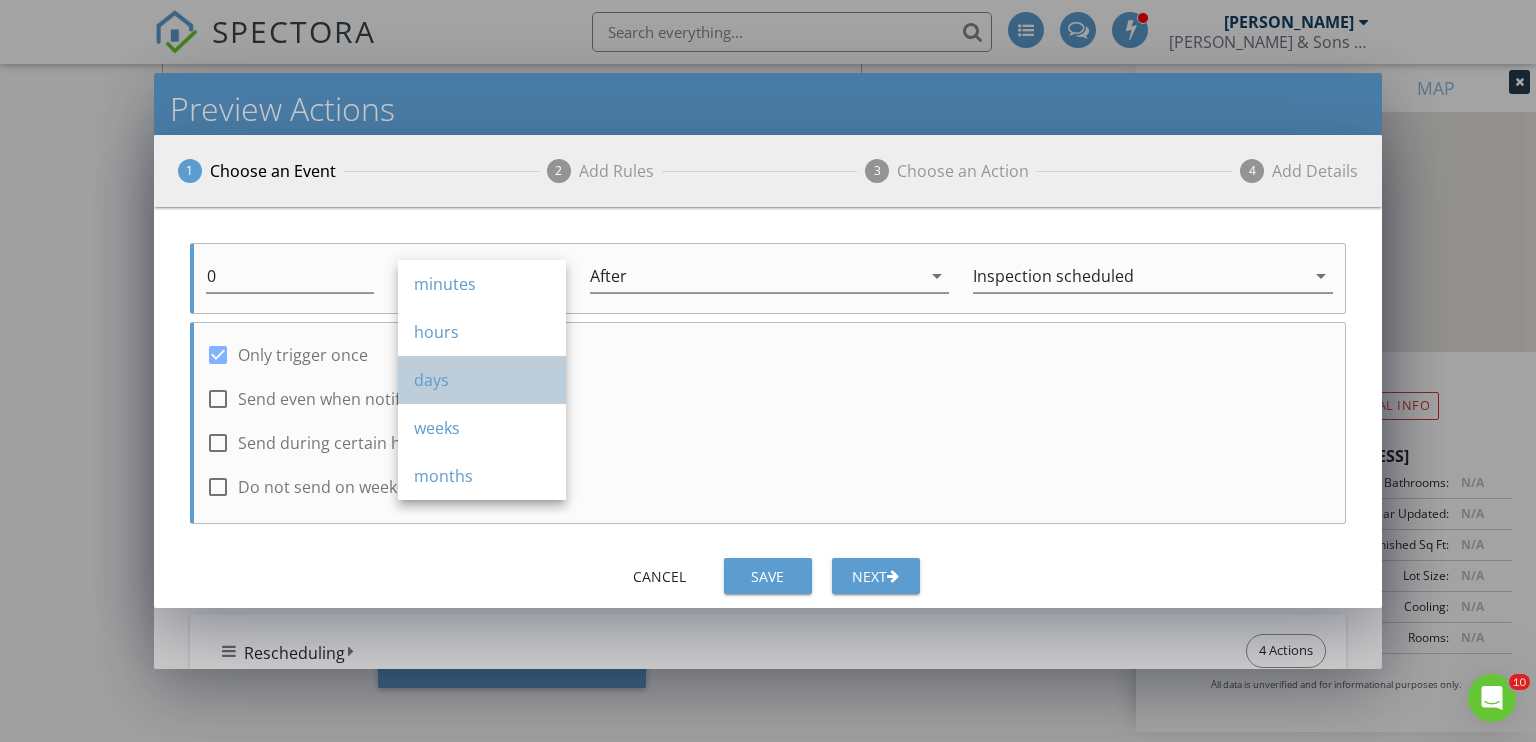 click on "days" at bounding box center [482, 380] 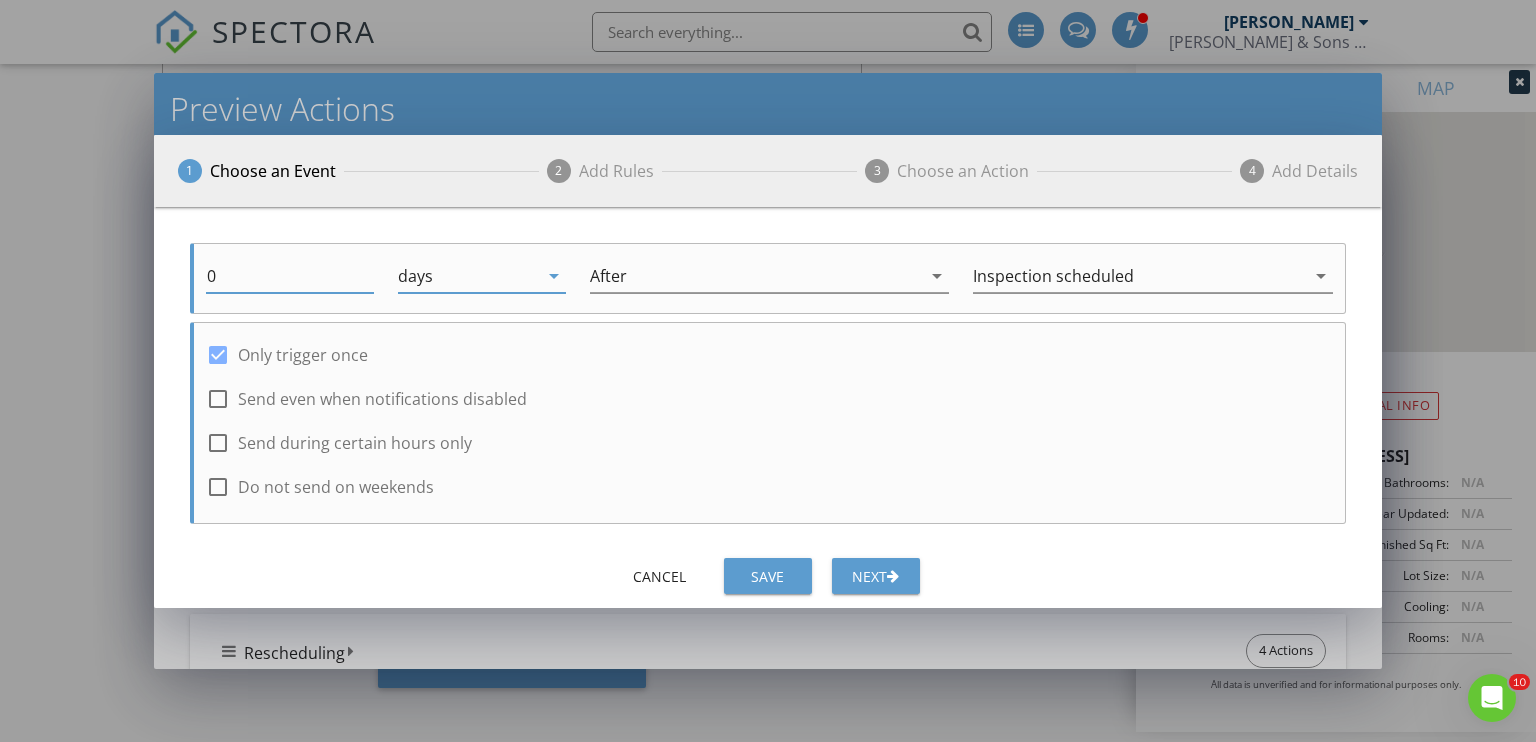 click on "0" at bounding box center (290, 276) 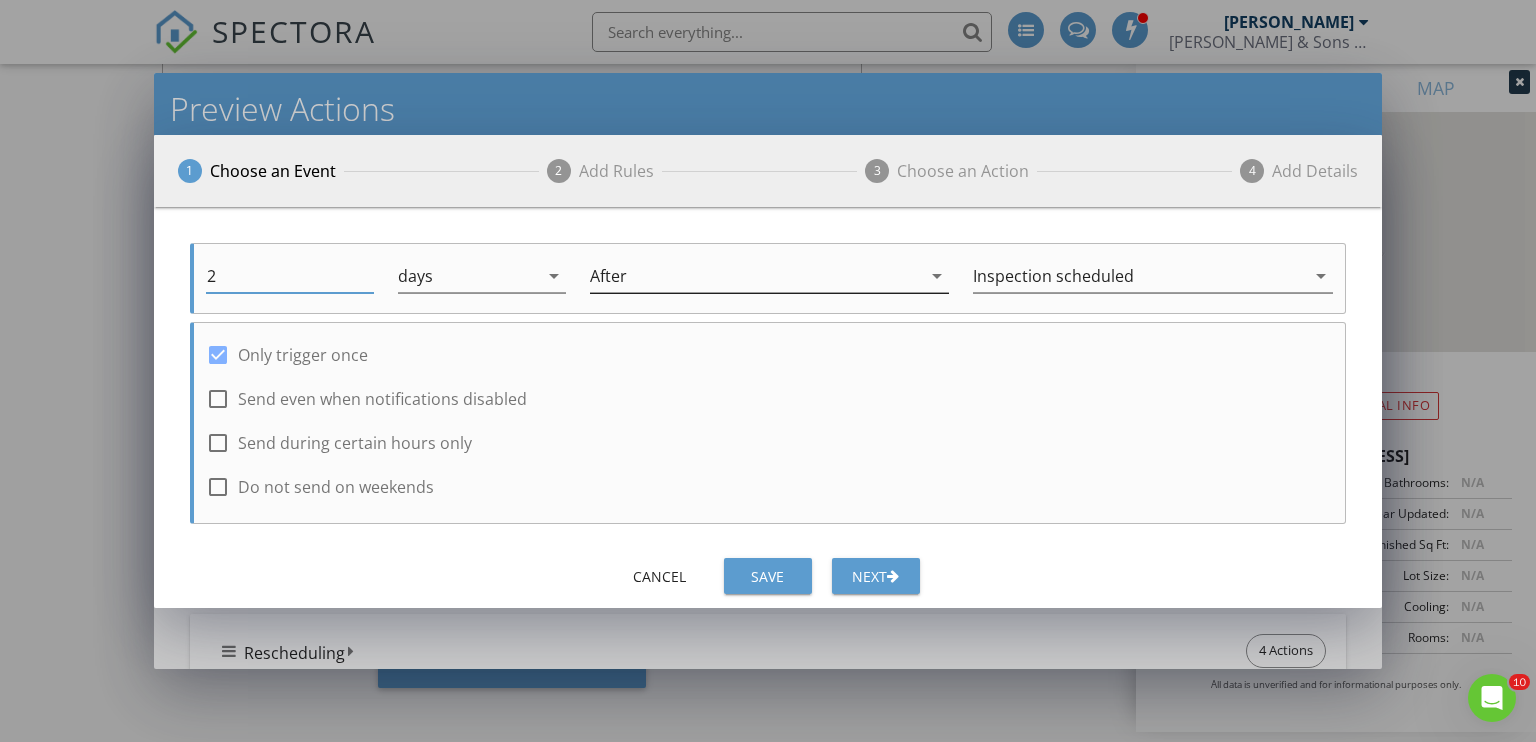 type on "2" 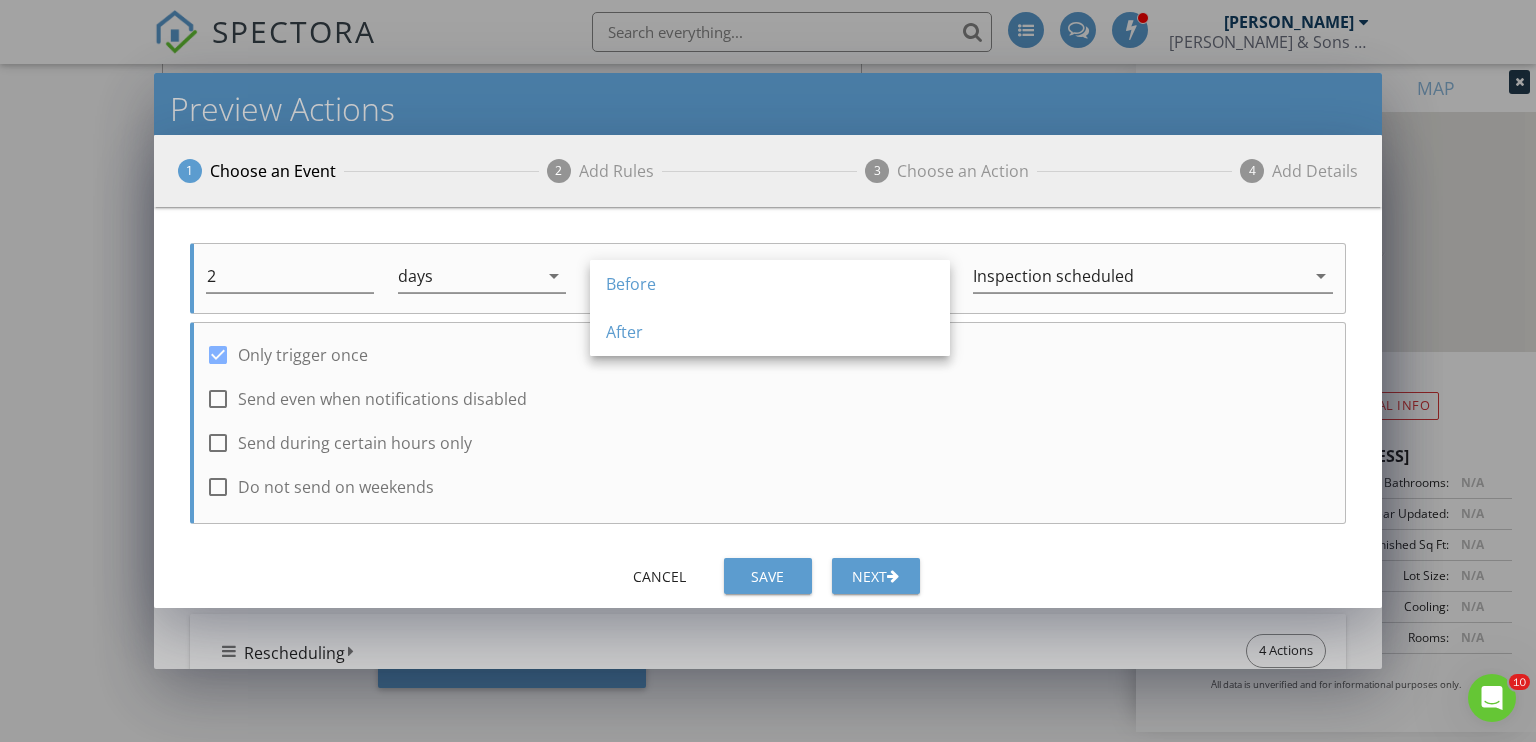 click on "Before After" at bounding box center (770, 308) 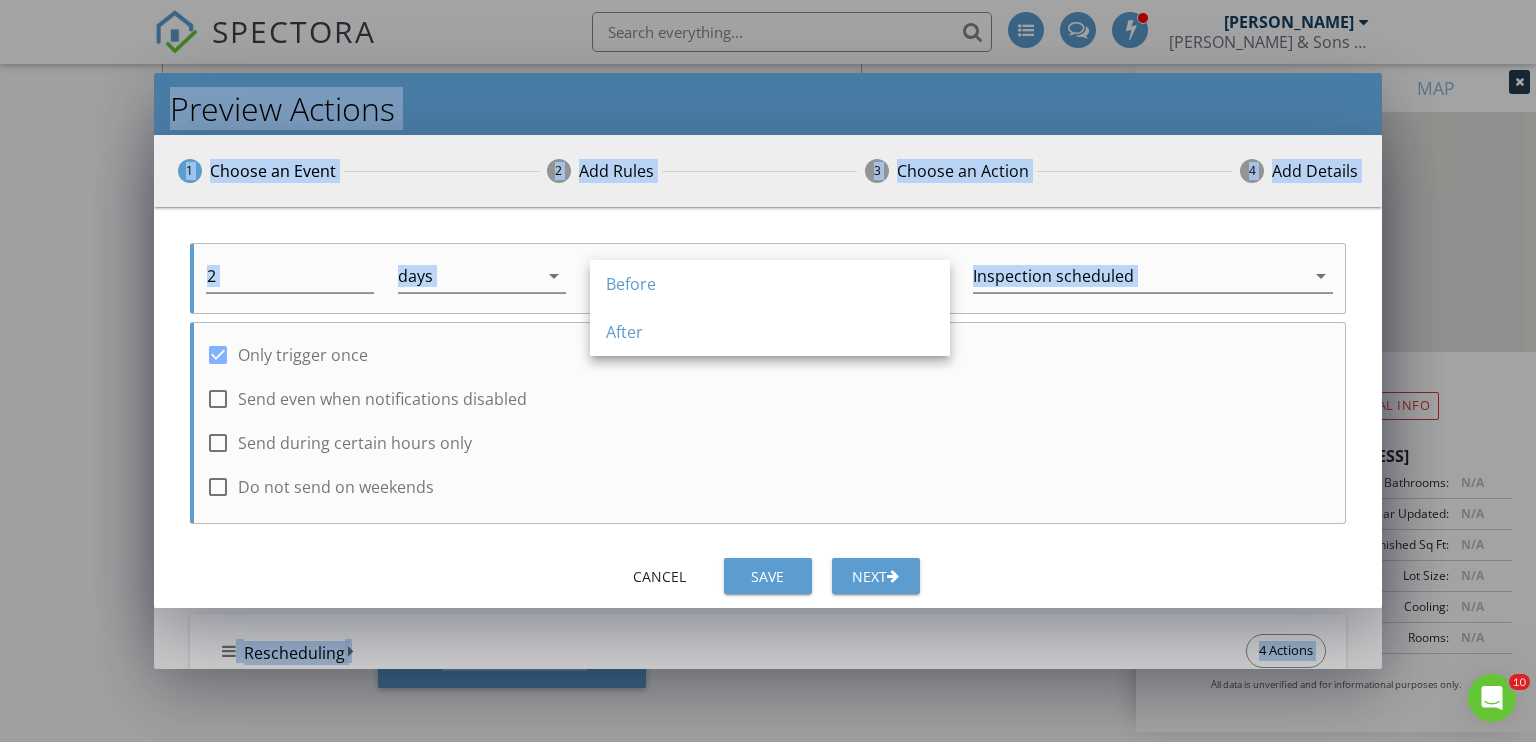 drag, startPoint x: 574, startPoint y: 368, endPoint x: 647, endPoint y: 326, distance: 84.21995 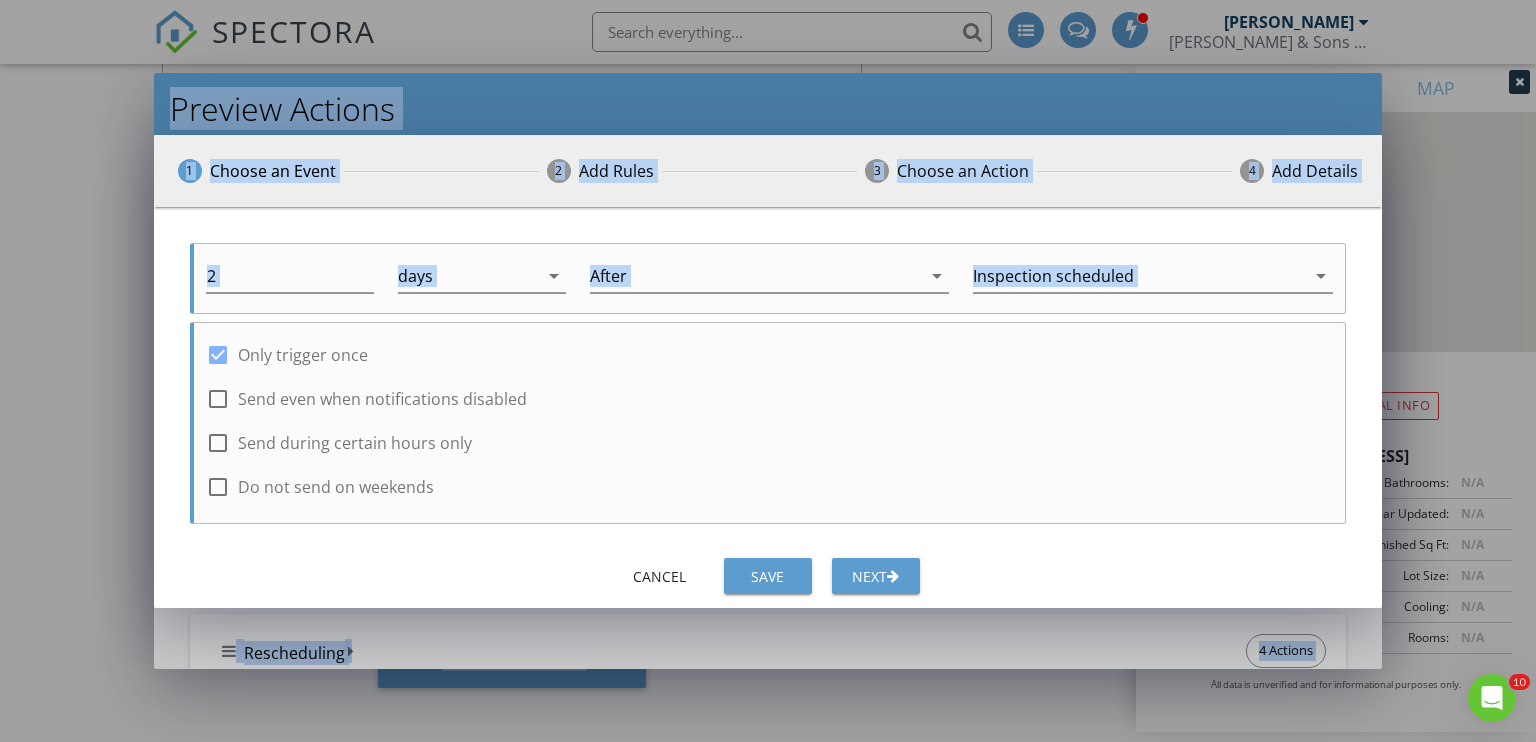 click on "check_box Only trigger once" at bounding box center [770, 345] 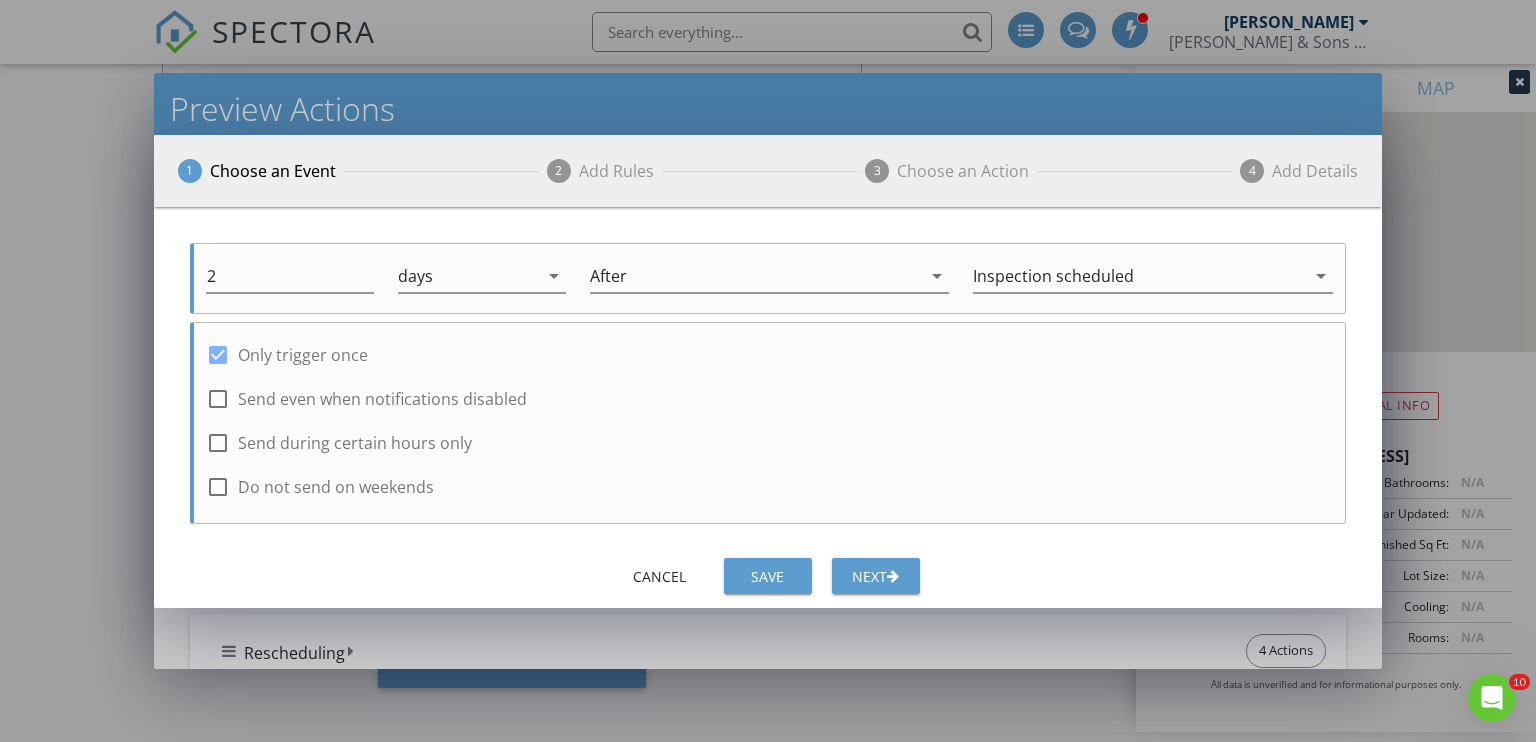 click on "check_box Only trigger once" at bounding box center [770, 345] 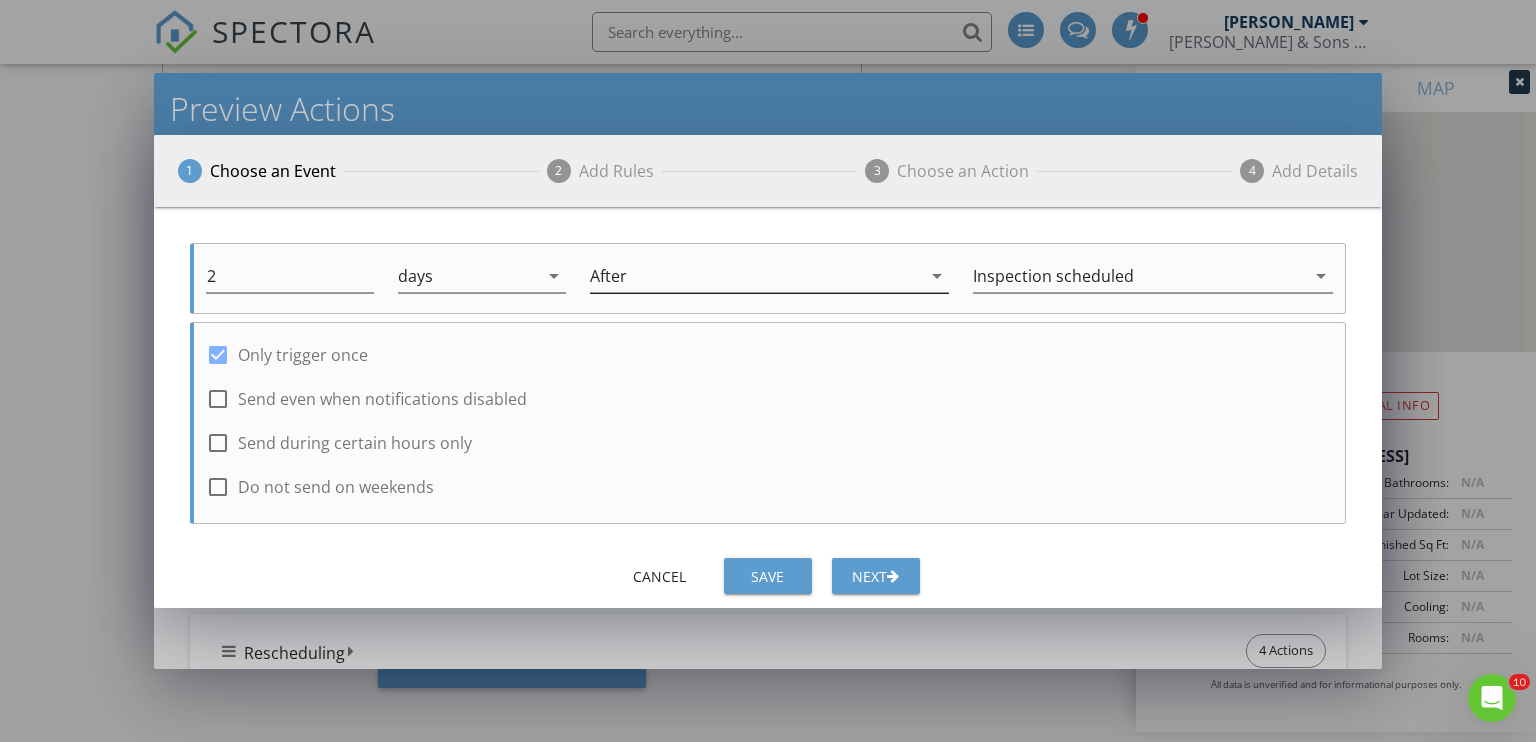 click on "After" at bounding box center (756, 276) 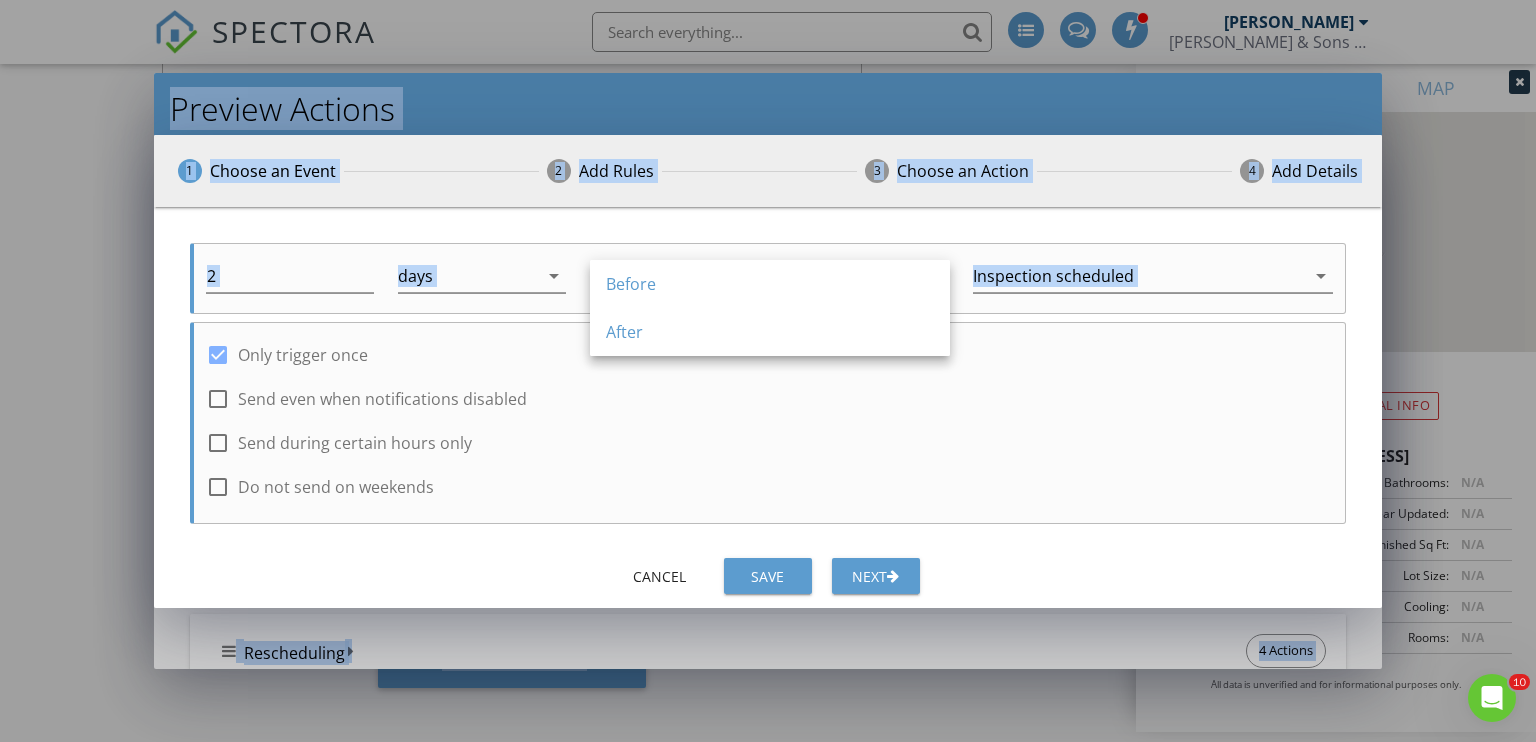 drag, startPoint x: 716, startPoint y: 287, endPoint x: 712, endPoint y: 455, distance: 168.0476 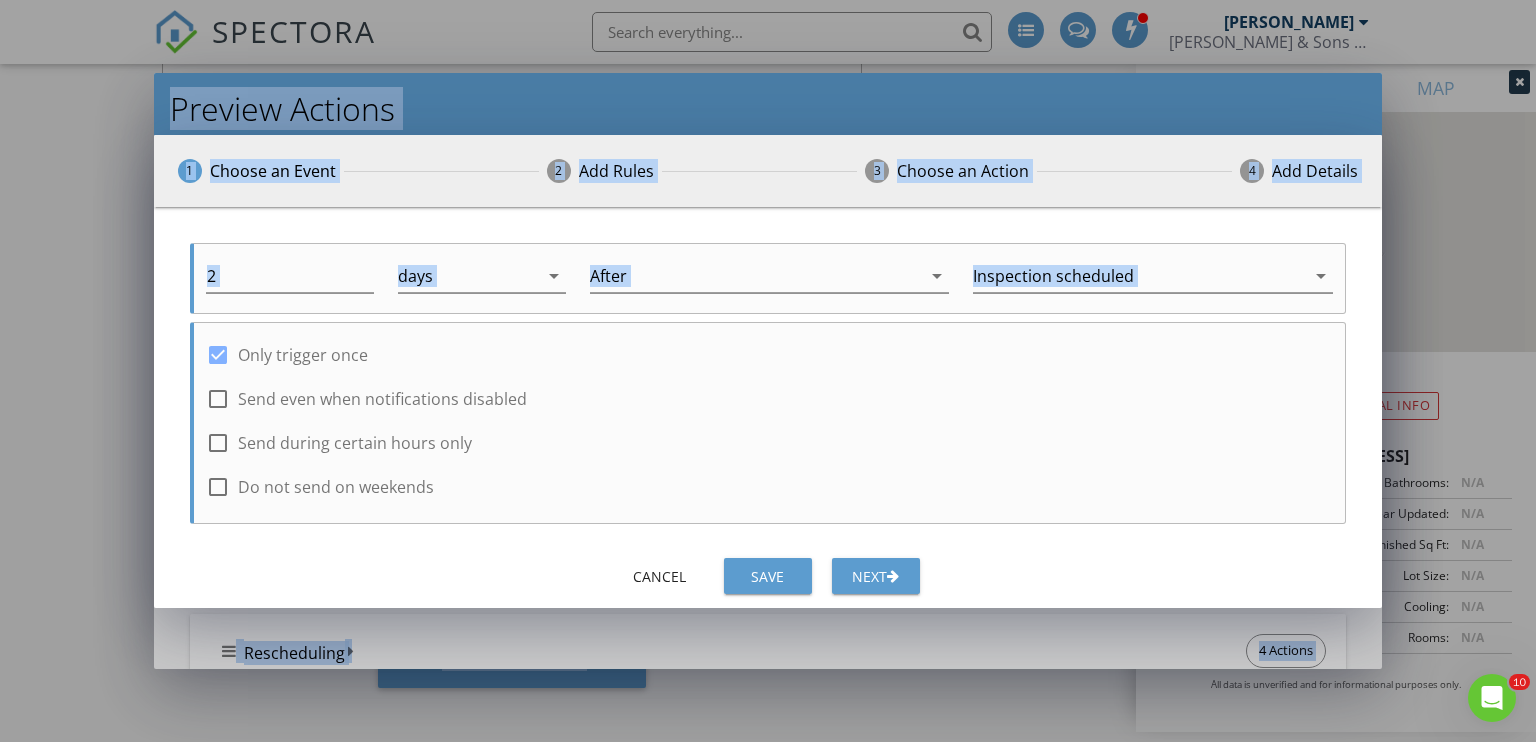 click on "check_box_outline_blank Do not send on weekends" at bounding box center (770, 489) 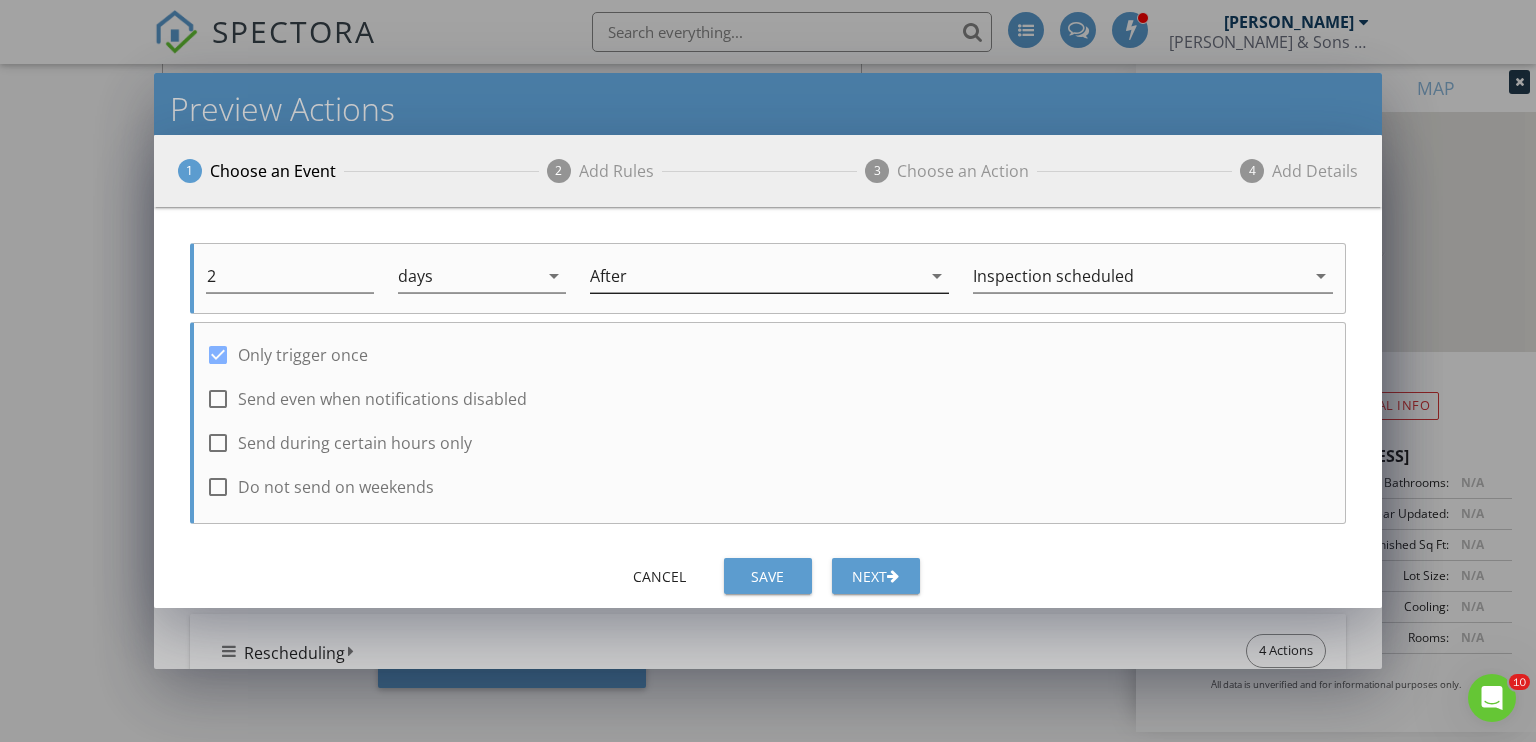 click on "After" at bounding box center (756, 276) 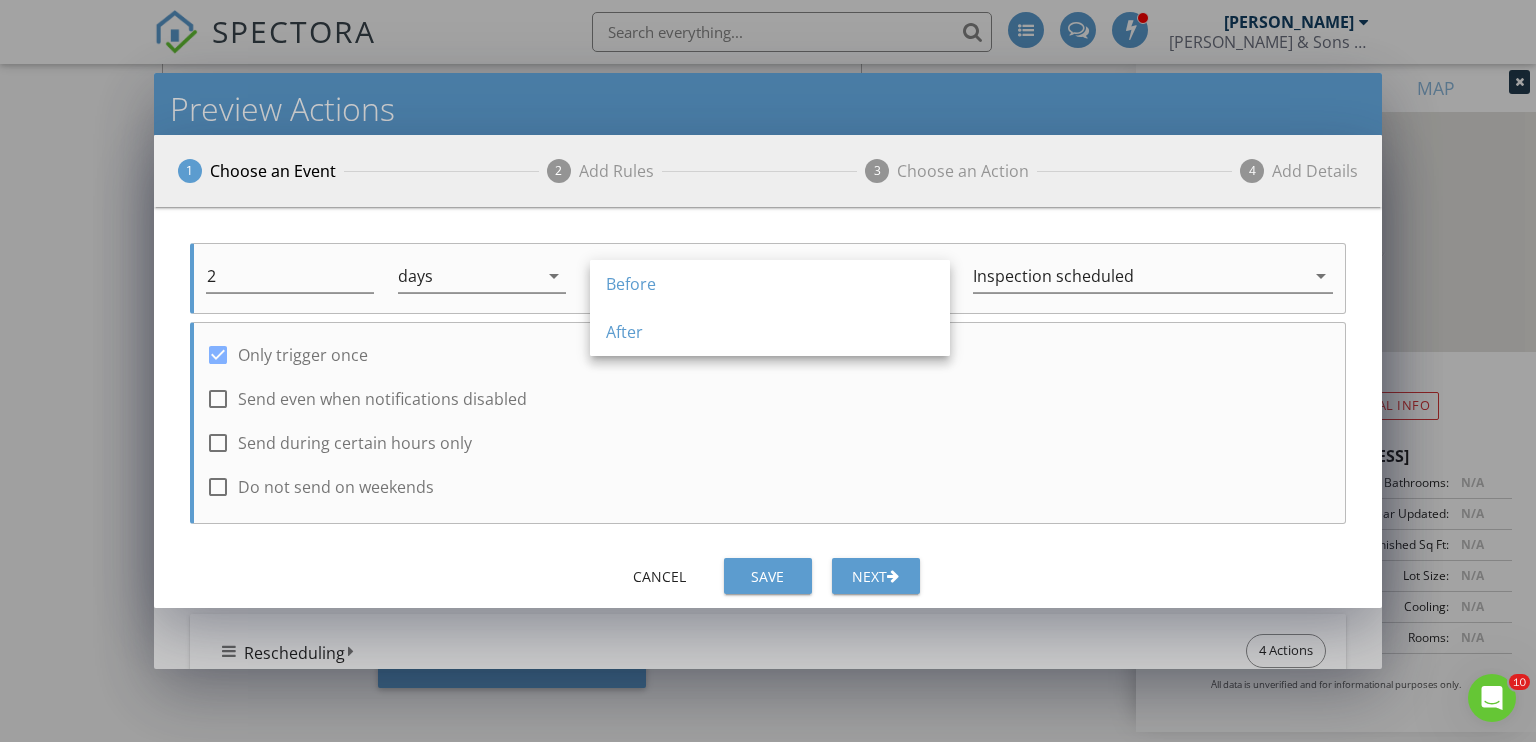 click on "Before After" at bounding box center [770, 308] 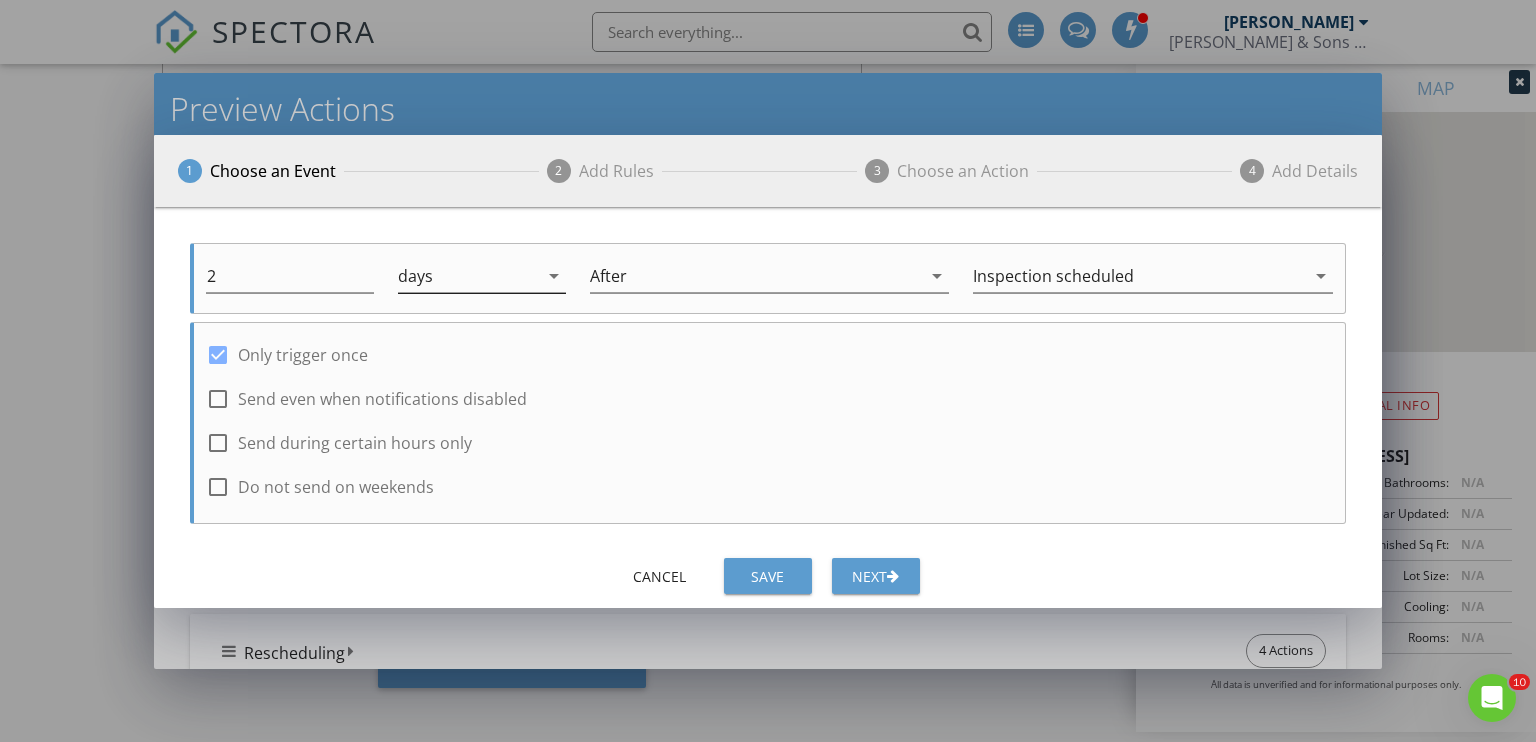 click on "days" at bounding box center [468, 276] 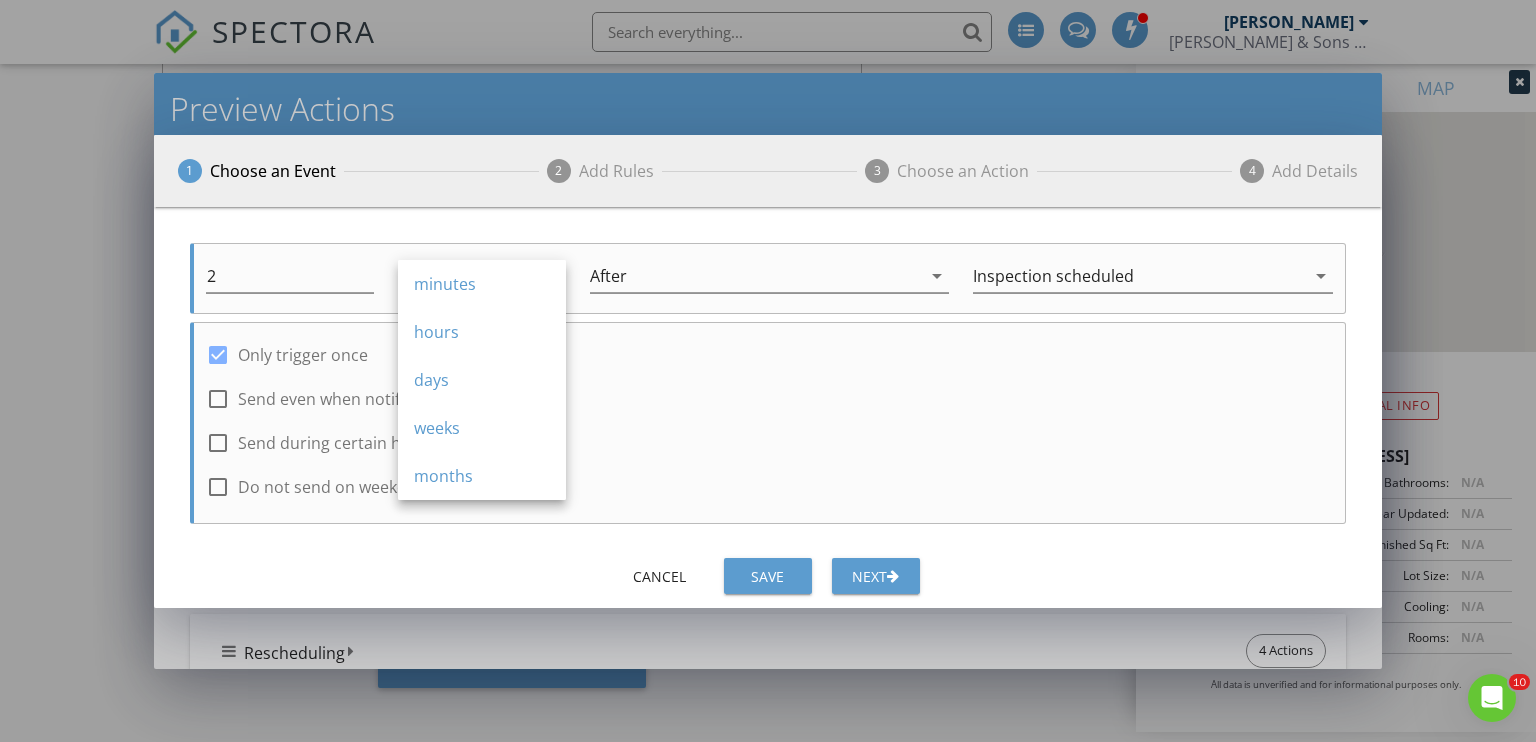 click on "check_box_outline_blank Send even when notifications disabled" at bounding box center [770, 397] 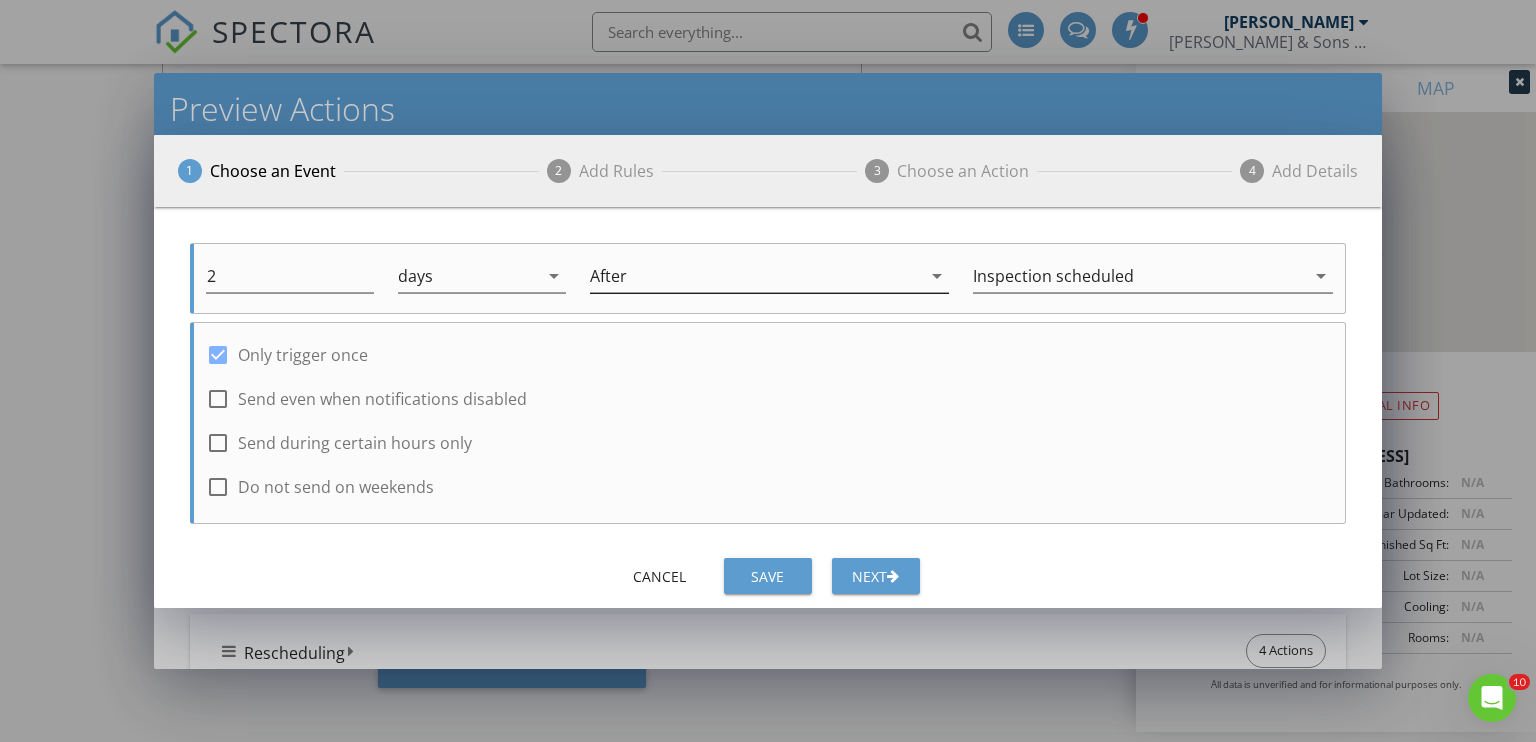 click on "After" at bounding box center (756, 276) 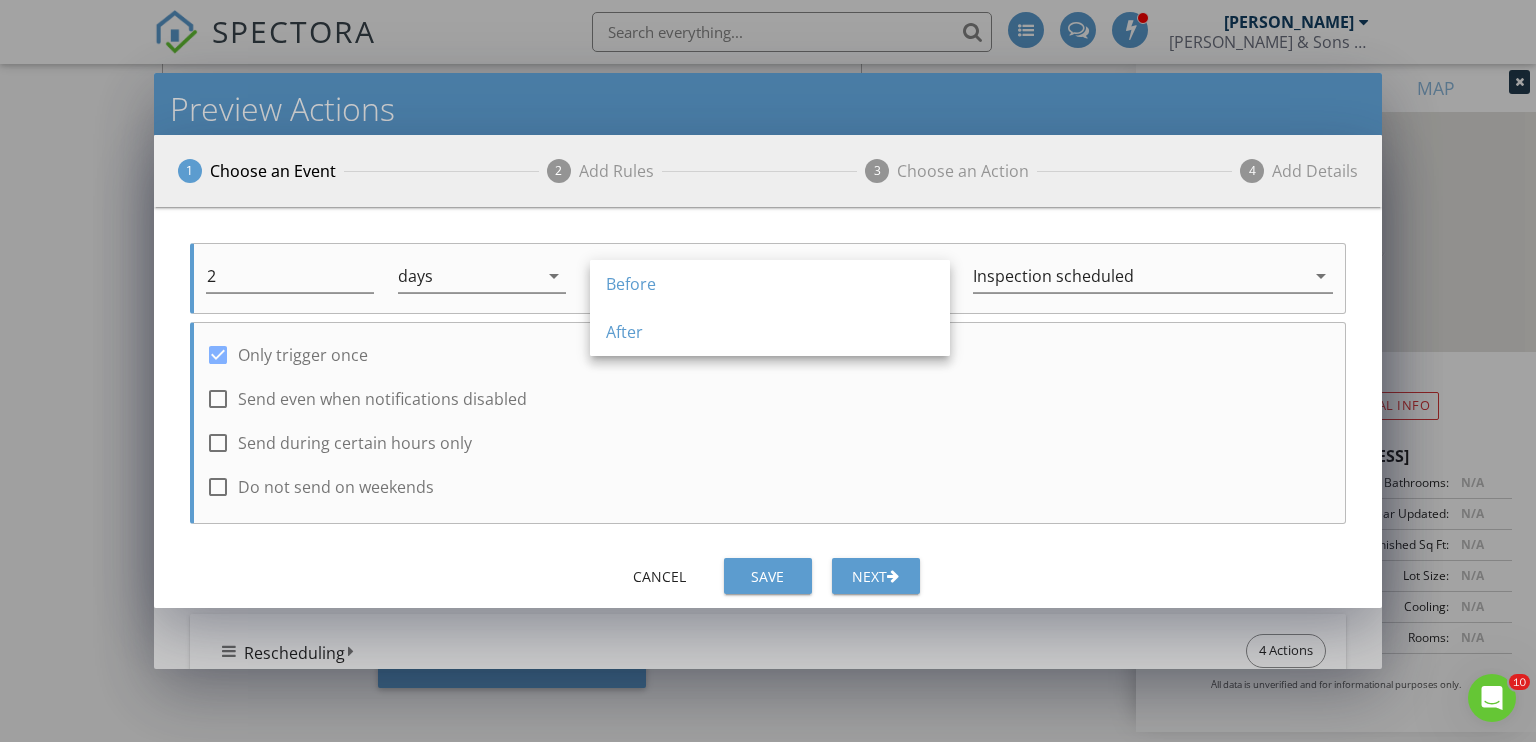 click on "Before After" at bounding box center [770, 308] 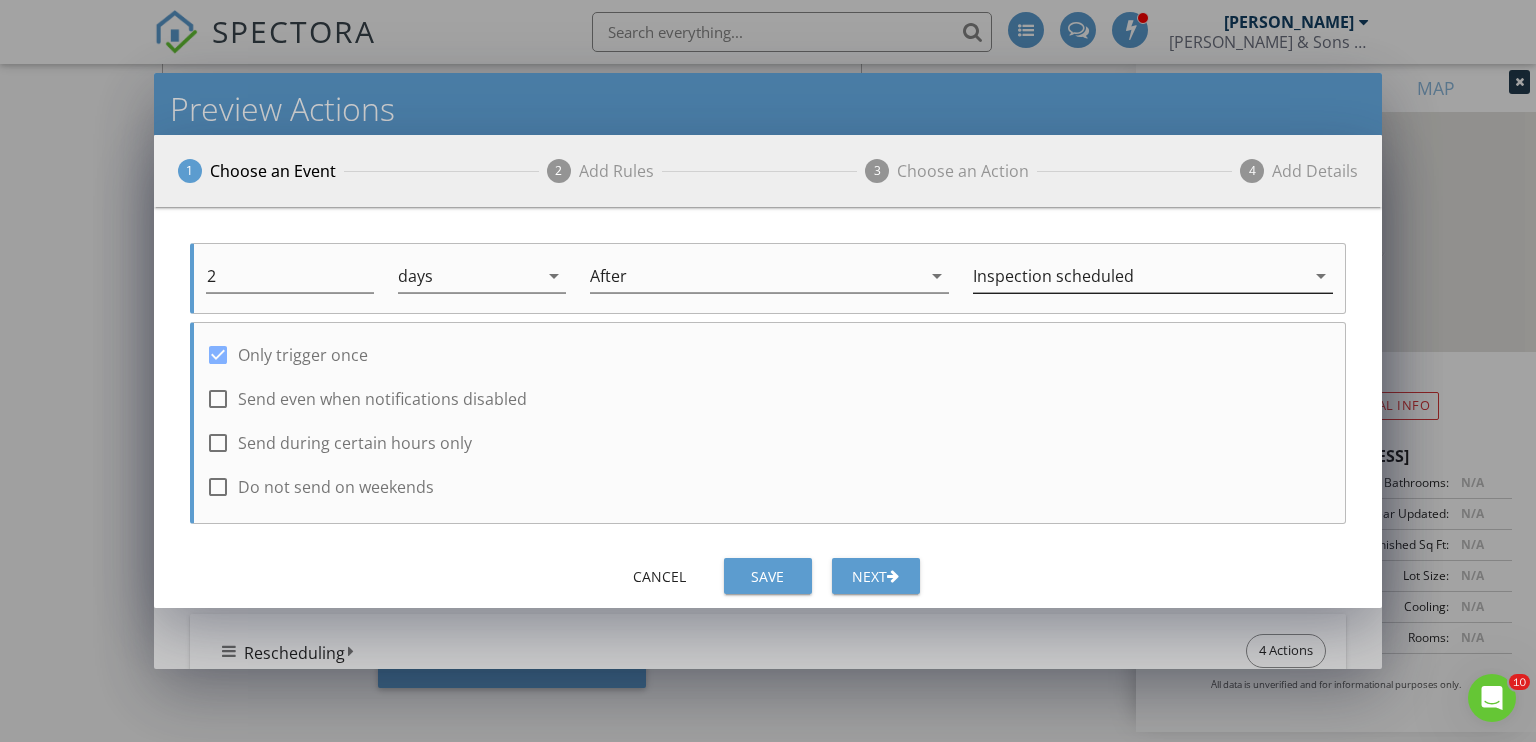 click on "Inspection scheduled" at bounding box center [1139, 276] 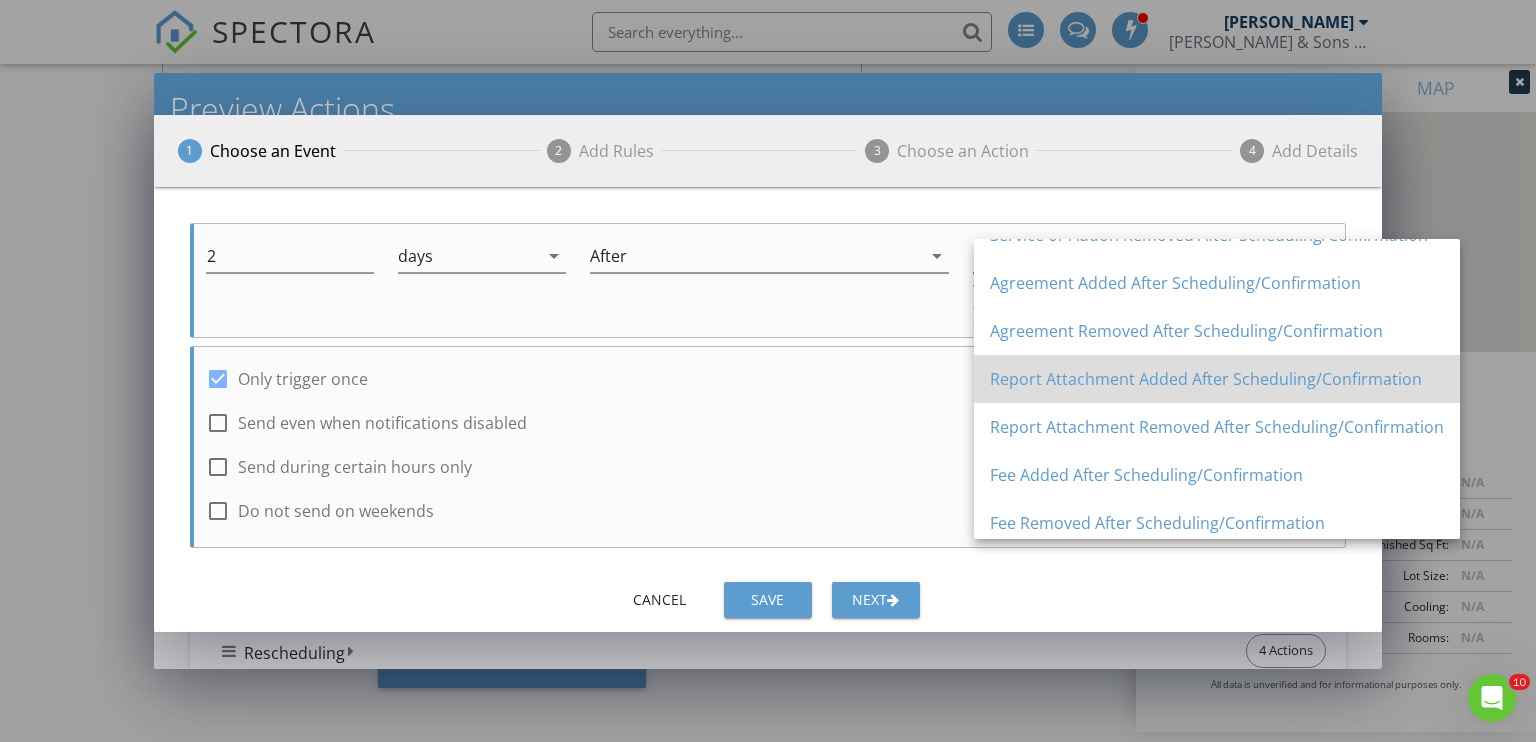 scroll, scrollTop: 59, scrollLeft: 0, axis: vertical 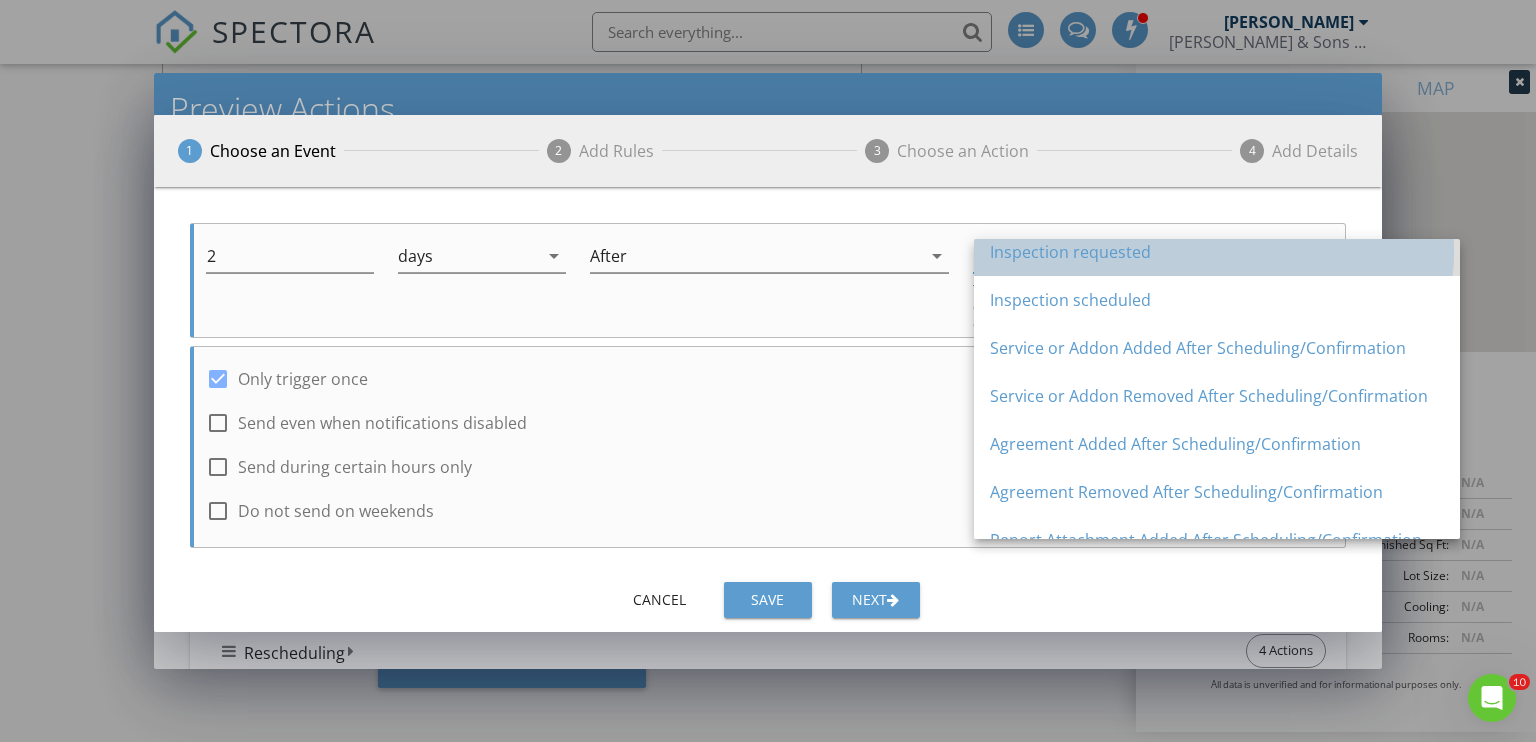 click on "Inspection requested" at bounding box center [1217, 252] 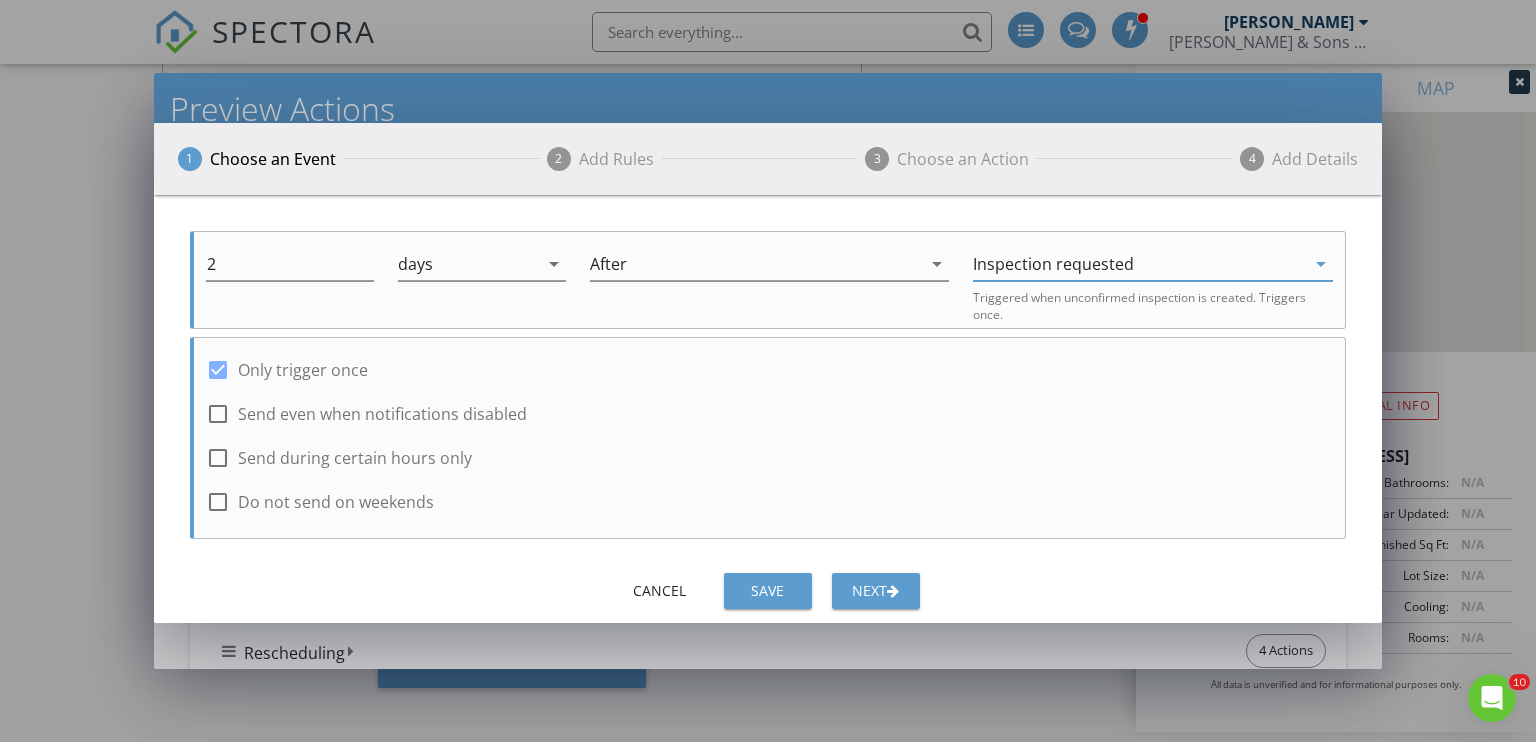 click on "Inspection requested" at bounding box center (1053, 264) 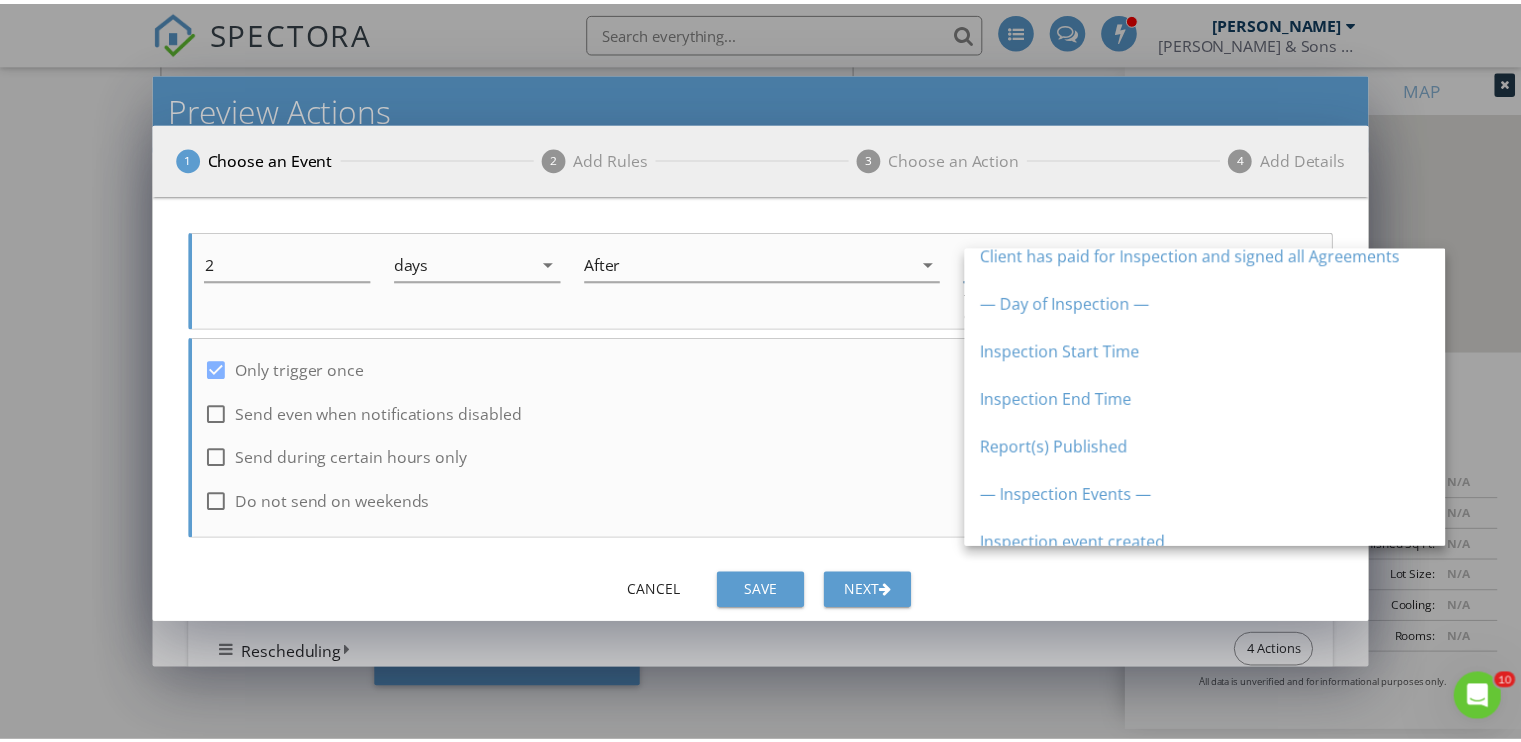 scroll, scrollTop: 871, scrollLeft: 0, axis: vertical 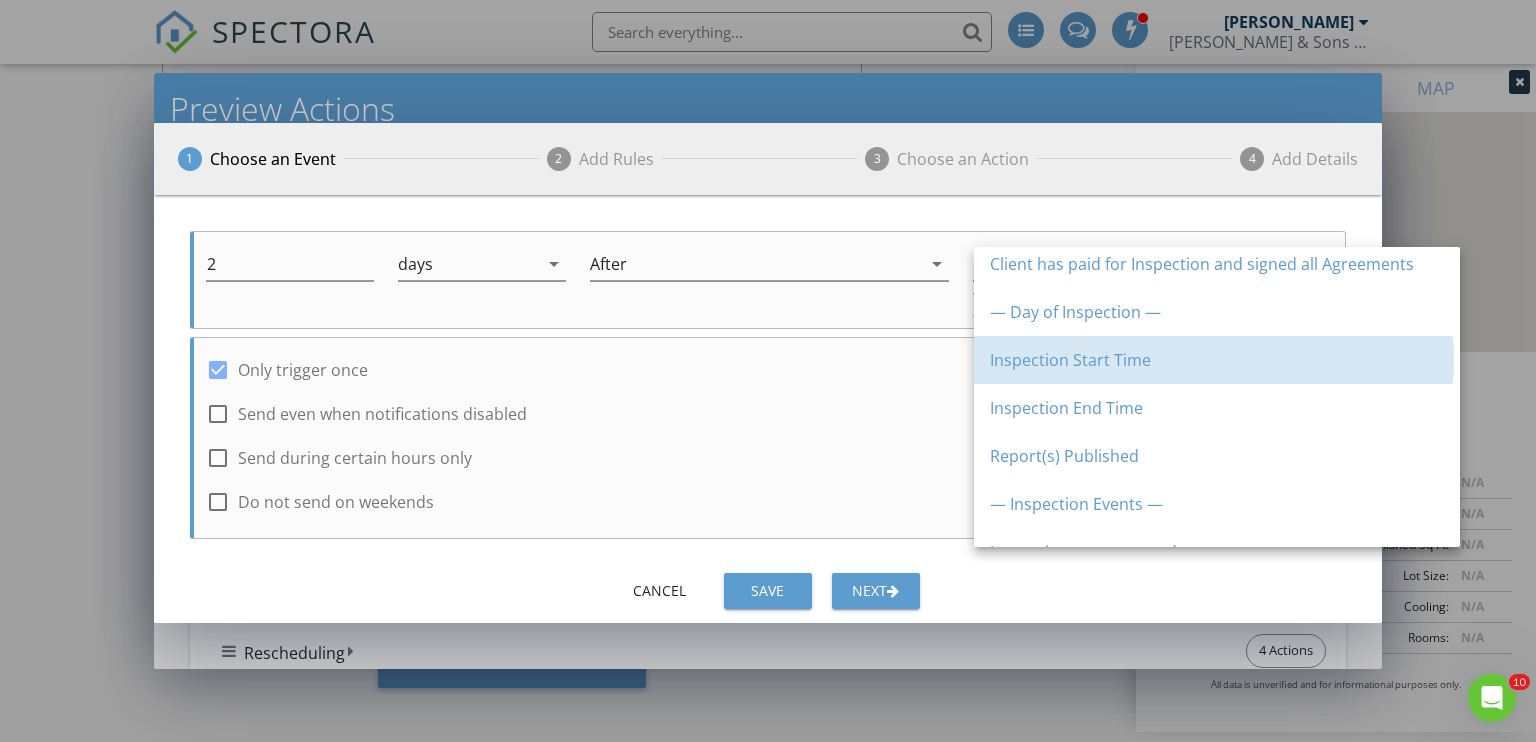 click on "Inspection Start Time" at bounding box center [1217, 360] 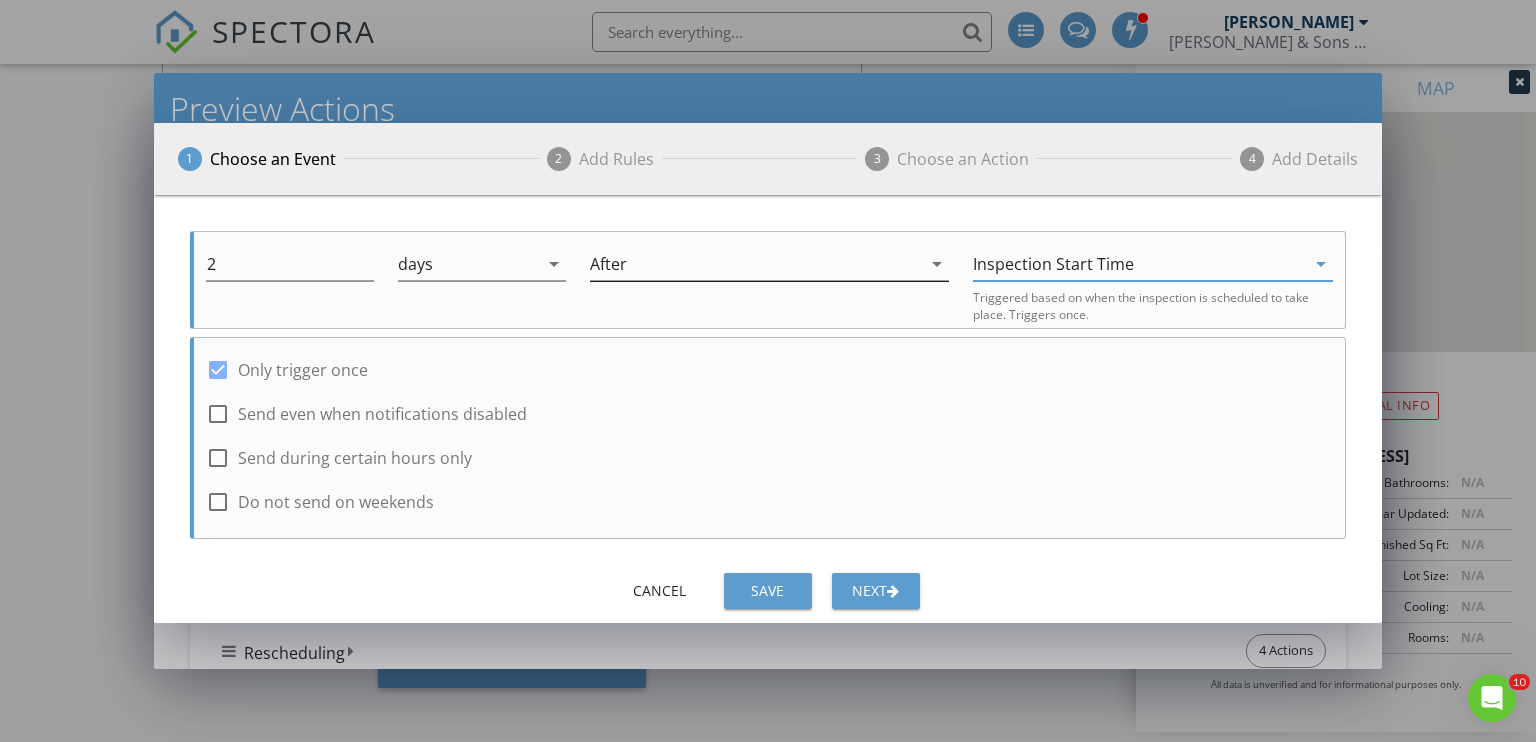click on "After" at bounding box center [756, 264] 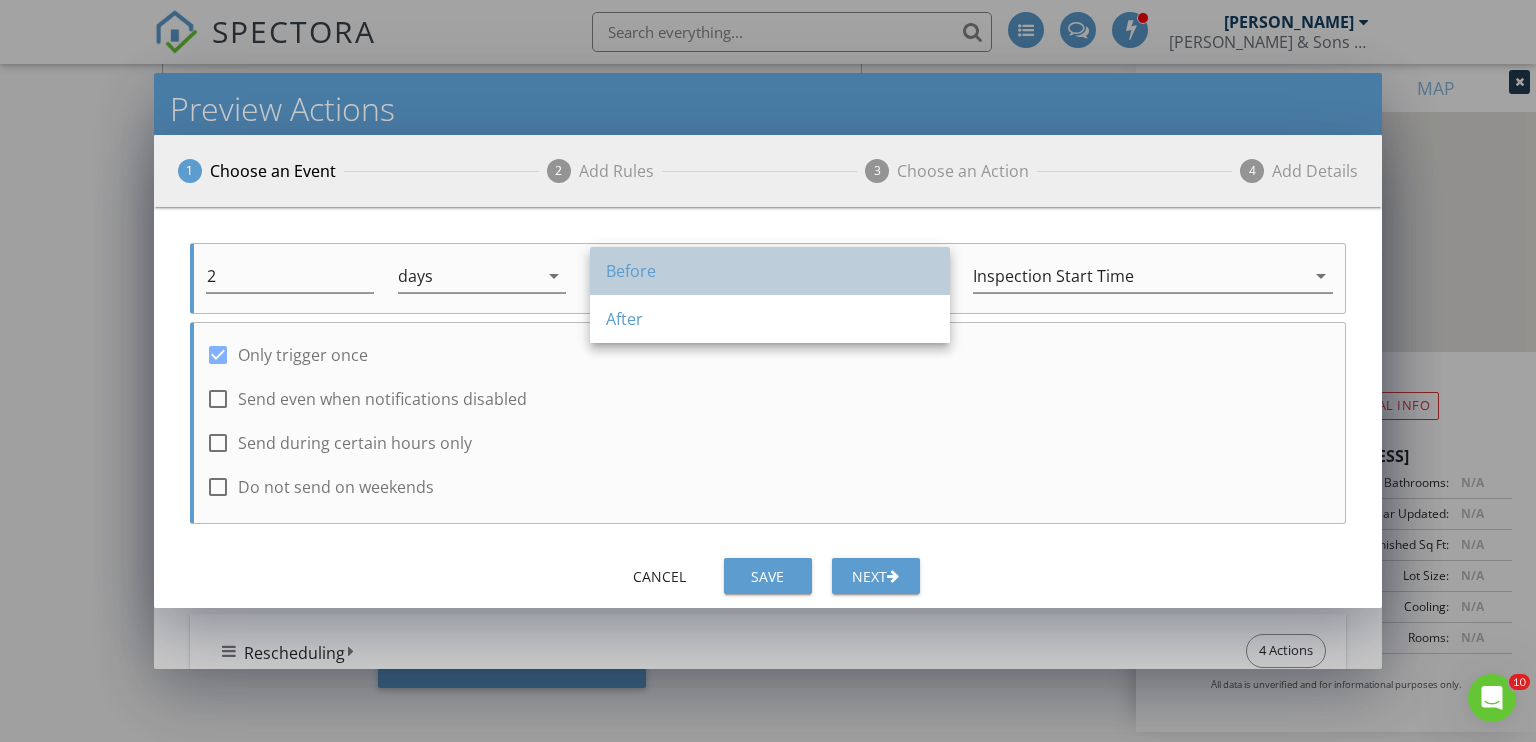 click on "Before" at bounding box center (770, 271) 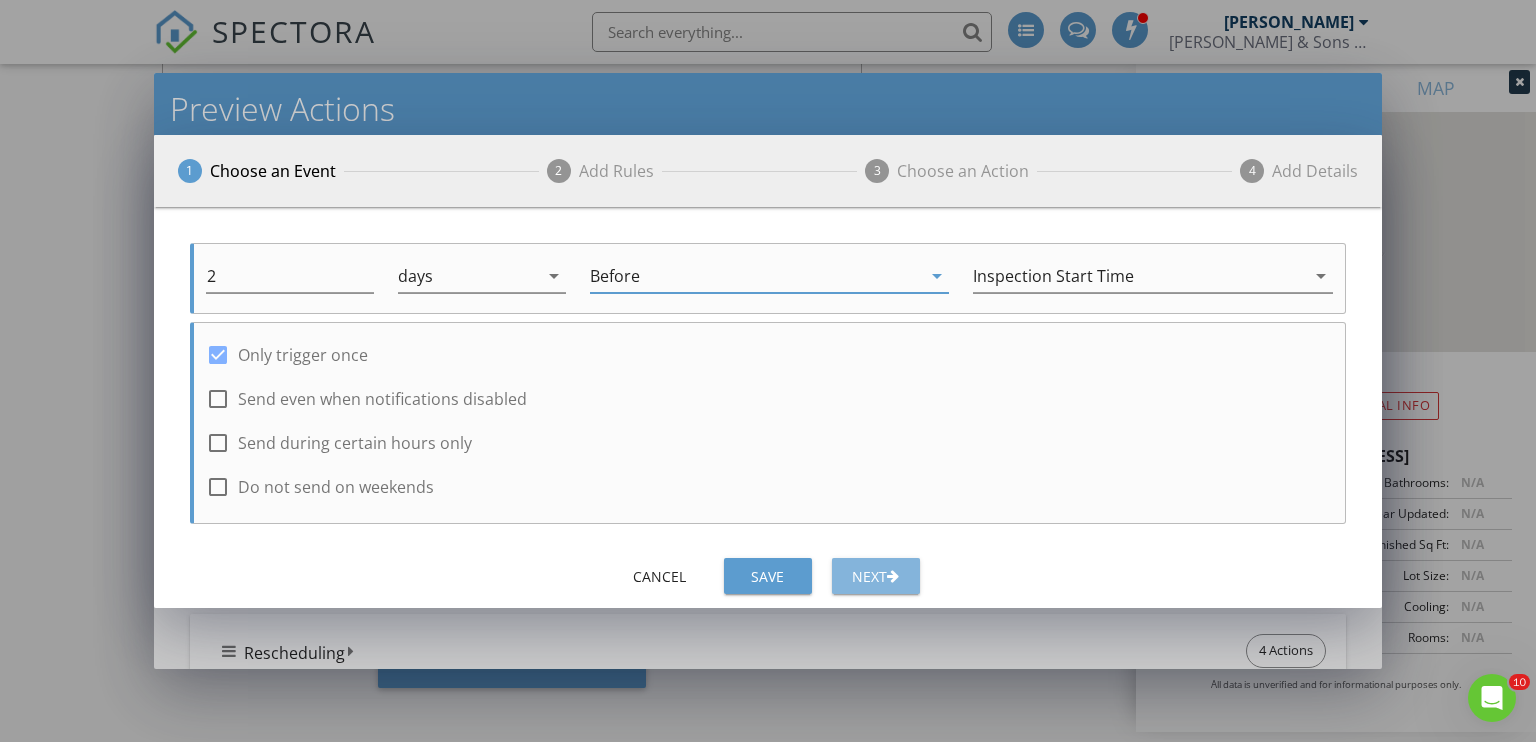 click on "Next" at bounding box center (876, 576) 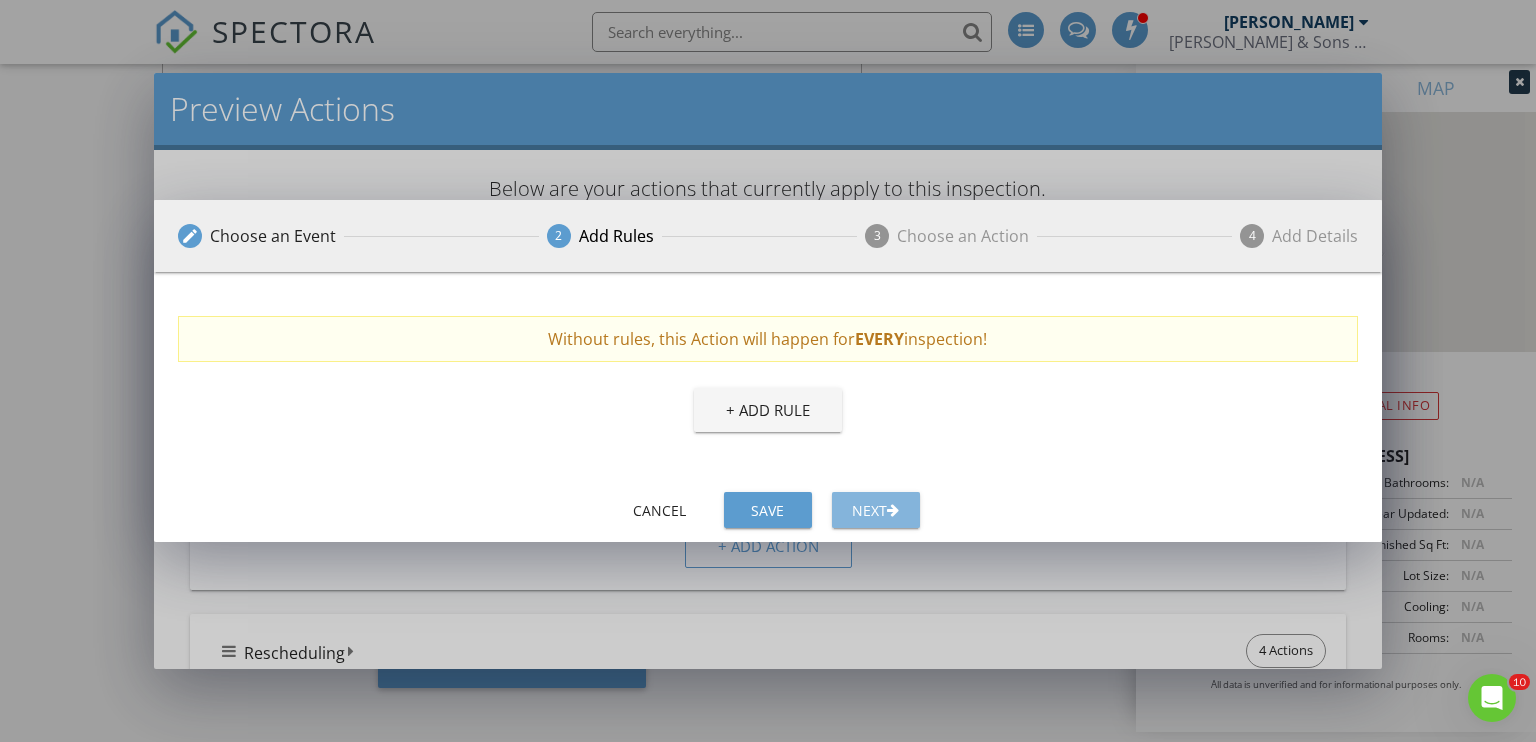 click on "Next" at bounding box center [876, 510] 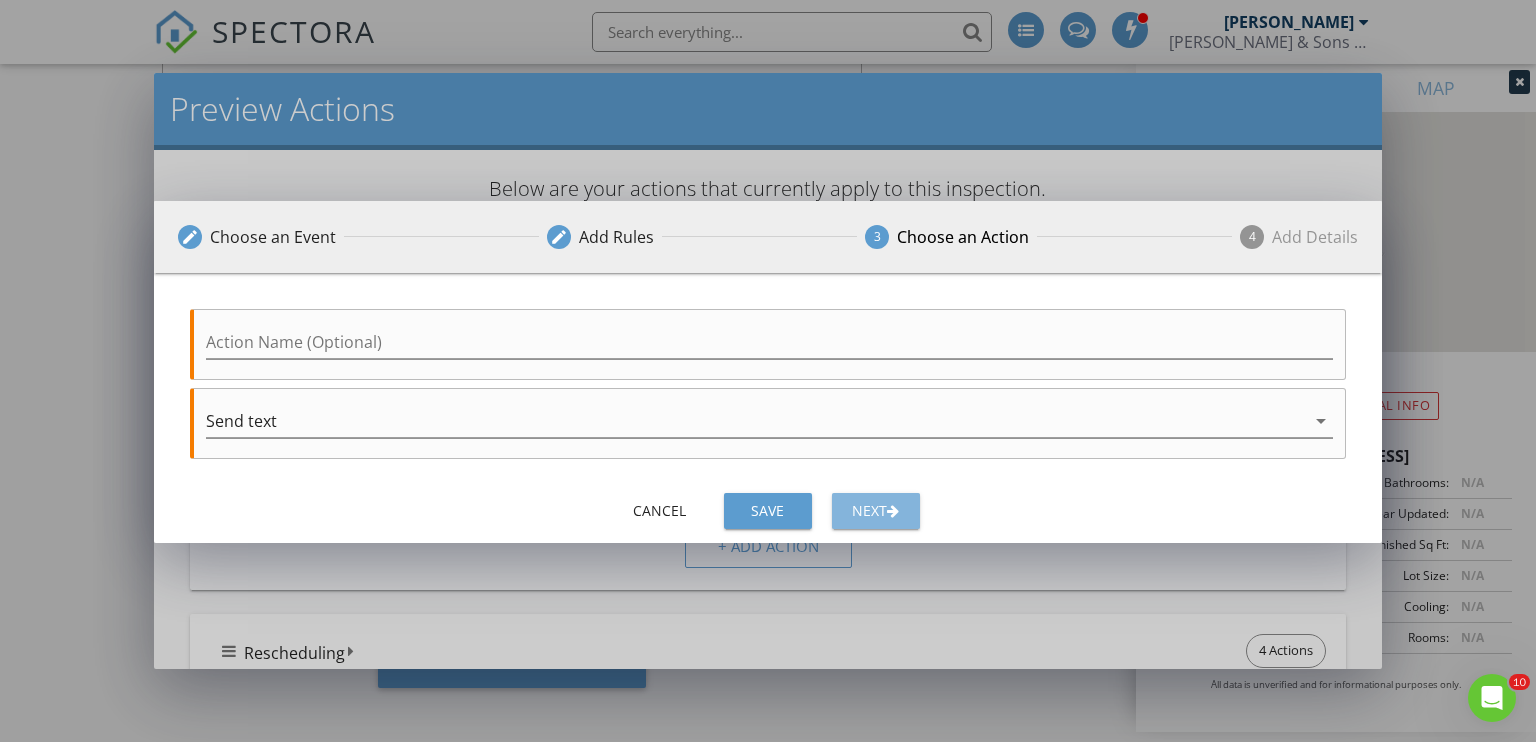 click on "Next" at bounding box center (876, 510) 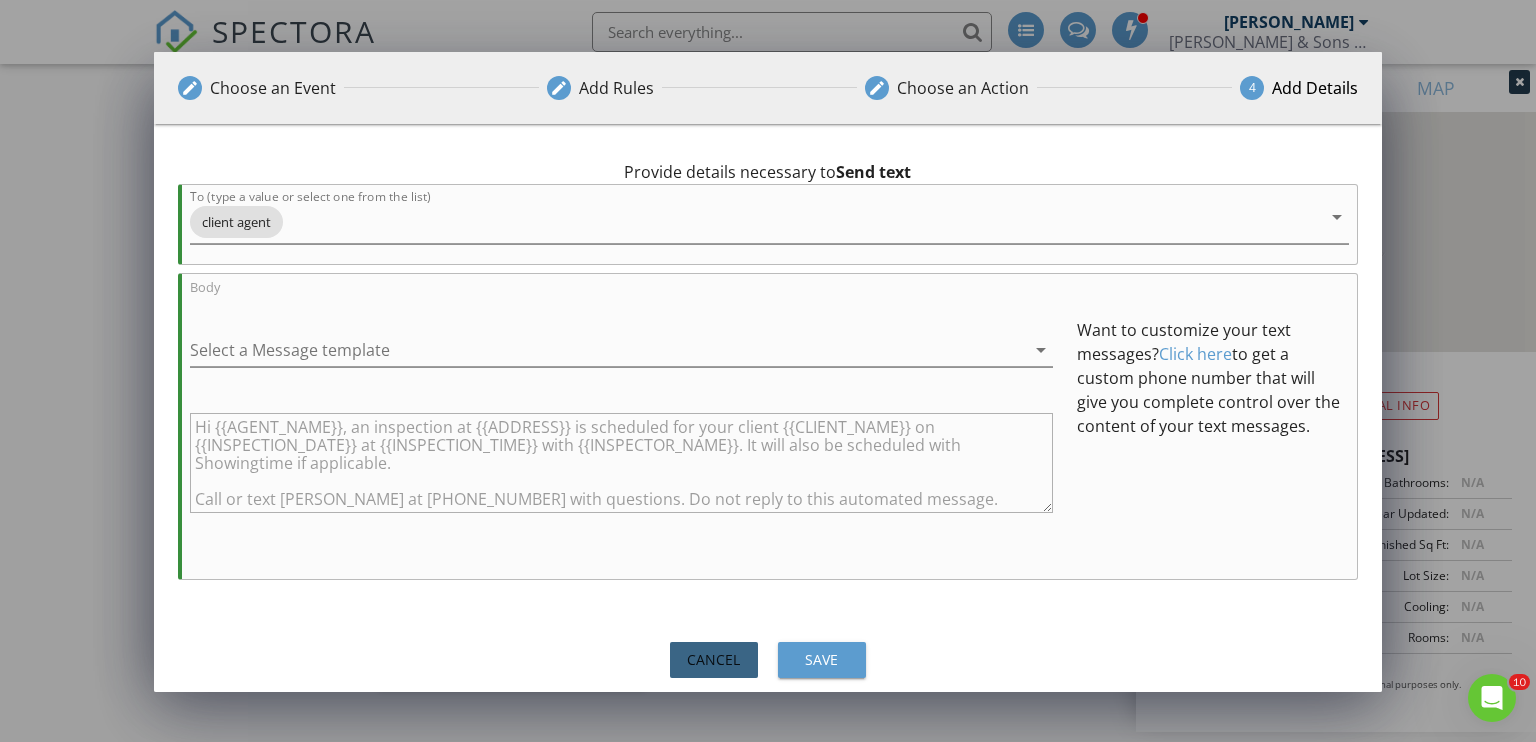 click on "Cancel" at bounding box center [714, 659] 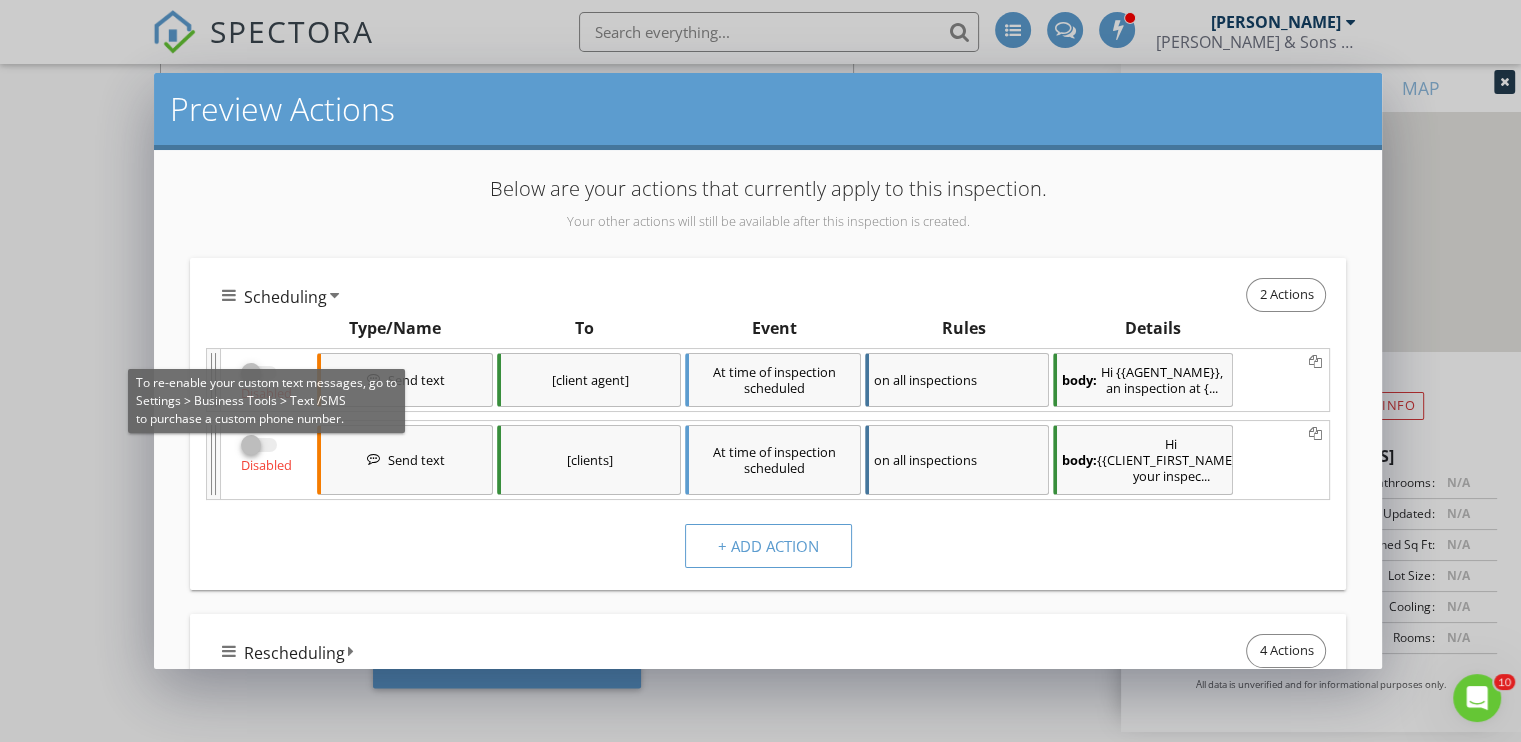 click on "Disabled" at bounding box center (266, 451) 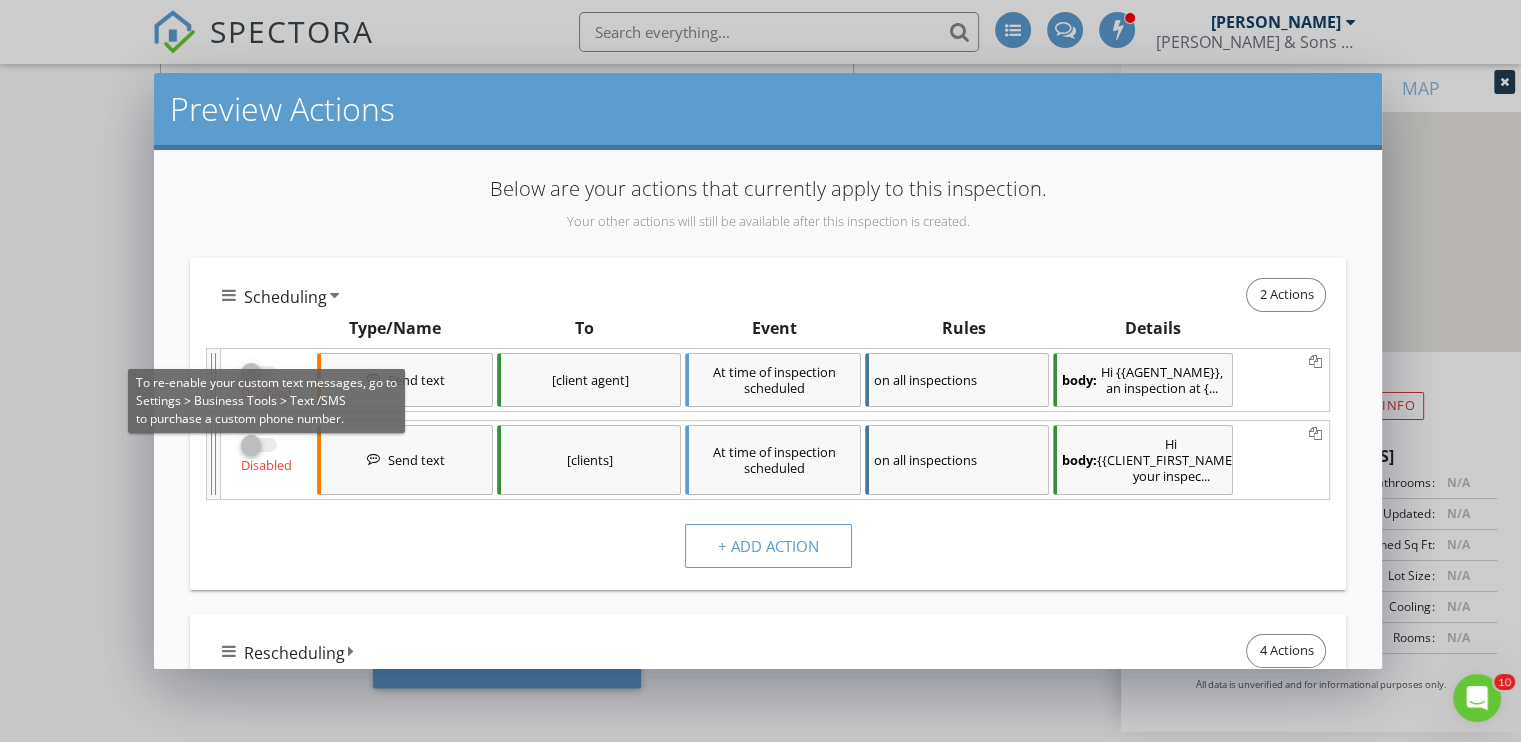 click on "Disabled" at bounding box center (266, 451) 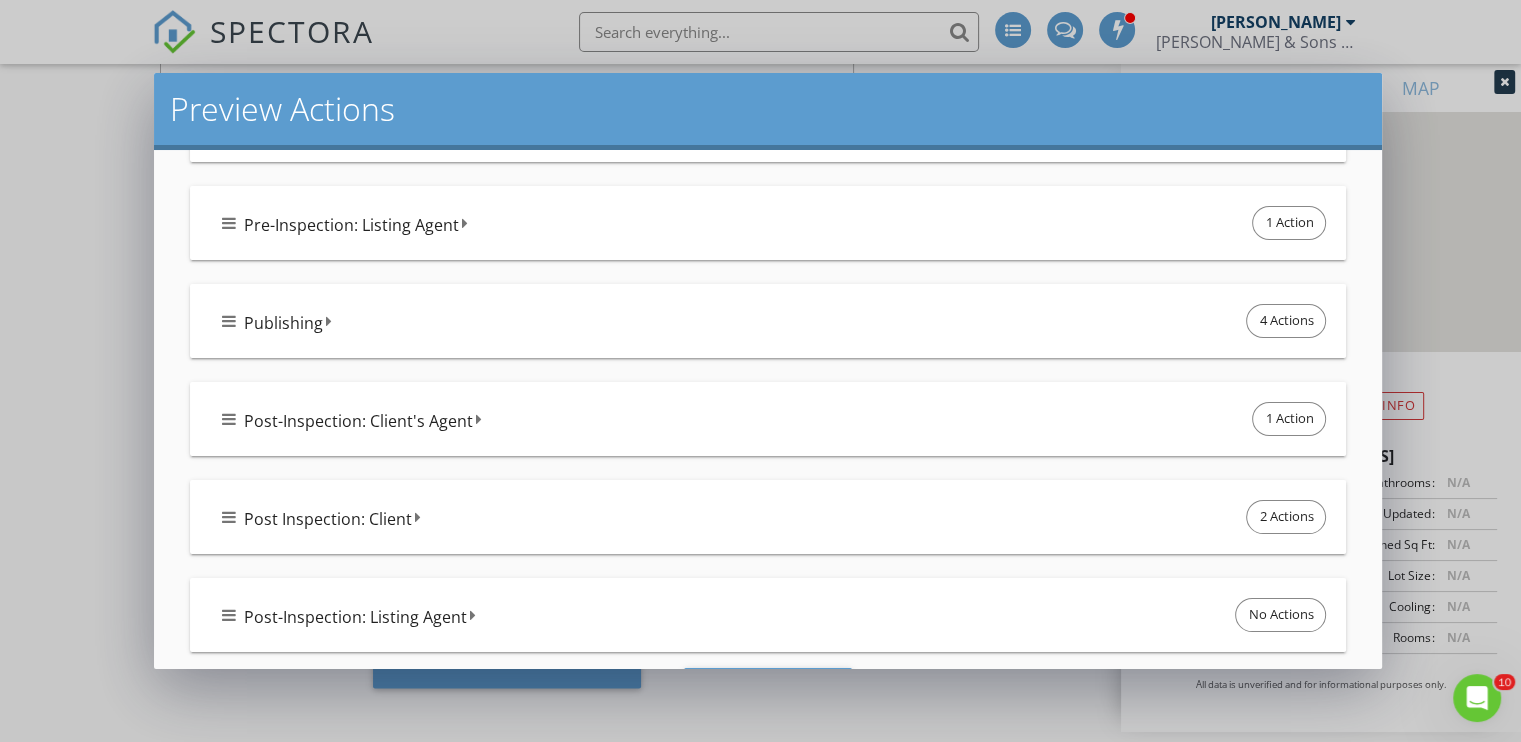 scroll, scrollTop: 921, scrollLeft: 0, axis: vertical 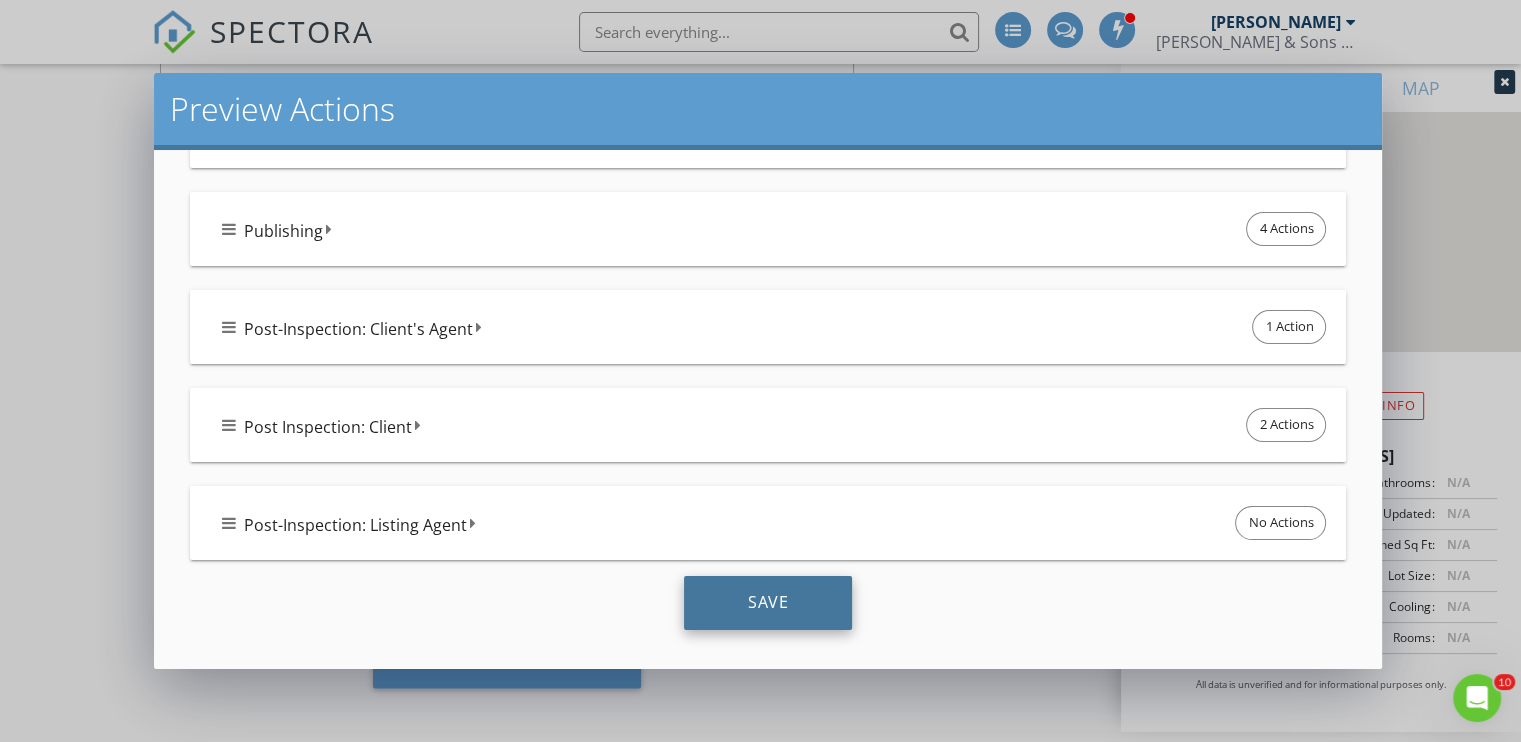 click on "Save" at bounding box center (768, 603) 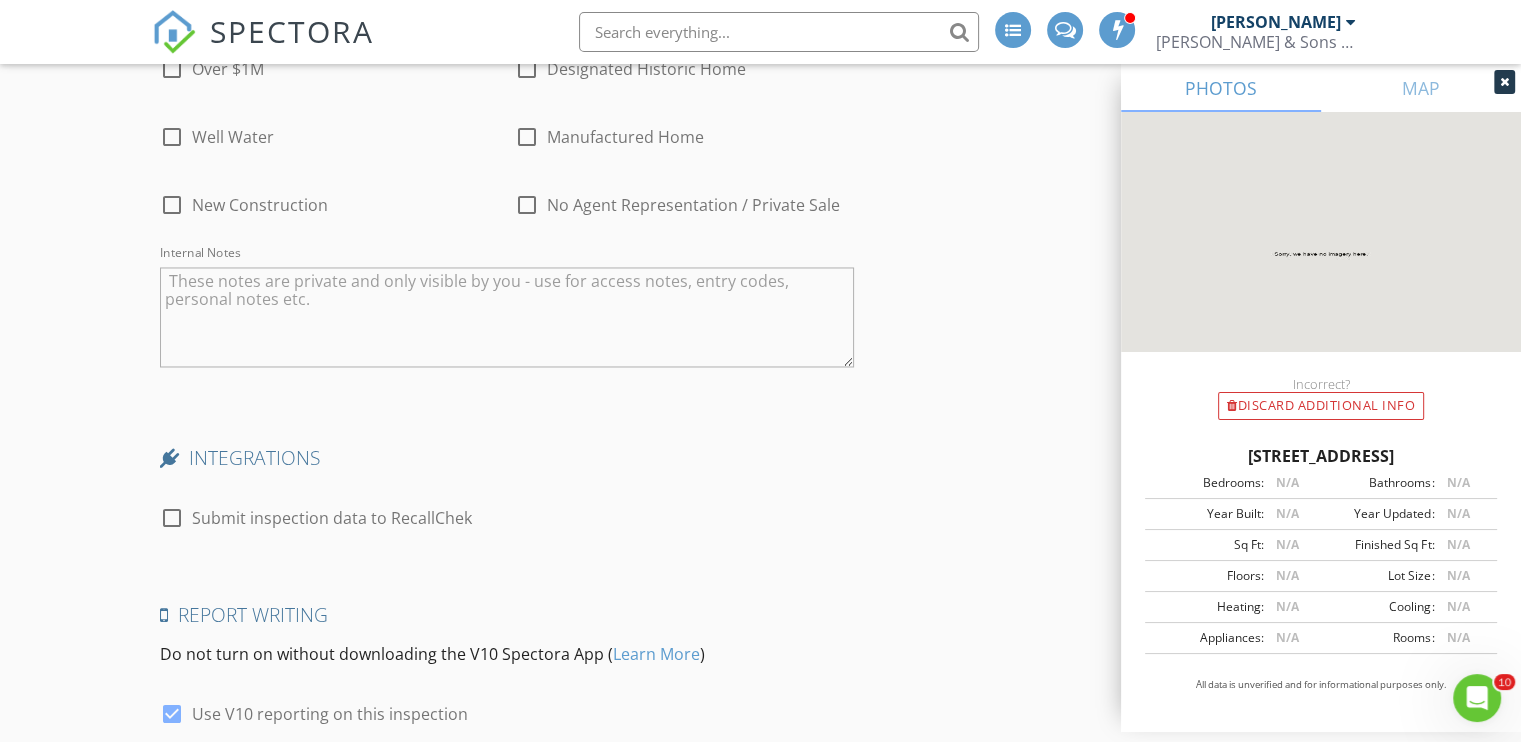 scroll, scrollTop: 3293, scrollLeft: 0, axis: vertical 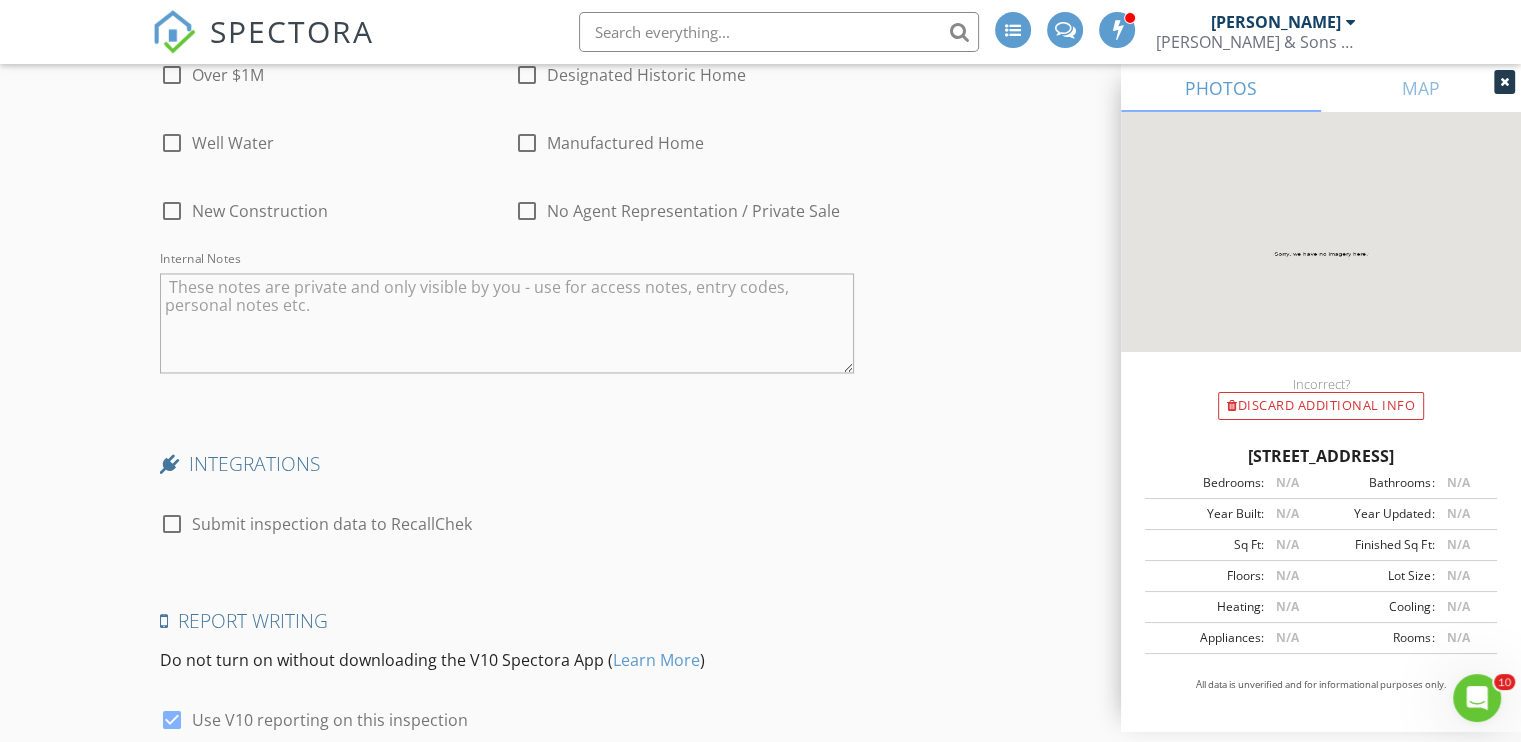 click at bounding box center (507, 323) 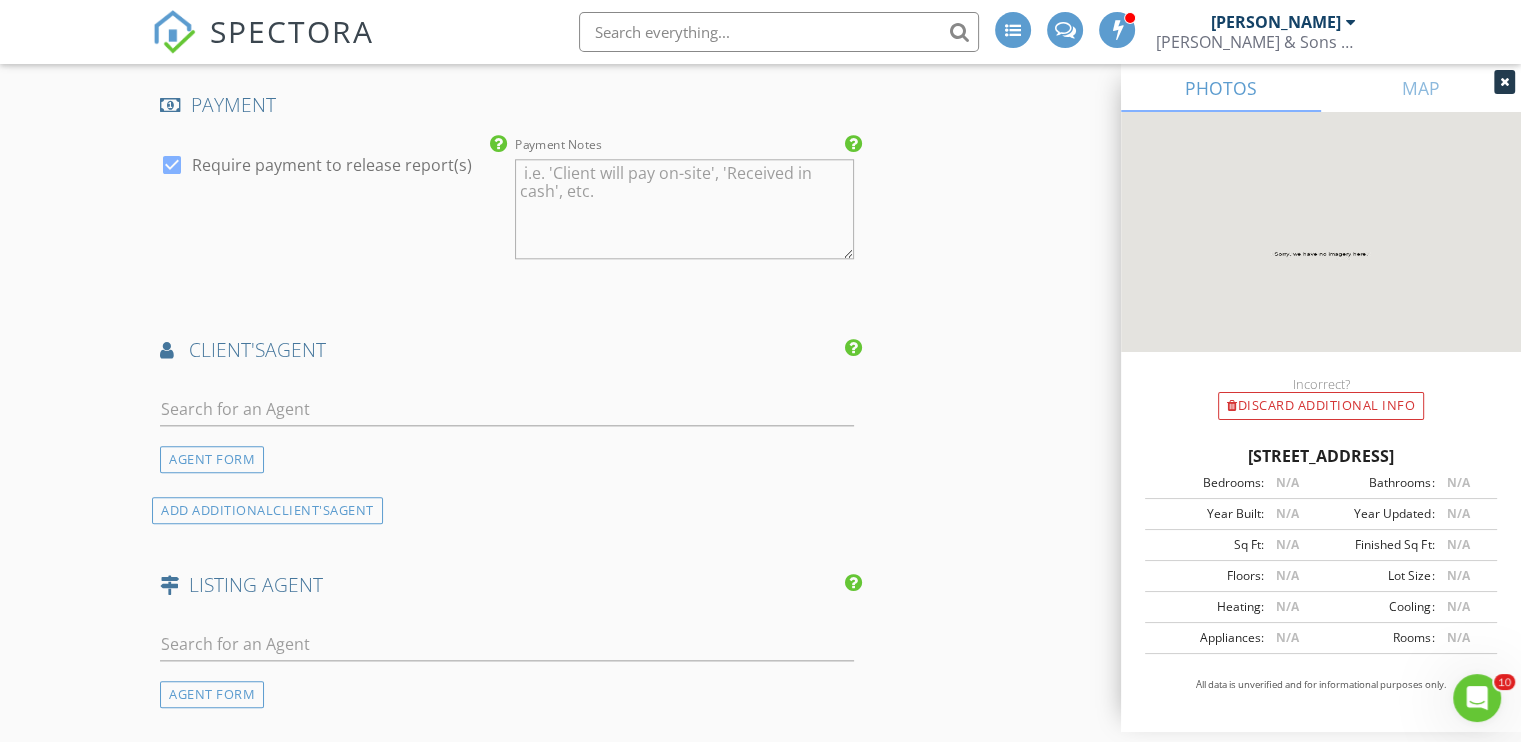 scroll, scrollTop: 2137, scrollLeft: 0, axis: vertical 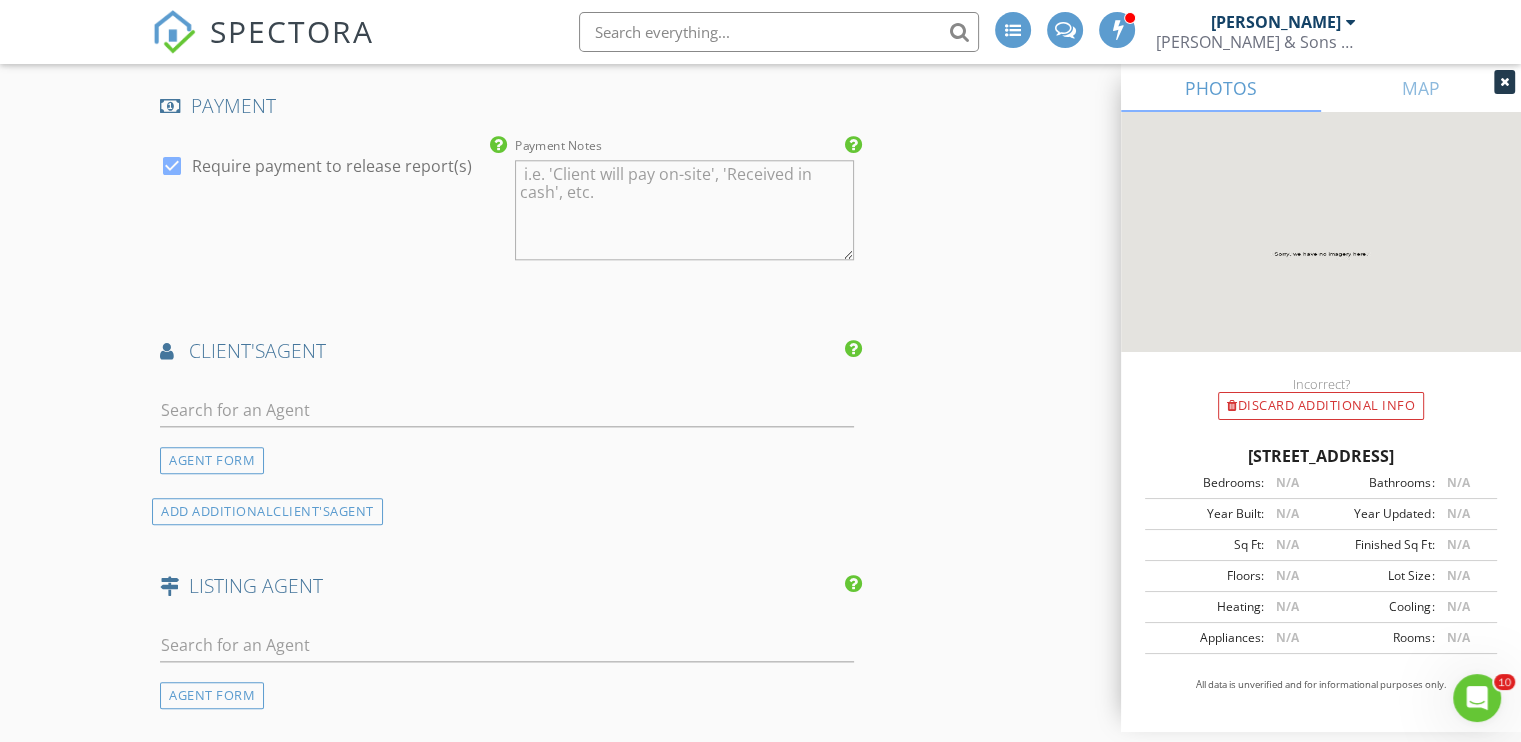 type on "Client requested text reminder 2 days before the inspection." 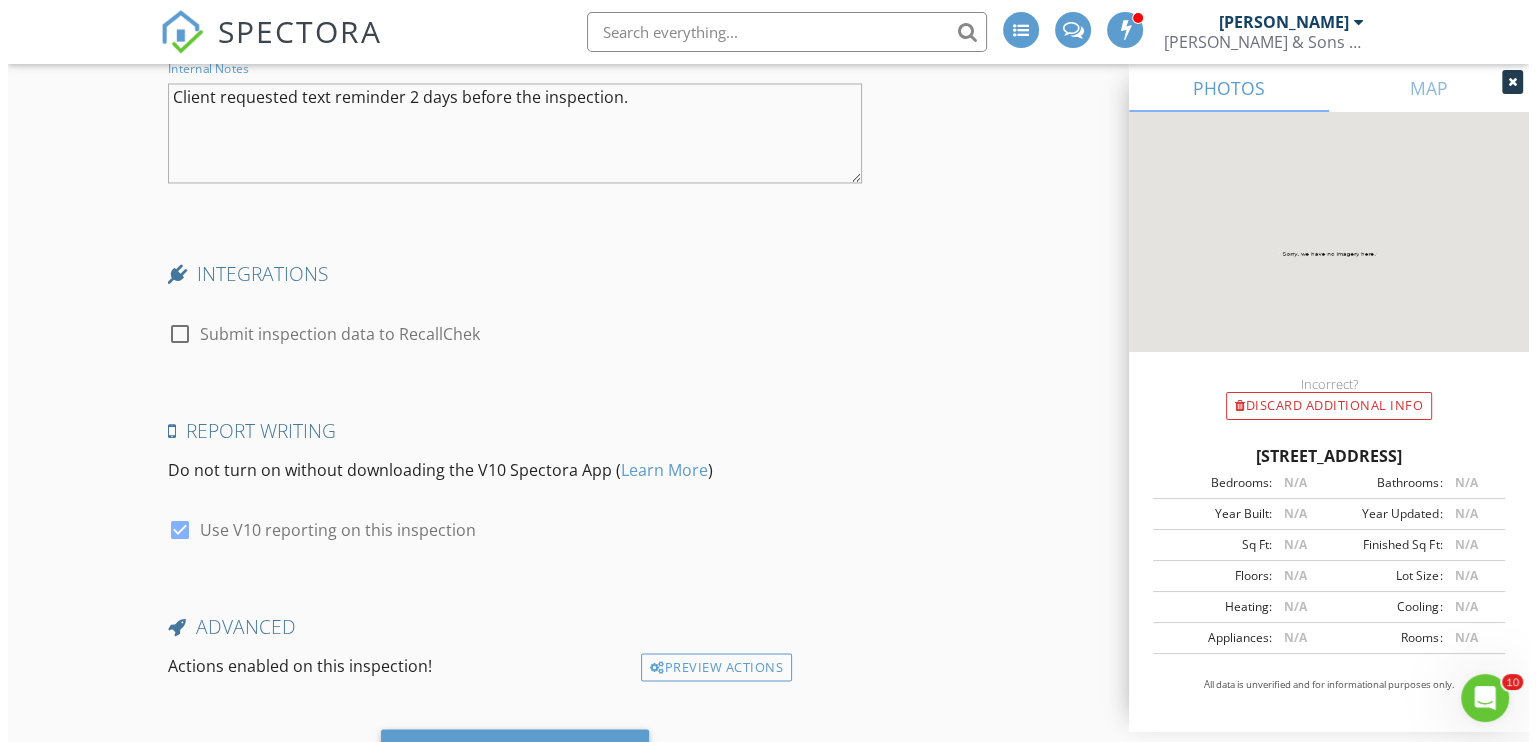 scroll, scrollTop: 3578, scrollLeft: 0, axis: vertical 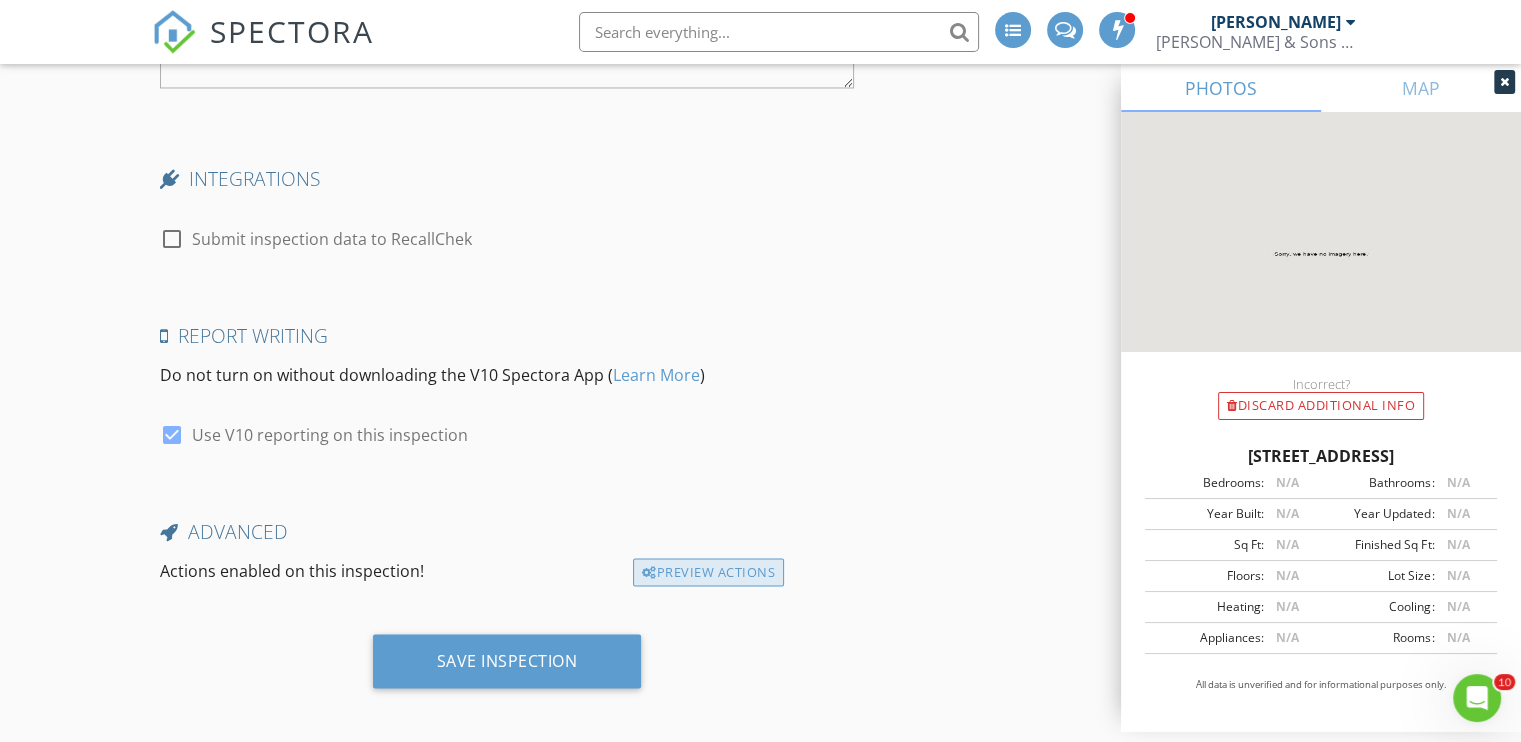 click on "Preview Actions" at bounding box center [708, 572] 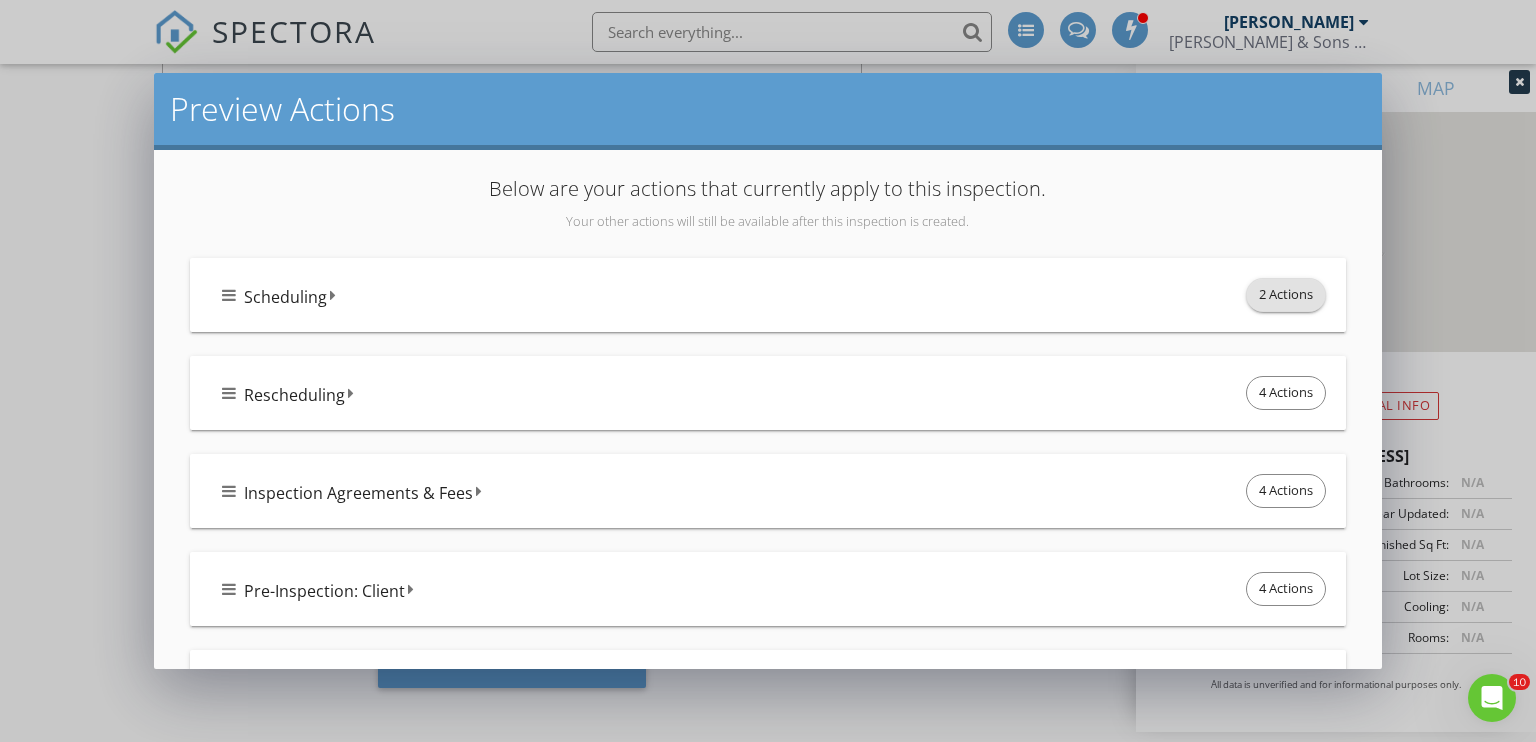 click on "2 Actions" at bounding box center (1286, 295) 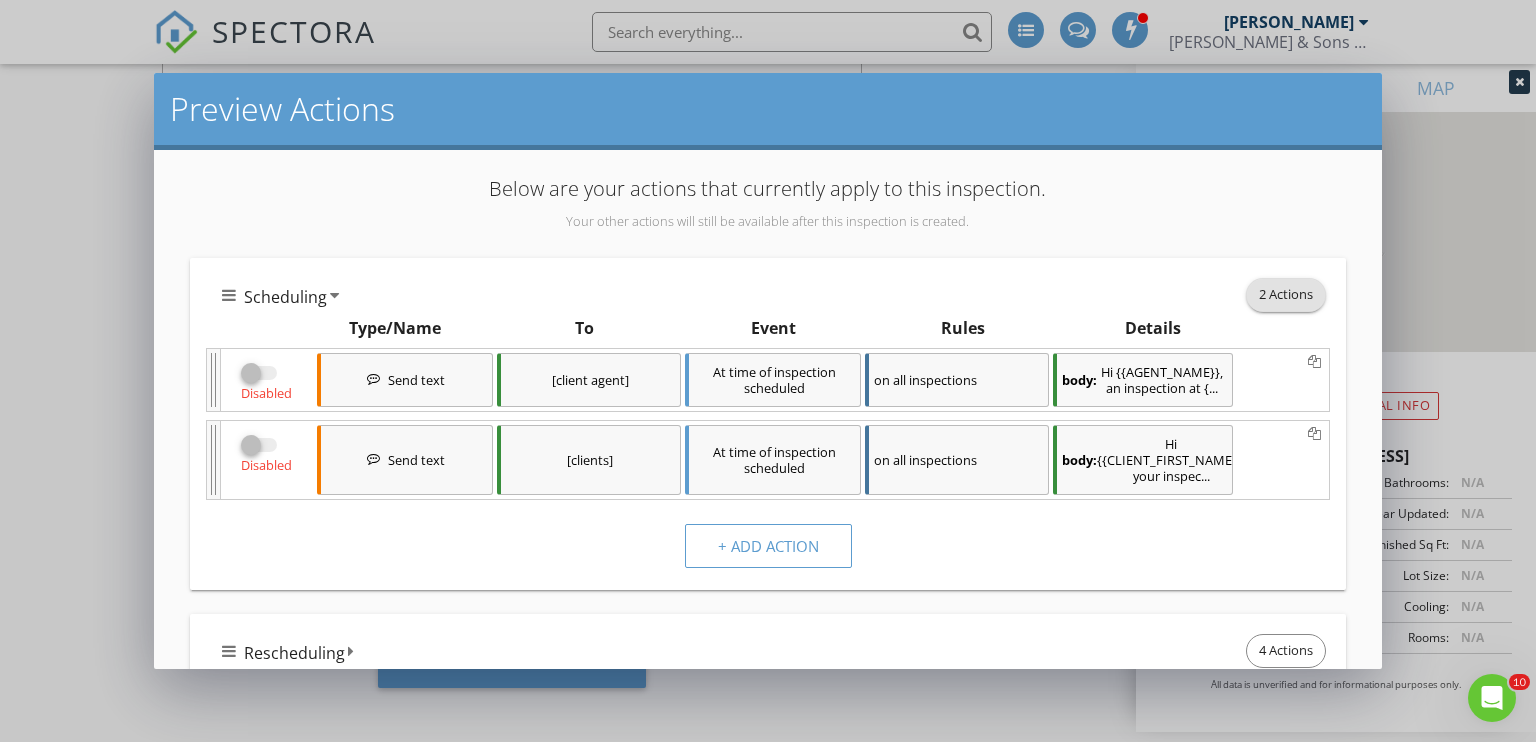 click on "2 Actions" at bounding box center [1286, 295] 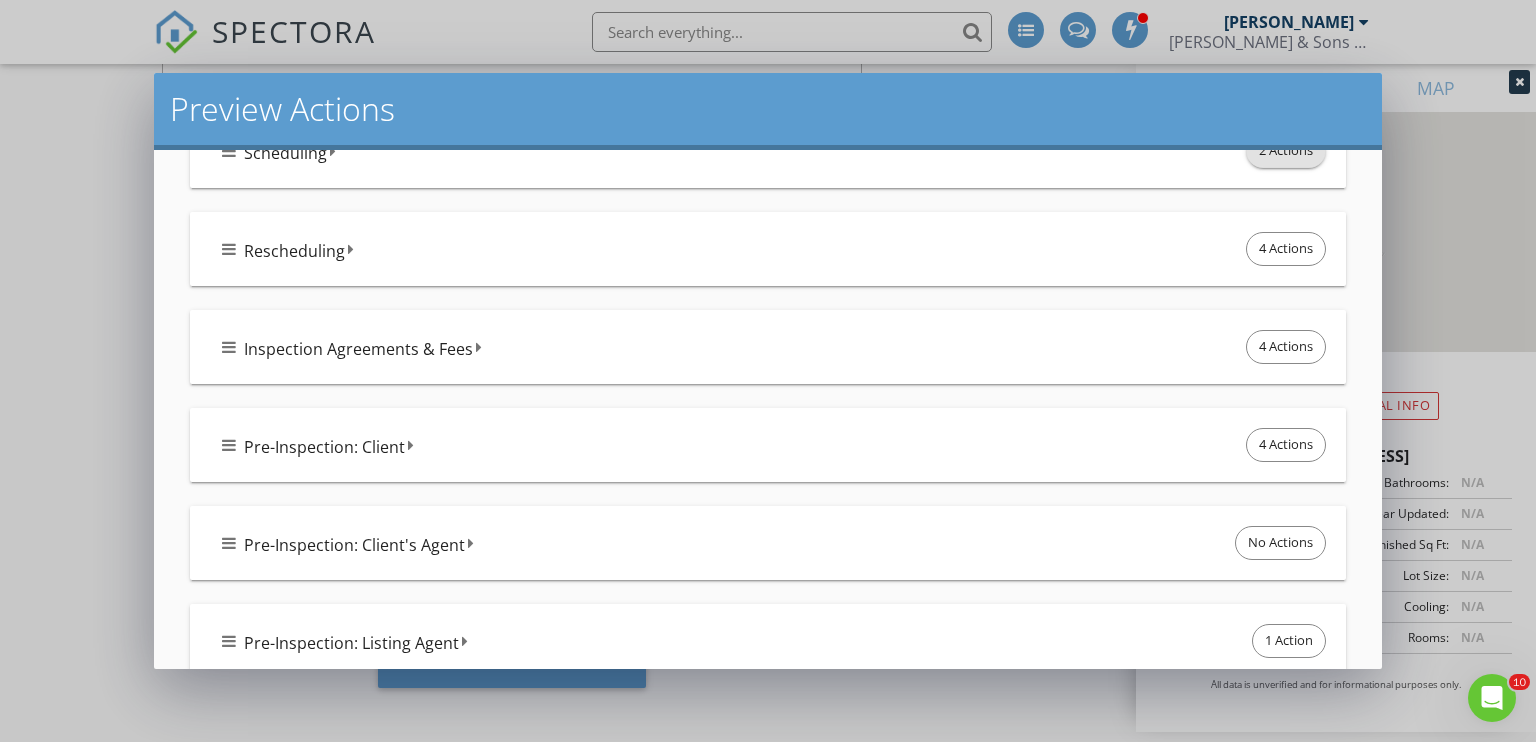 scroll, scrollTop: 180, scrollLeft: 0, axis: vertical 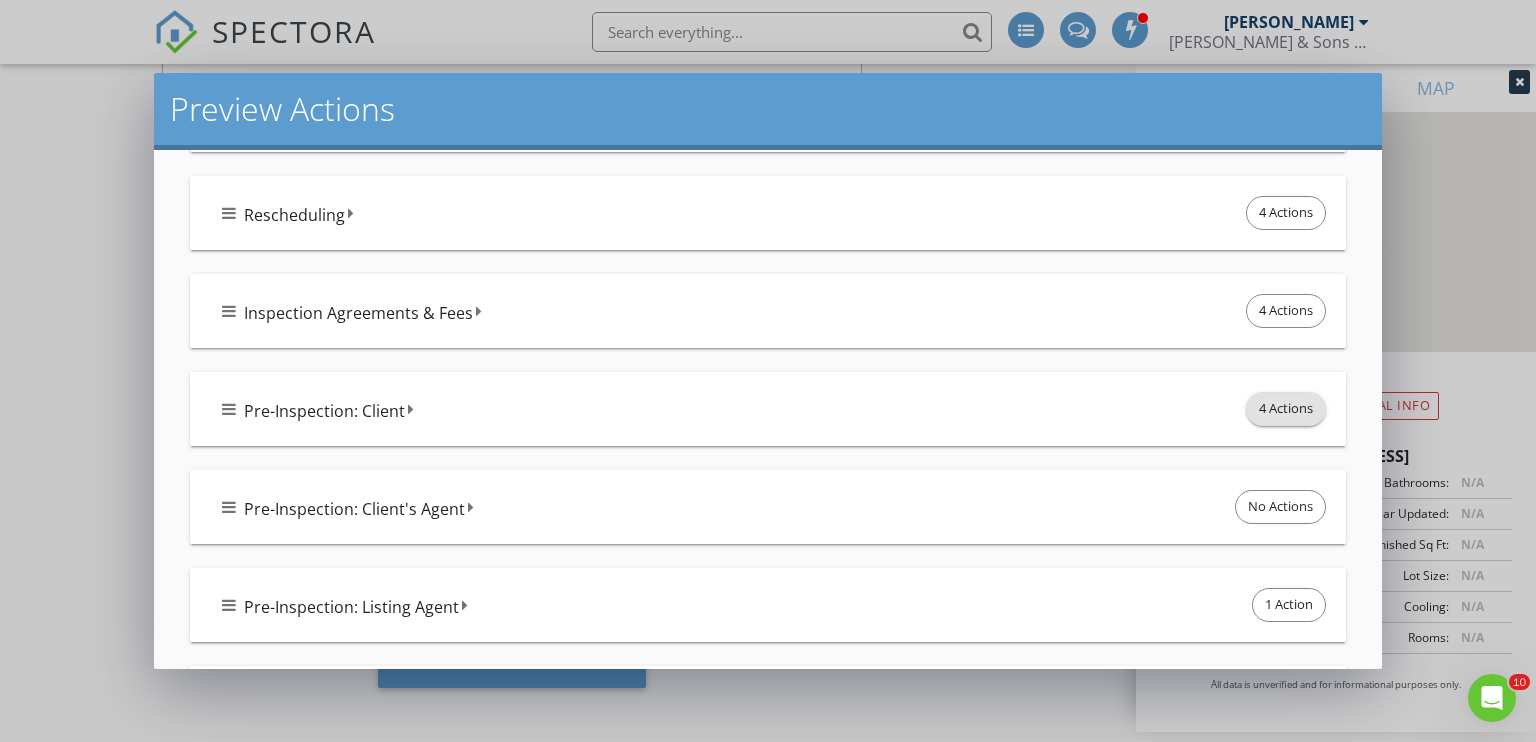 click on "4 Actions" at bounding box center (1286, 409) 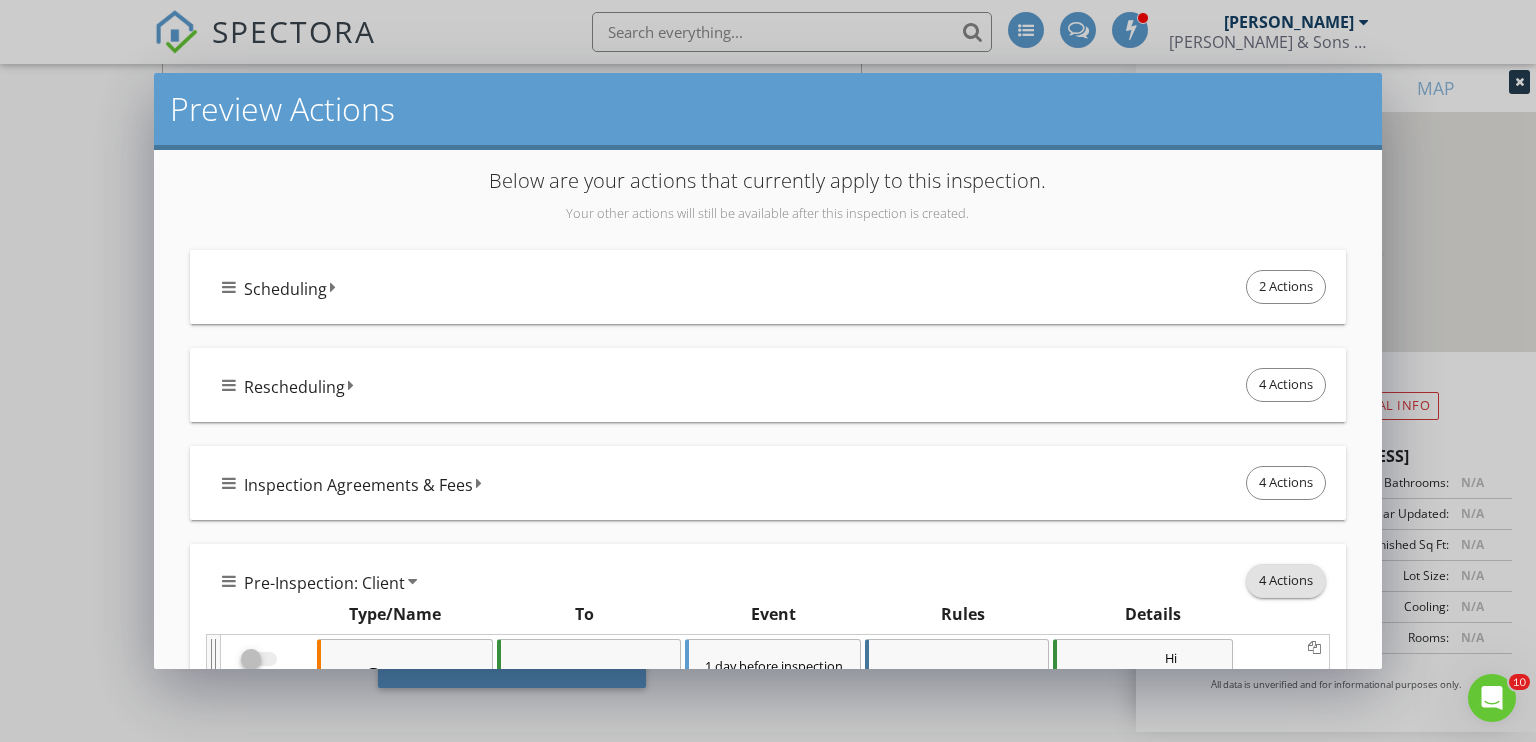 scroll, scrollTop: 0, scrollLeft: 0, axis: both 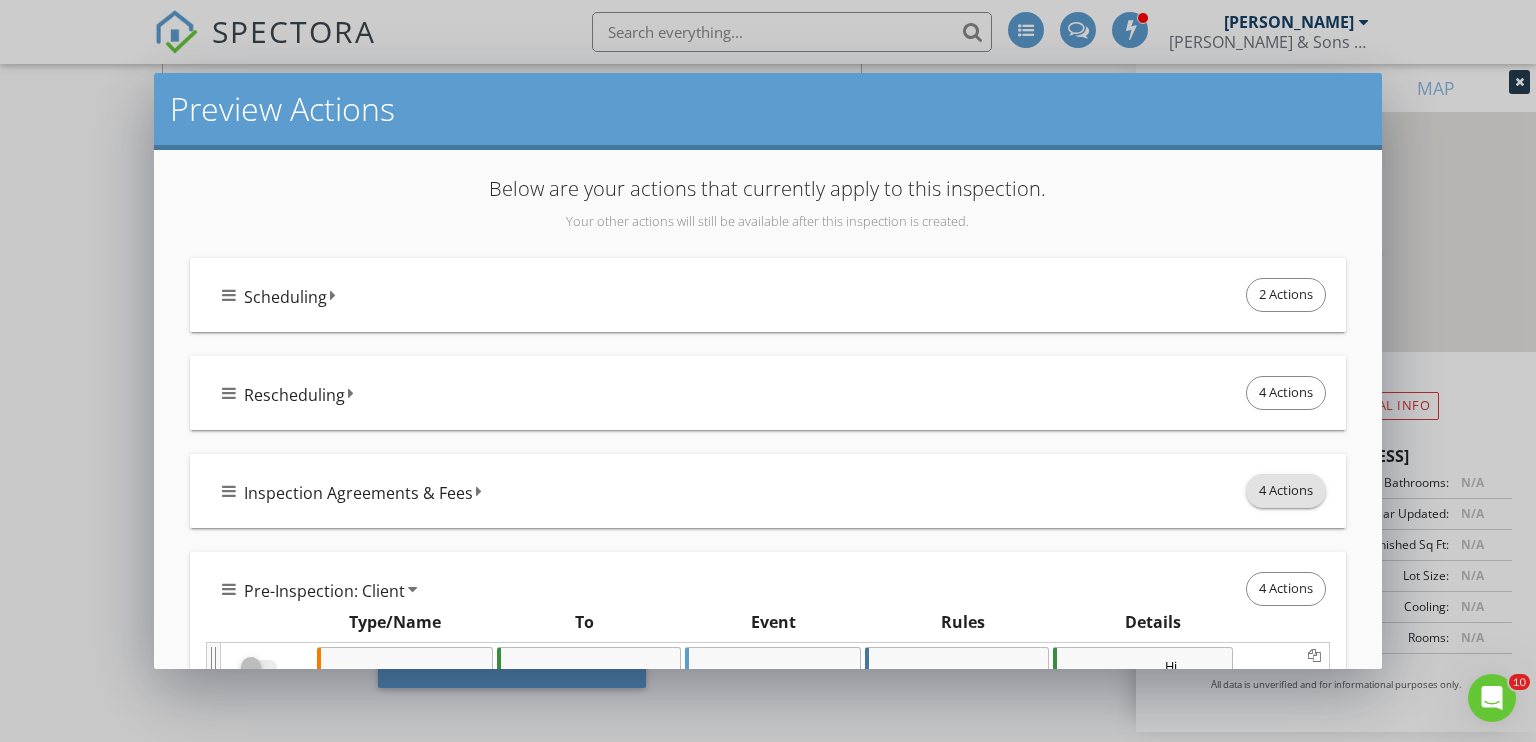click on "4 Actions" at bounding box center [1286, 491] 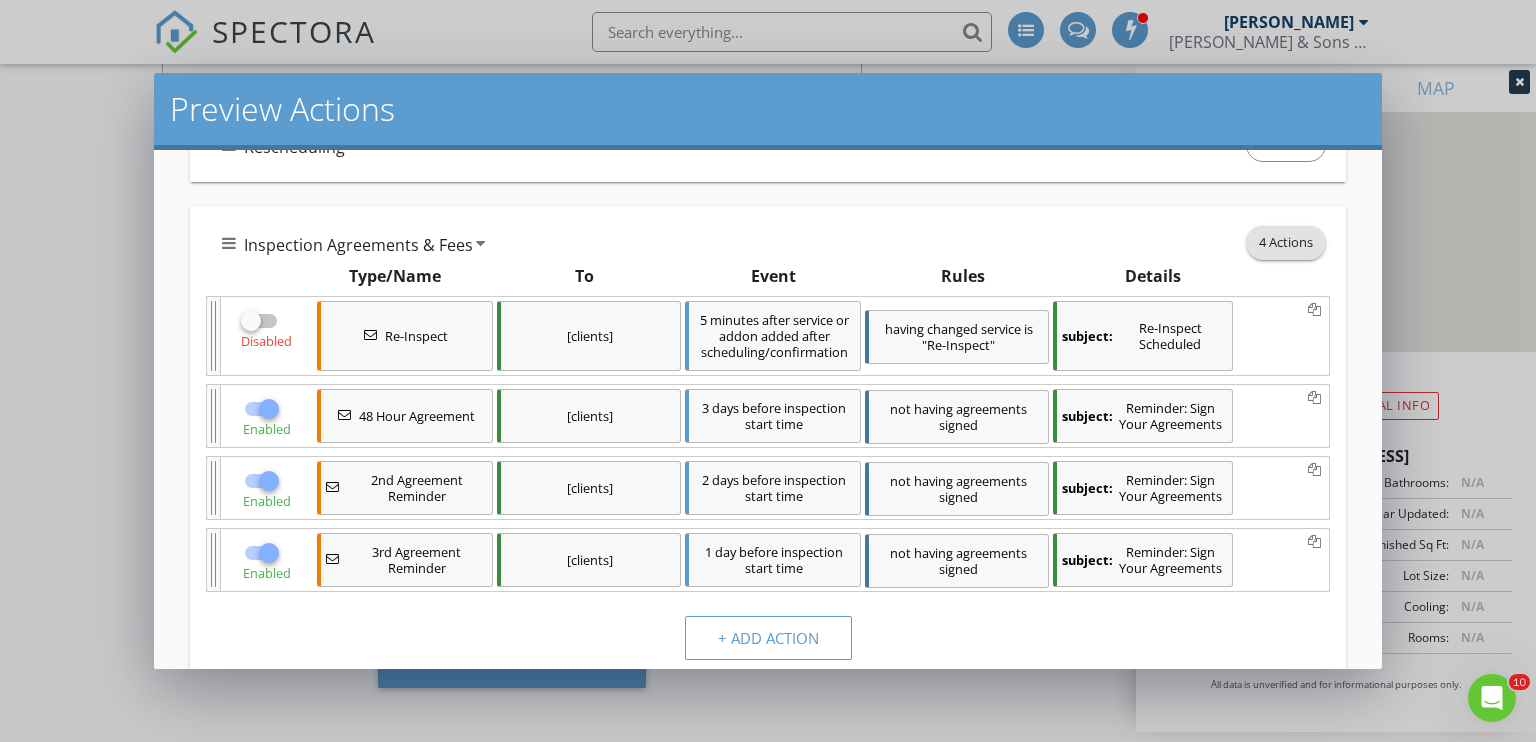 scroll, scrollTop: 250, scrollLeft: 0, axis: vertical 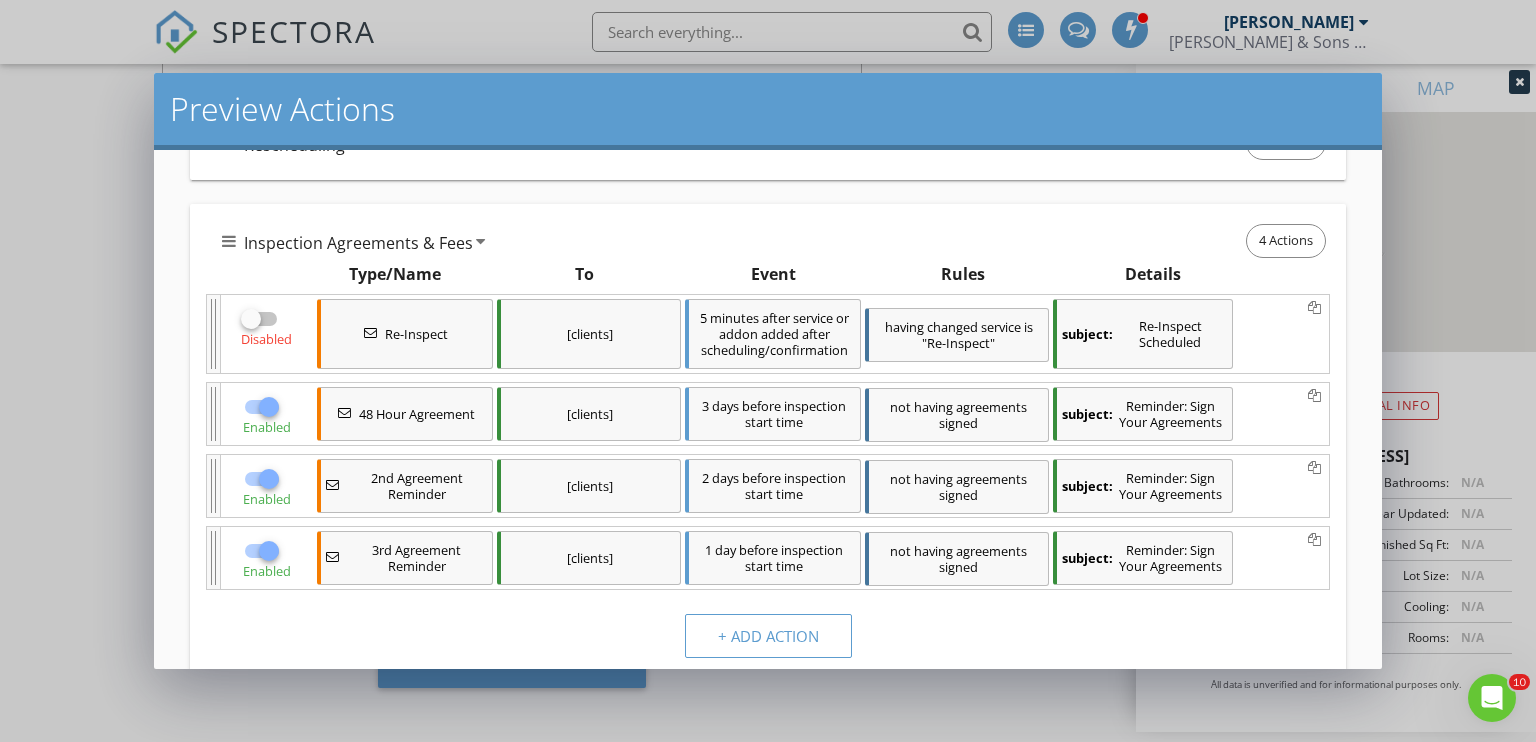 click on "subject:
Reminder: Sign Your Agreements" at bounding box center (1143, 414) 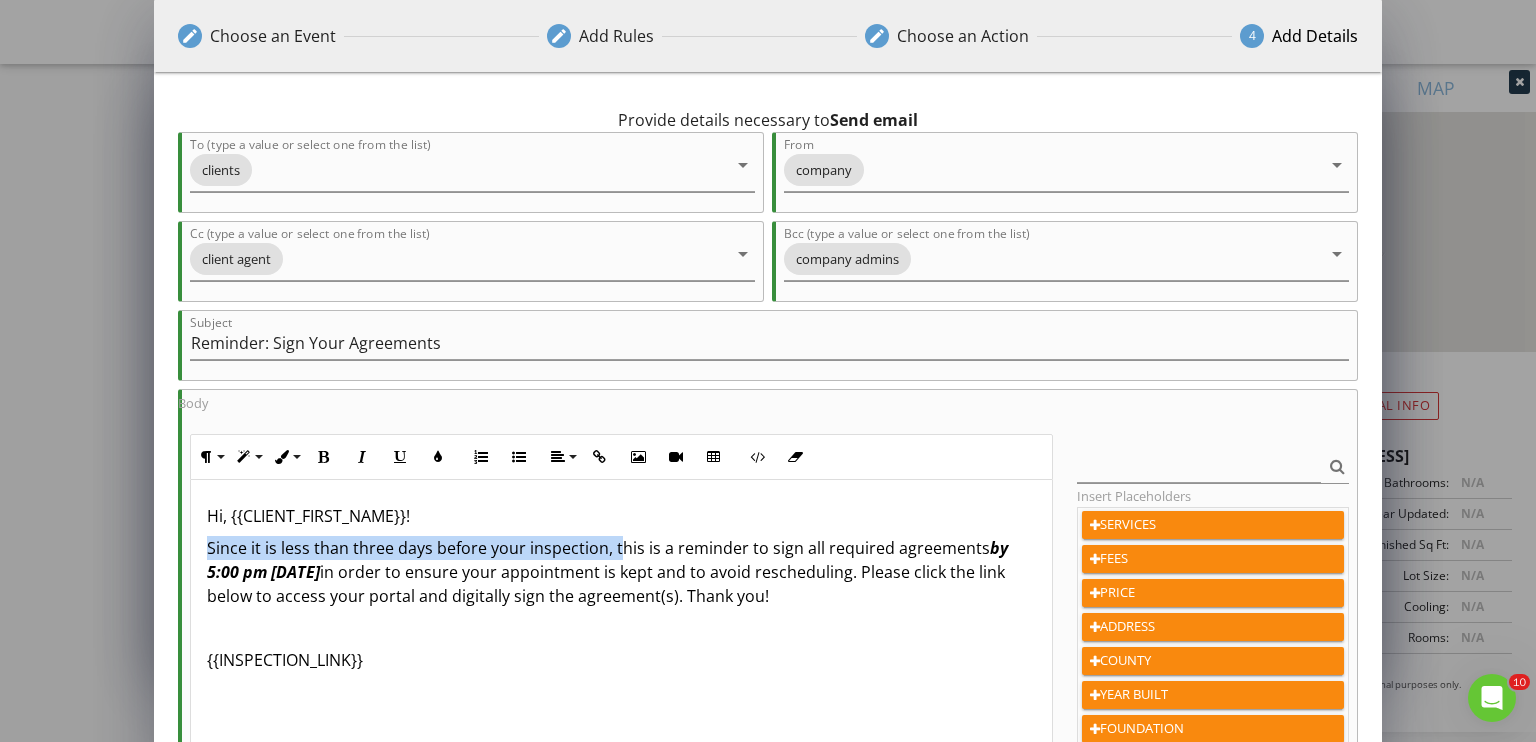 drag, startPoint x: 613, startPoint y: 547, endPoint x: 192, endPoint y: 545, distance: 421.00476 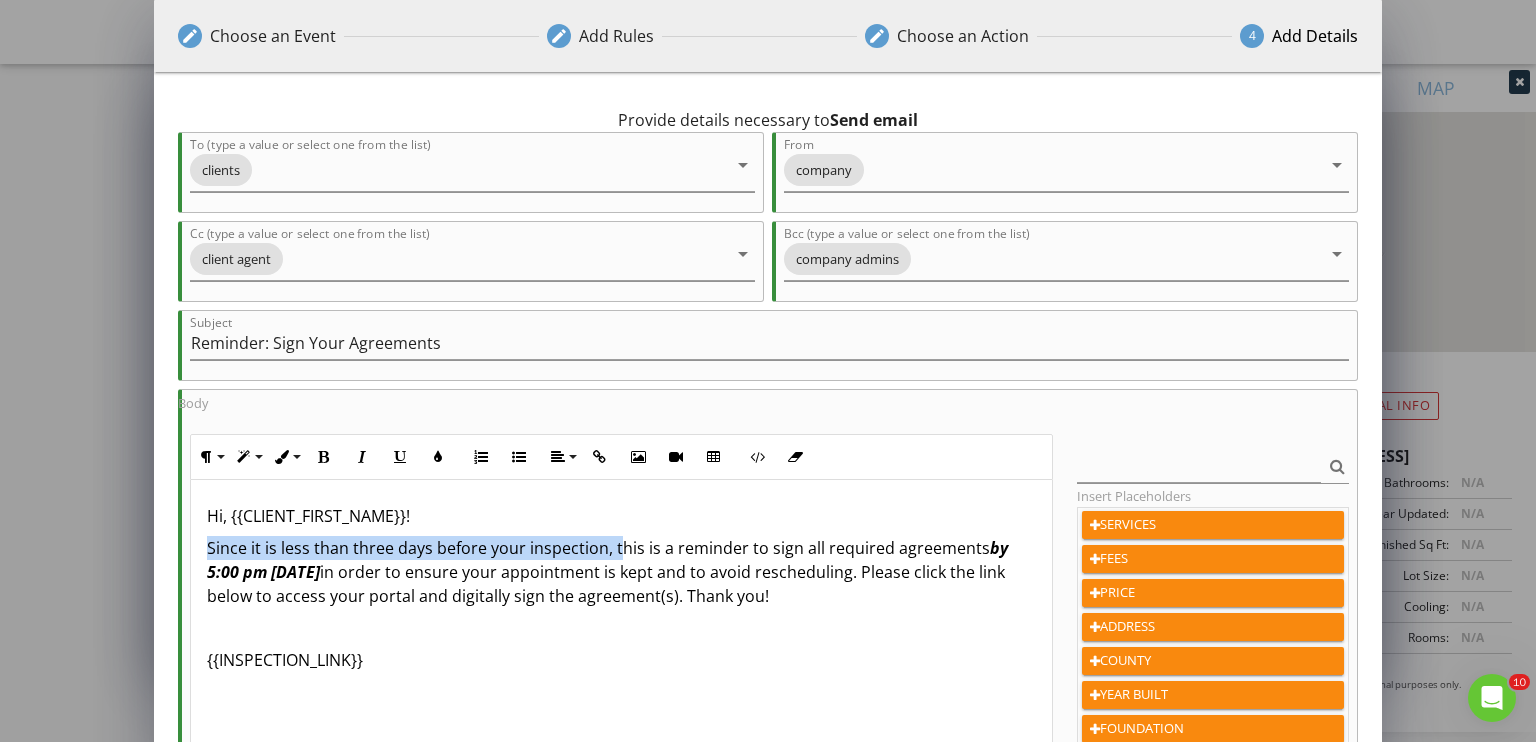 click on "Hi, {{CLIENT_FIRST_NAME}}! Since it is less than three days before your inspection, this is a reminder to sign all required agreements  by 5:00 pm today  in order to ensure your appointment is kept and to avoid rescheduling. Please click the link below to access your portal and digitally sign the agreement(s). Thank you! {{INSPECTION_LINK}}" at bounding box center [622, 638] 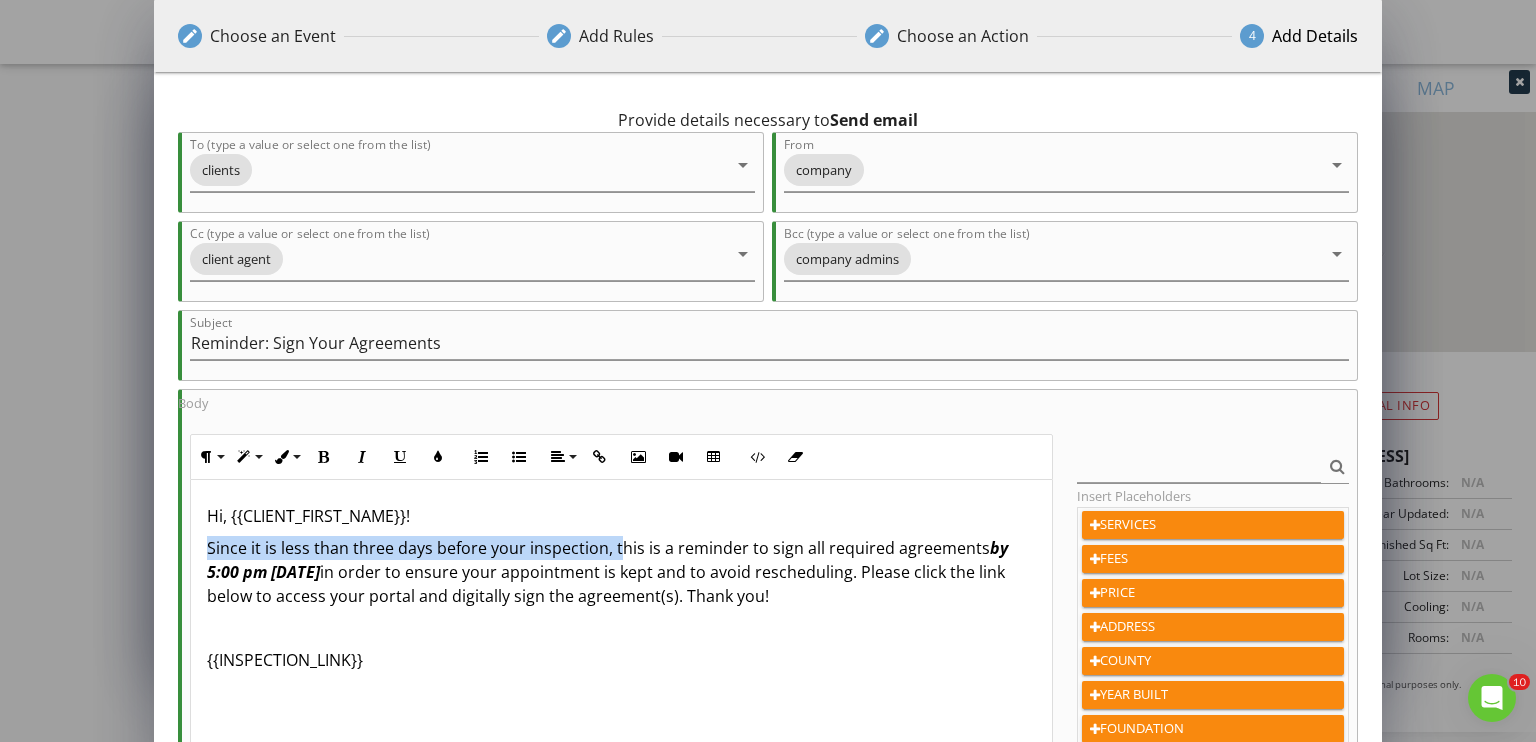 type 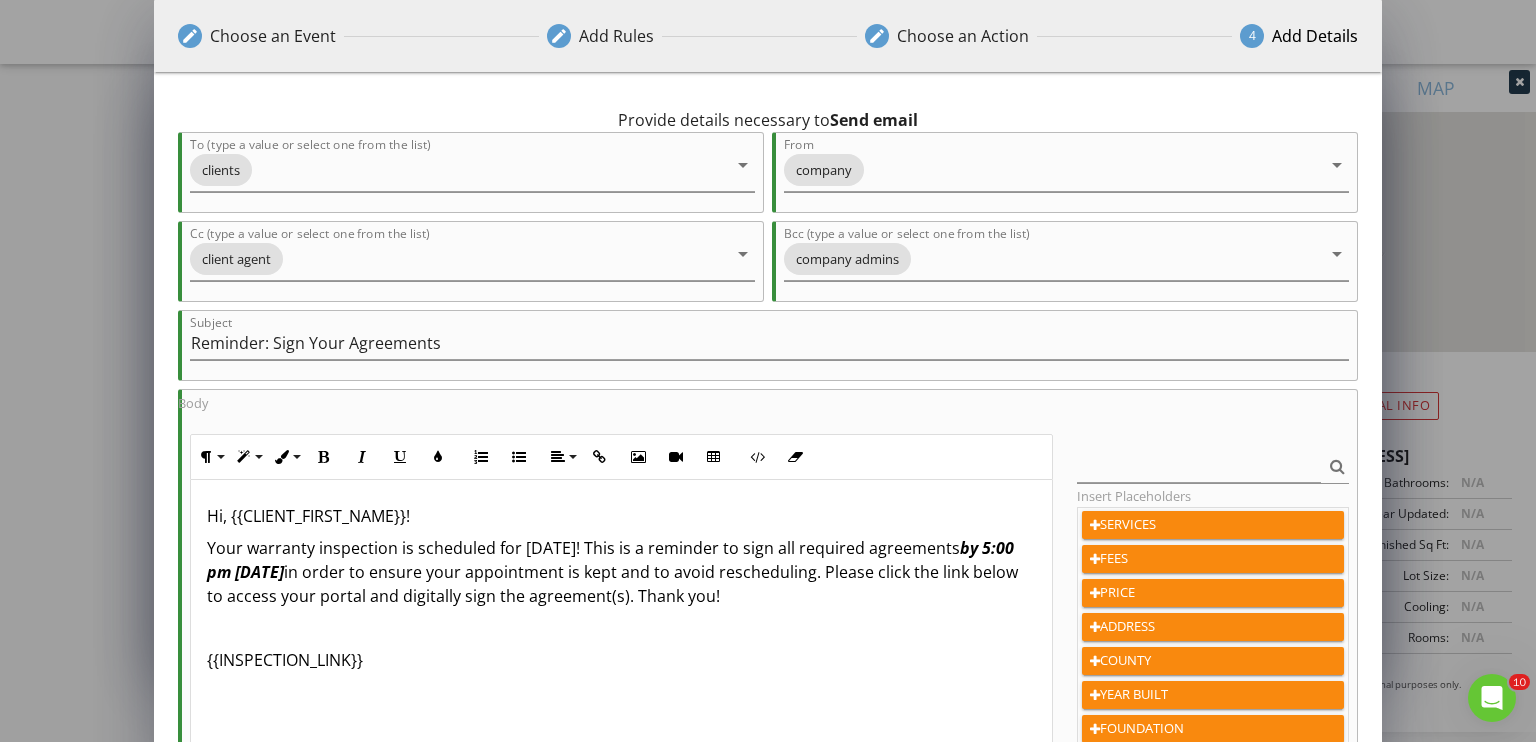 click on "Your warranty inspection is scheduled for Wed 8/27! This is a reminder to sign all required agreements  by 5:00 pm today  in order to ensure your appointment is kept and to avoid rescheduling. Please click the link below to access your portal and digitally sign the agreement(s). Thank you!" at bounding box center [622, 572] 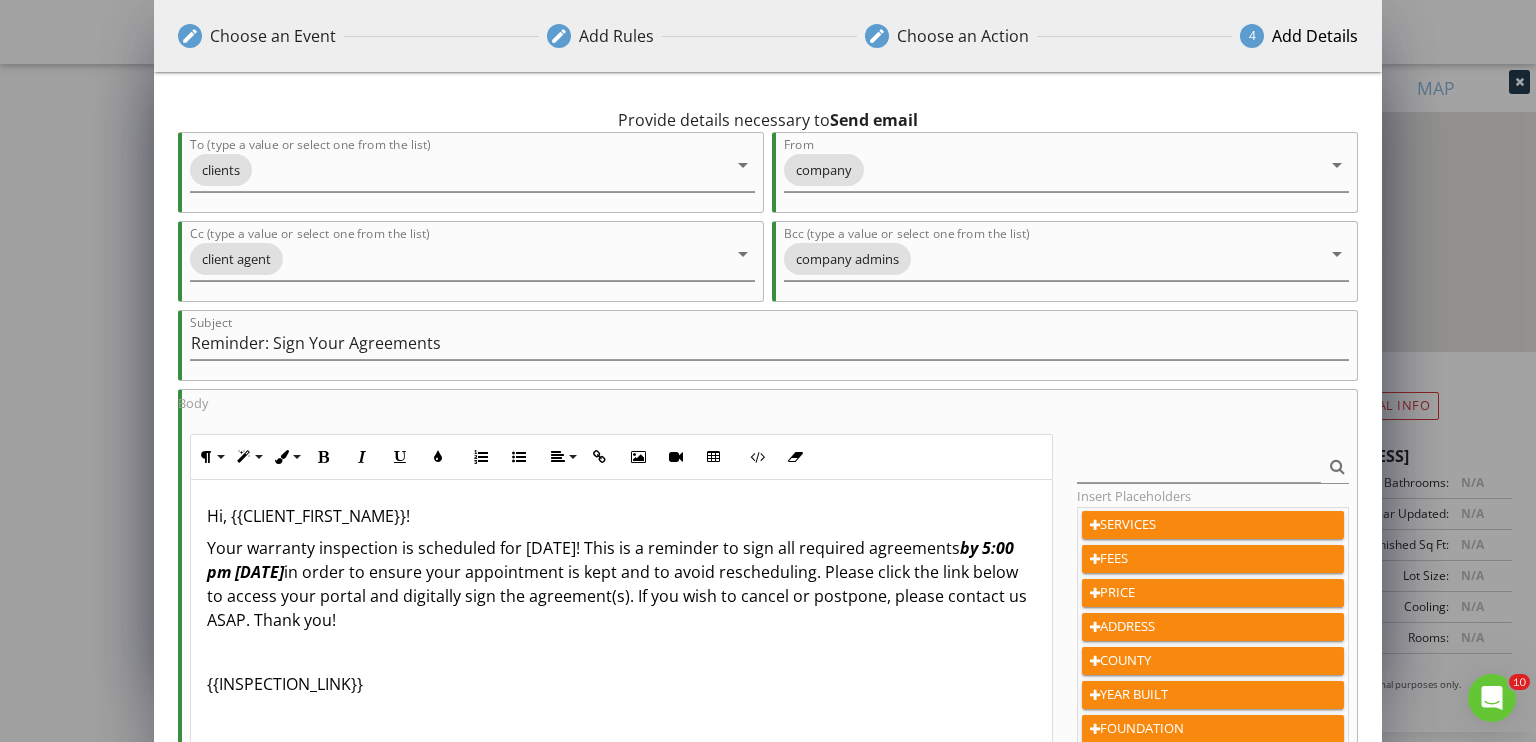 scroll, scrollTop: 0, scrollLeft: 0, axis: both 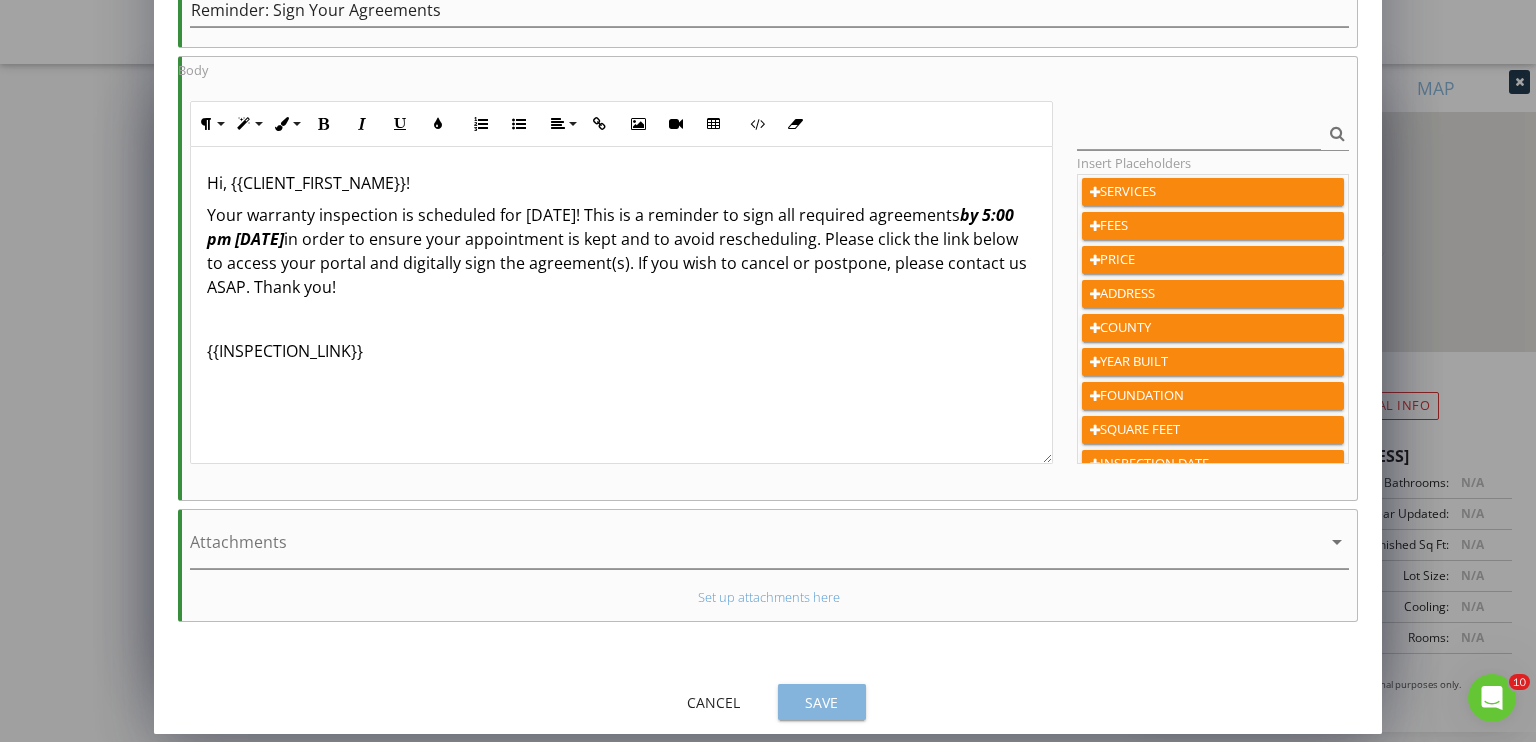 click on "Save" at bounding box center (822, 702) 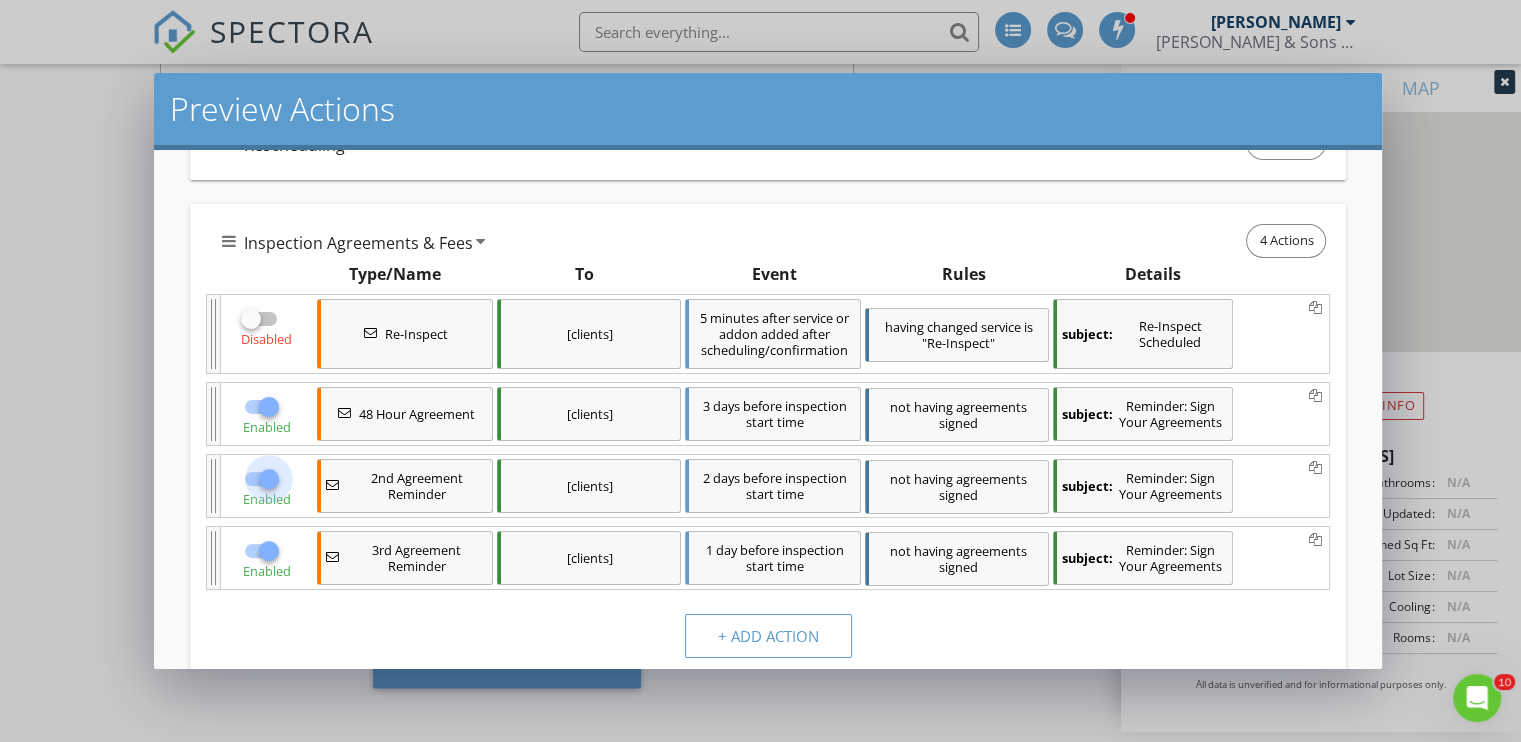 click at bounding box center [269, 479] 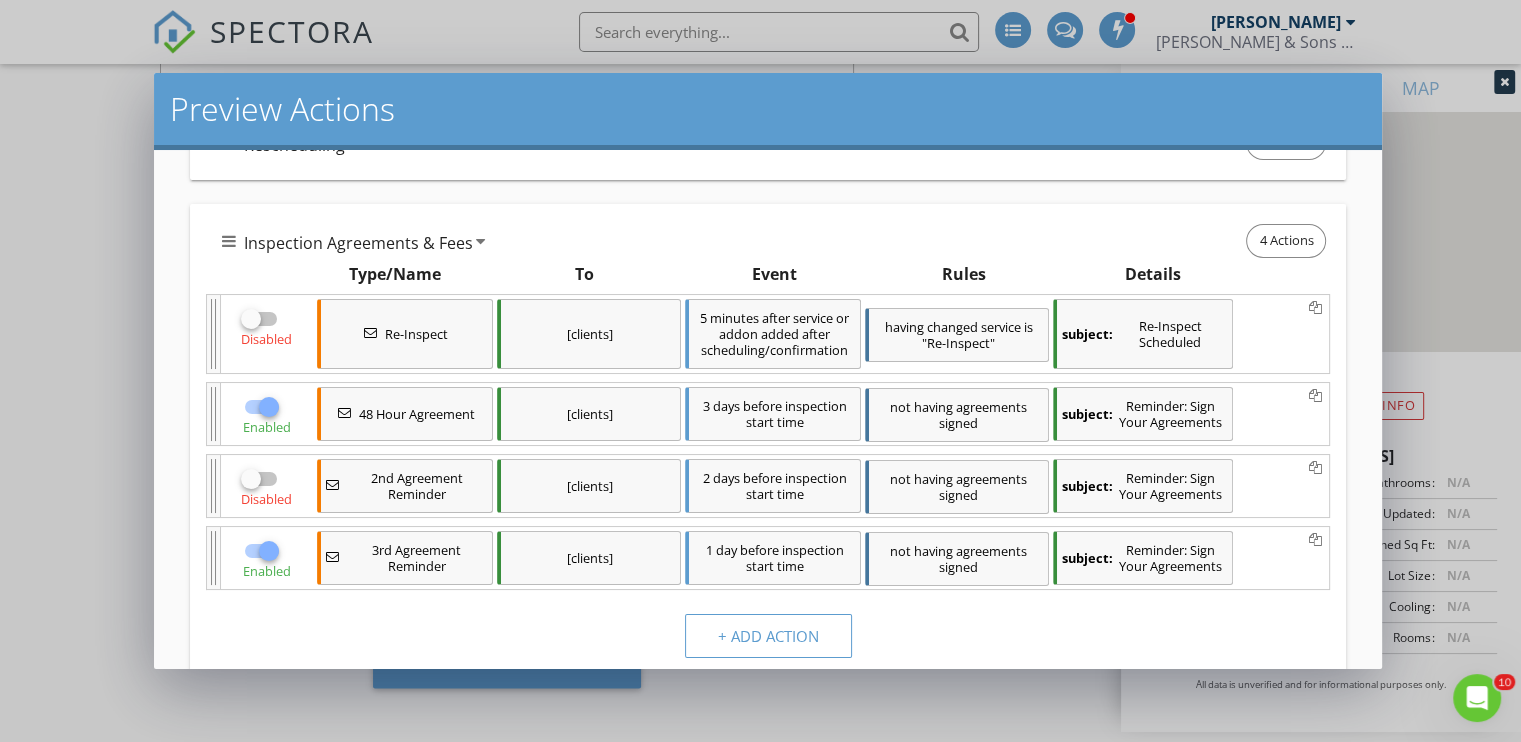 click on "subject:" at bounding box center (1087, 558) 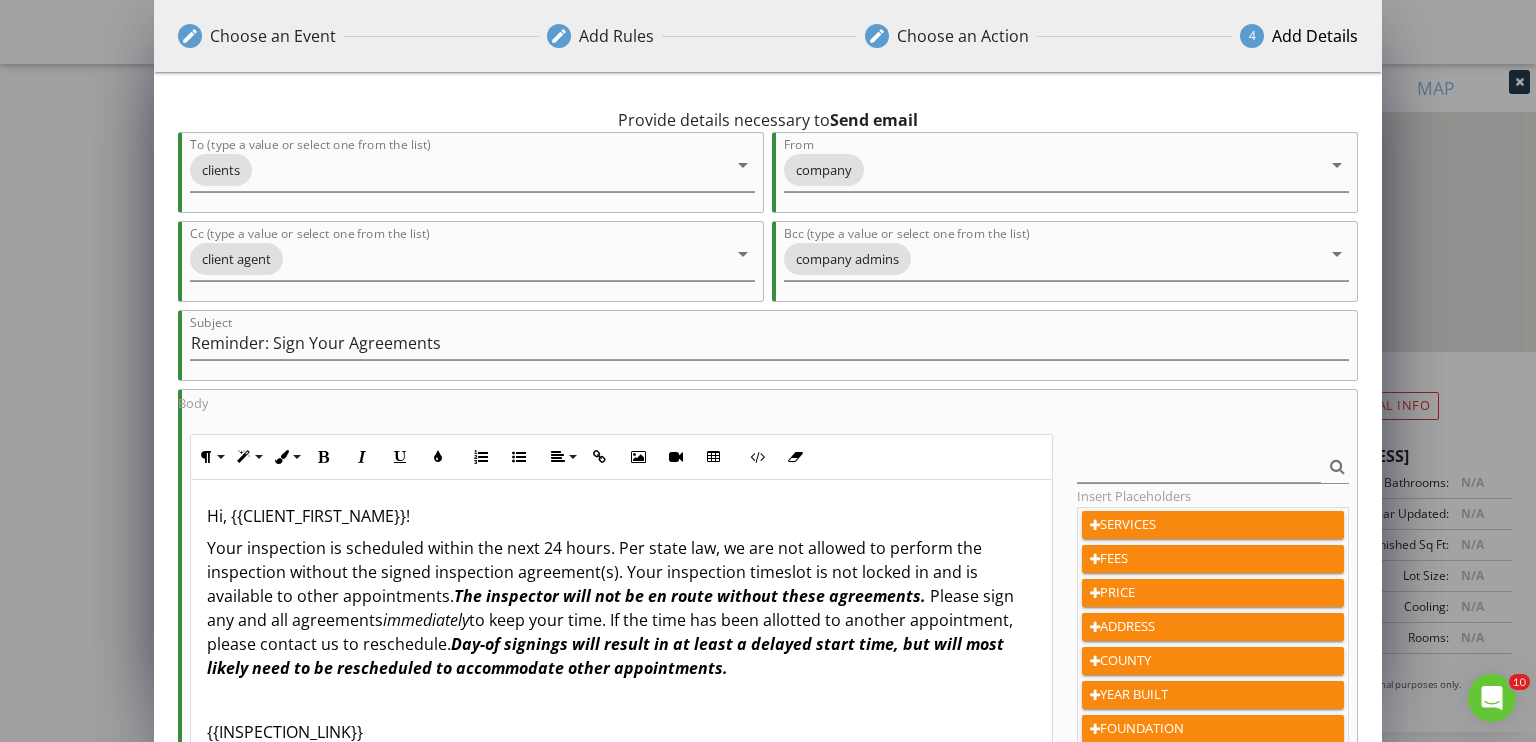 scroll, scrollTop: 0, scrollLeft: 0, axis: both 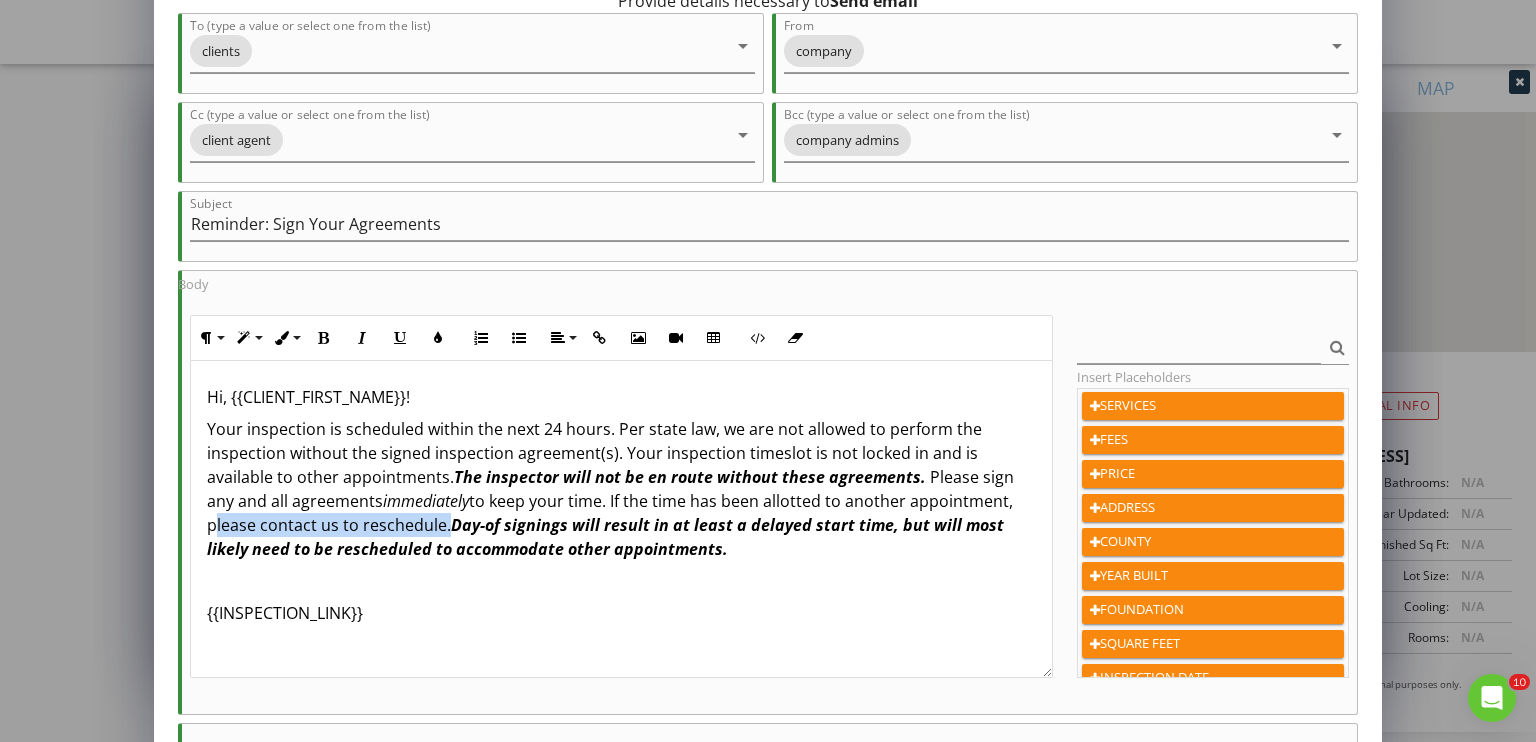 drag, startPoint x: 440, startPoint y: 525, endPoint x: 179, endPoint y: 530, distance: 261.04788 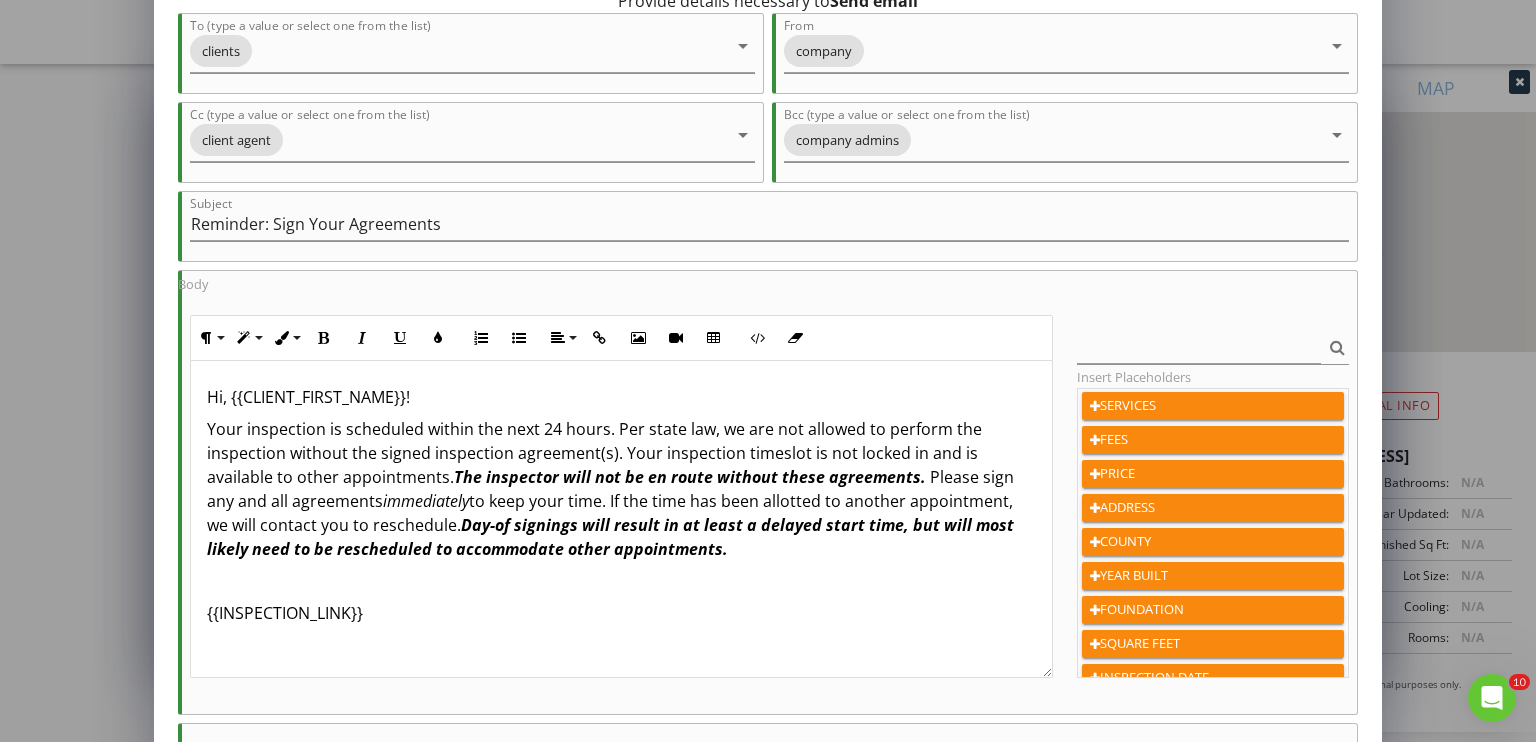 click on "Your inspection is scheduled within the next 24 hours. Per state law, we are not allowed to perform the inspection without the signed inspection agreement(s). Your inspection timeslot is not locked in and is available to other appointments.  The inspector will not be en route without these agreements.   Please sign any and all agreements  immediately  to keep your time. If the time has been allotted to another appointment, we will contact you to reschedule.  Day-of signings will result in at least a delayed start time, but will most likely need to be rescheduled to accommodate other appointments." at bounding box center [622, 489] 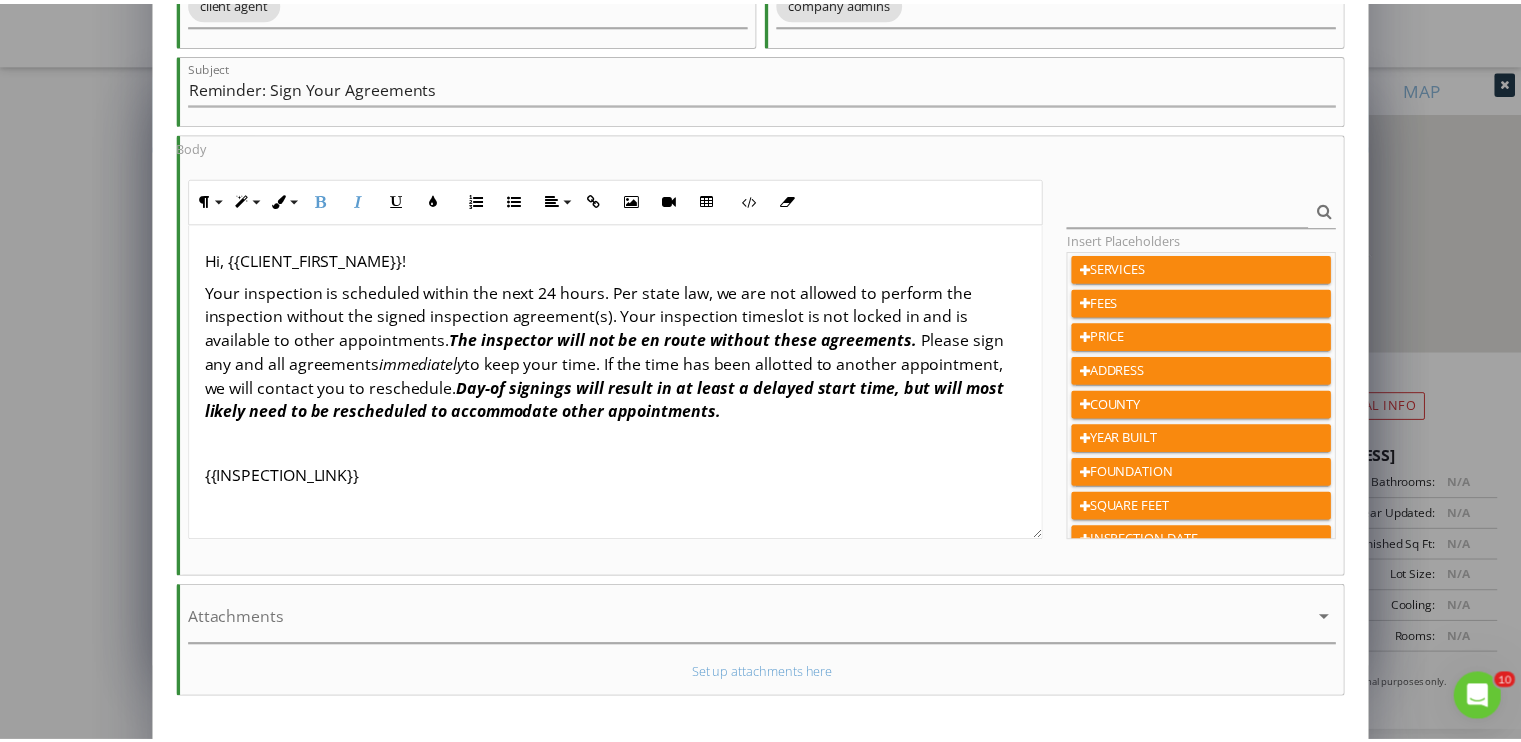 scroll, scrollTop: 333, scrollLeft: 0, axis: vertical 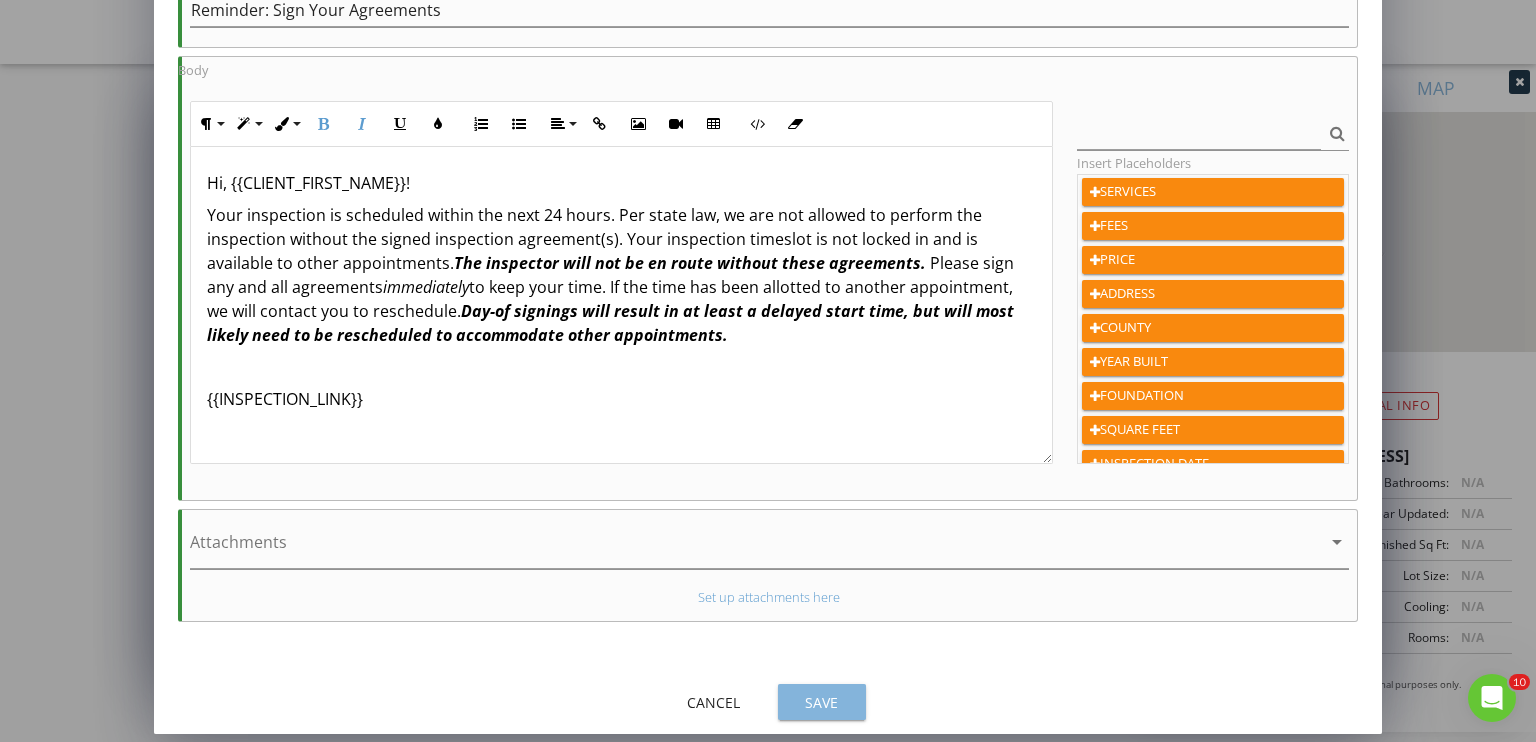 click on "Save" at bounding box center (822, 702) 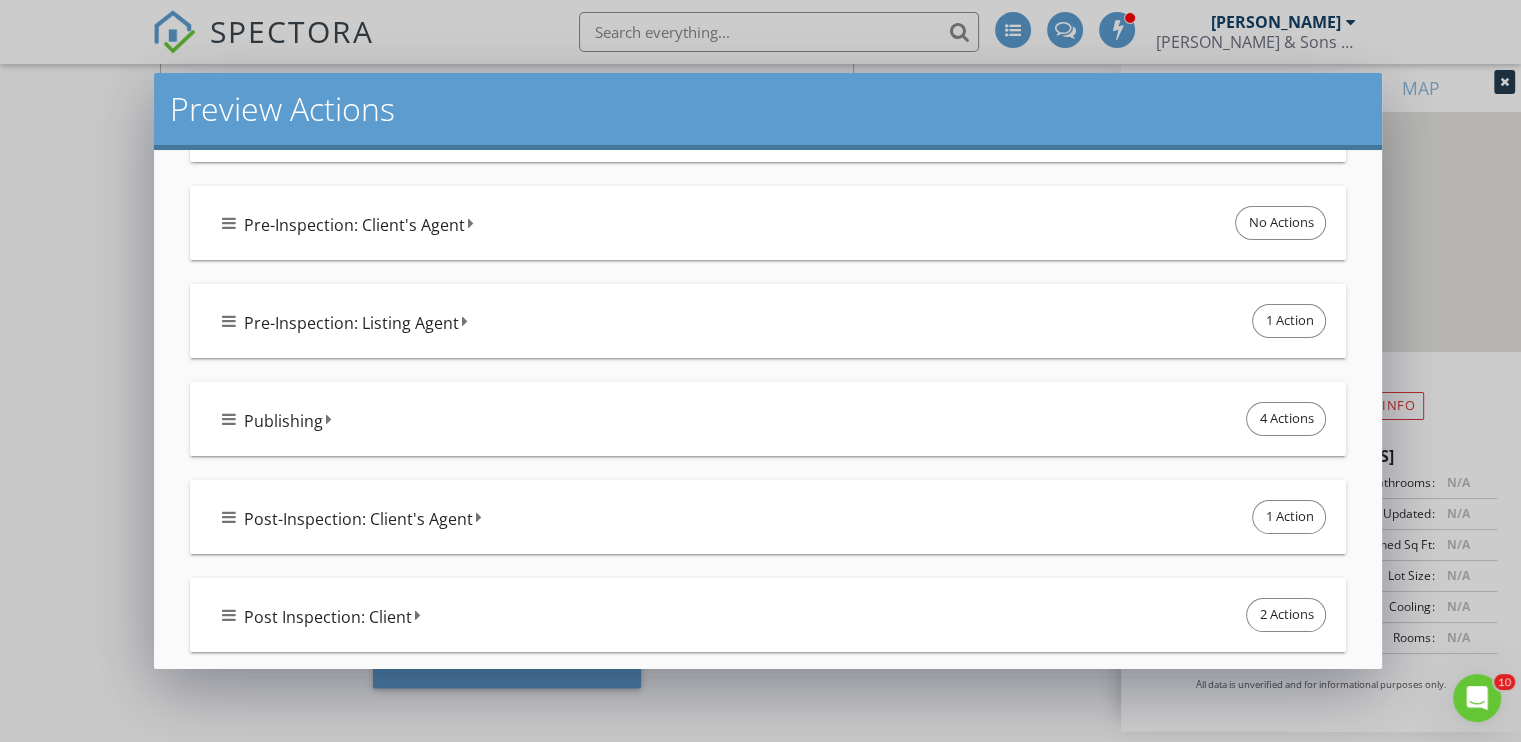 scroll, scrollTop: 4233, scrollLeft: 0, axis: vertical 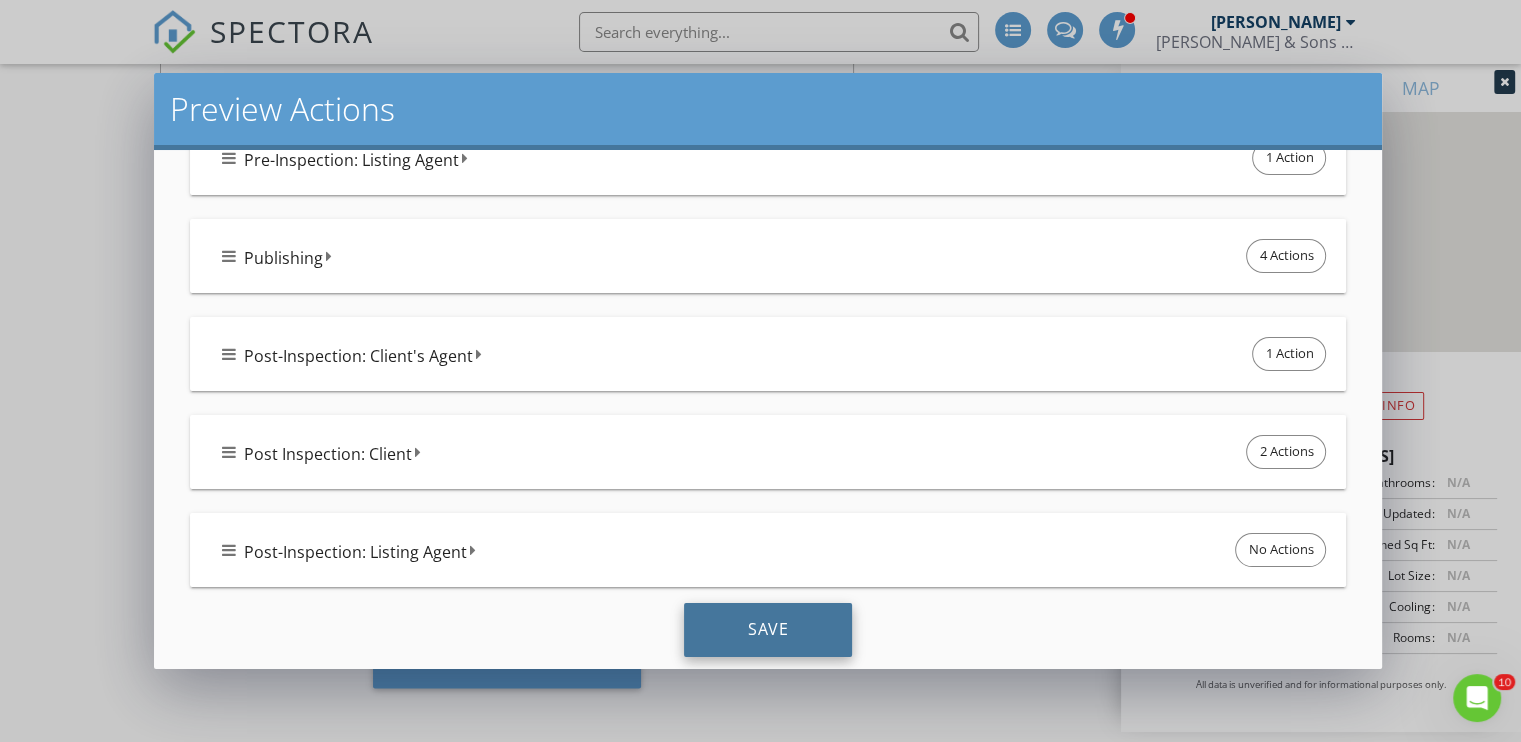 click on "Save" at bounding box center [768, 630] 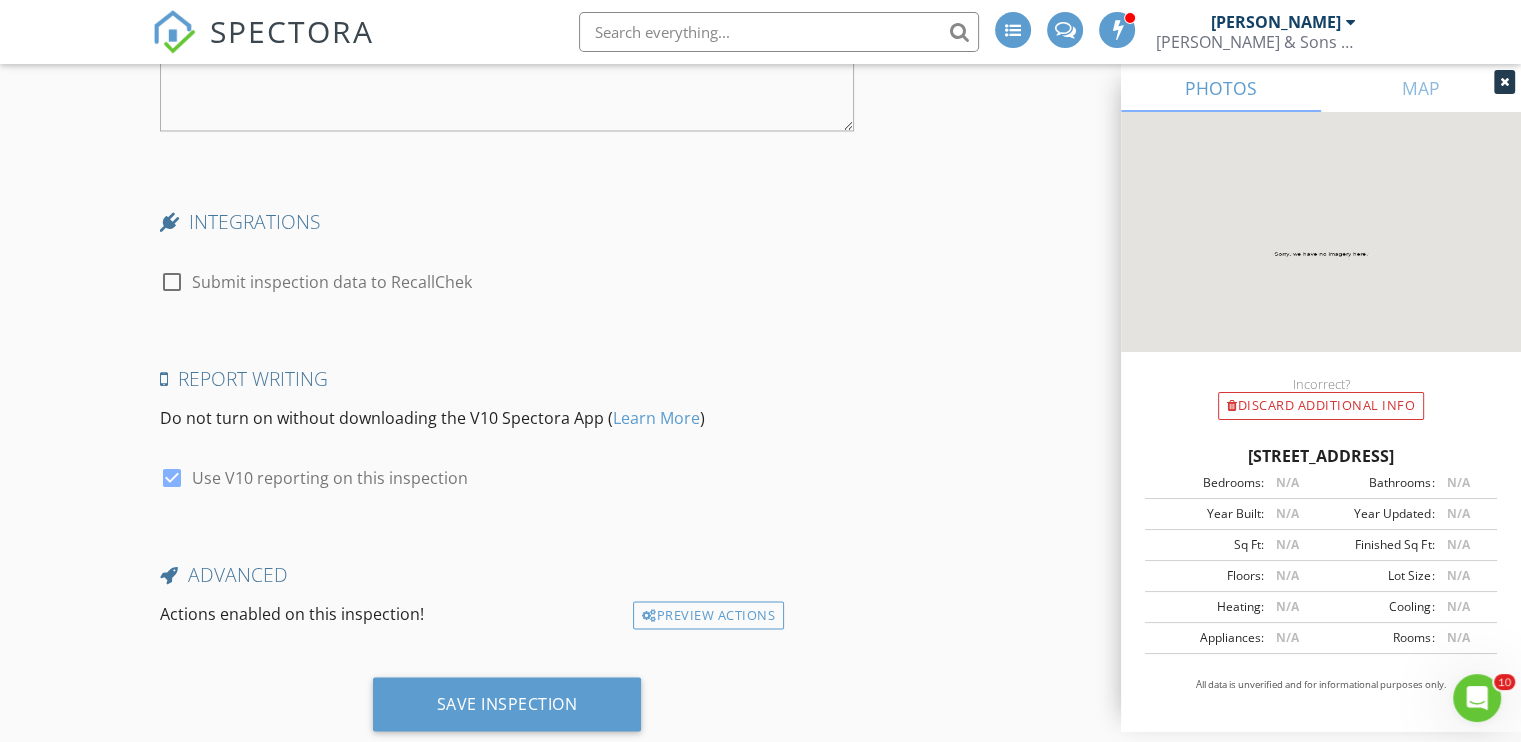 scroll, scrollTop: 3578, scrollLeft: 0, axis: vertical 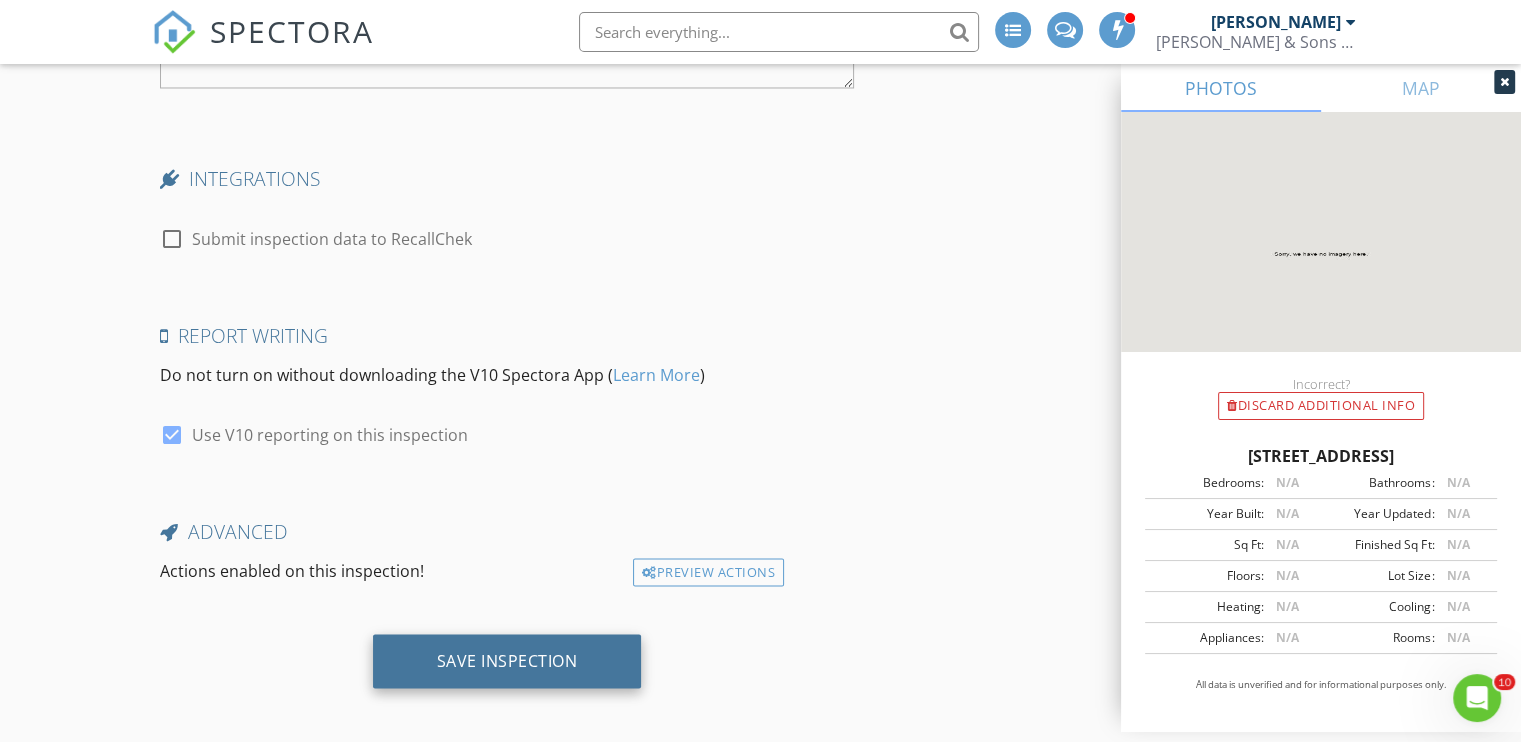 click on "Save Inspection" at bounding box center (507, 660) 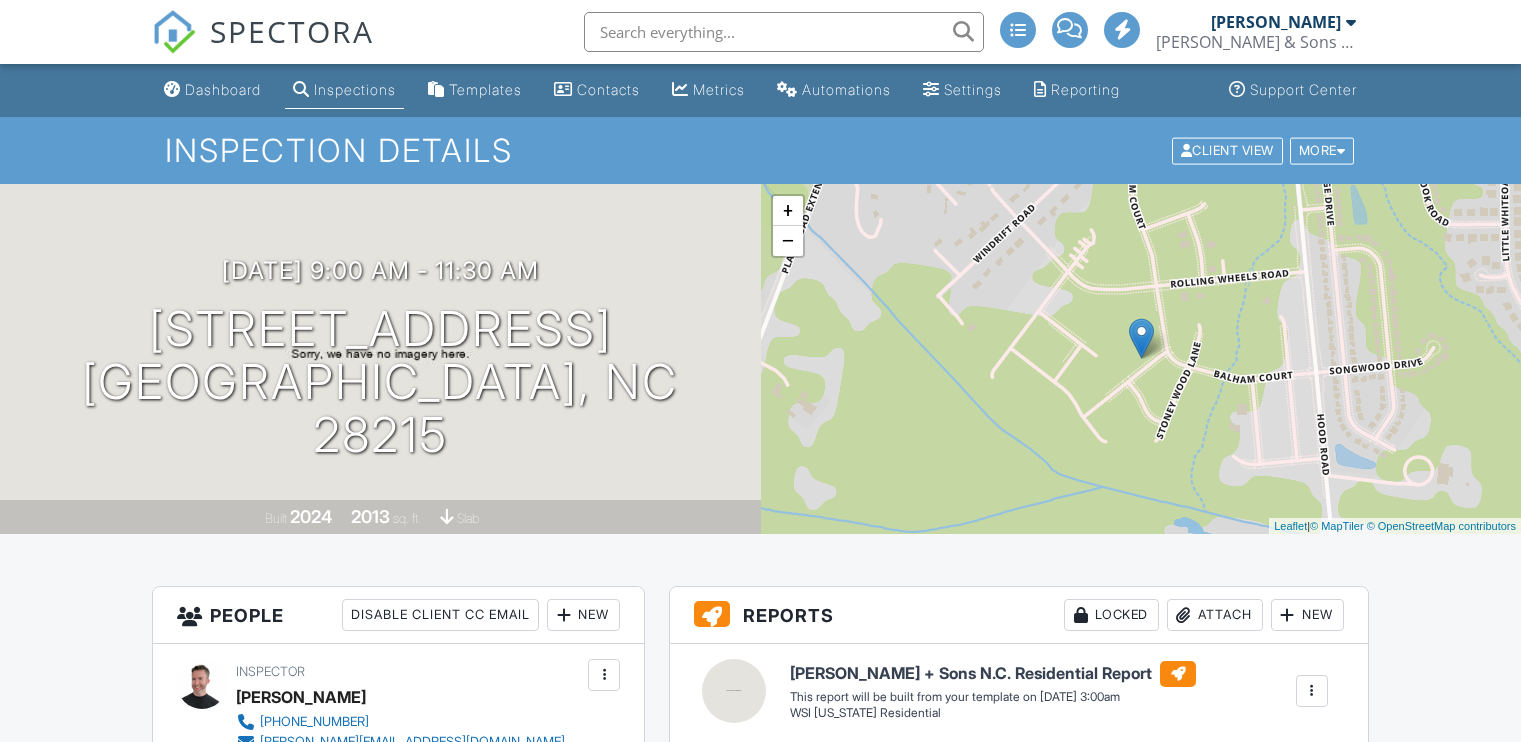 scroll, scrollTop: 2237, scrollLeft: 0, axis: vertical 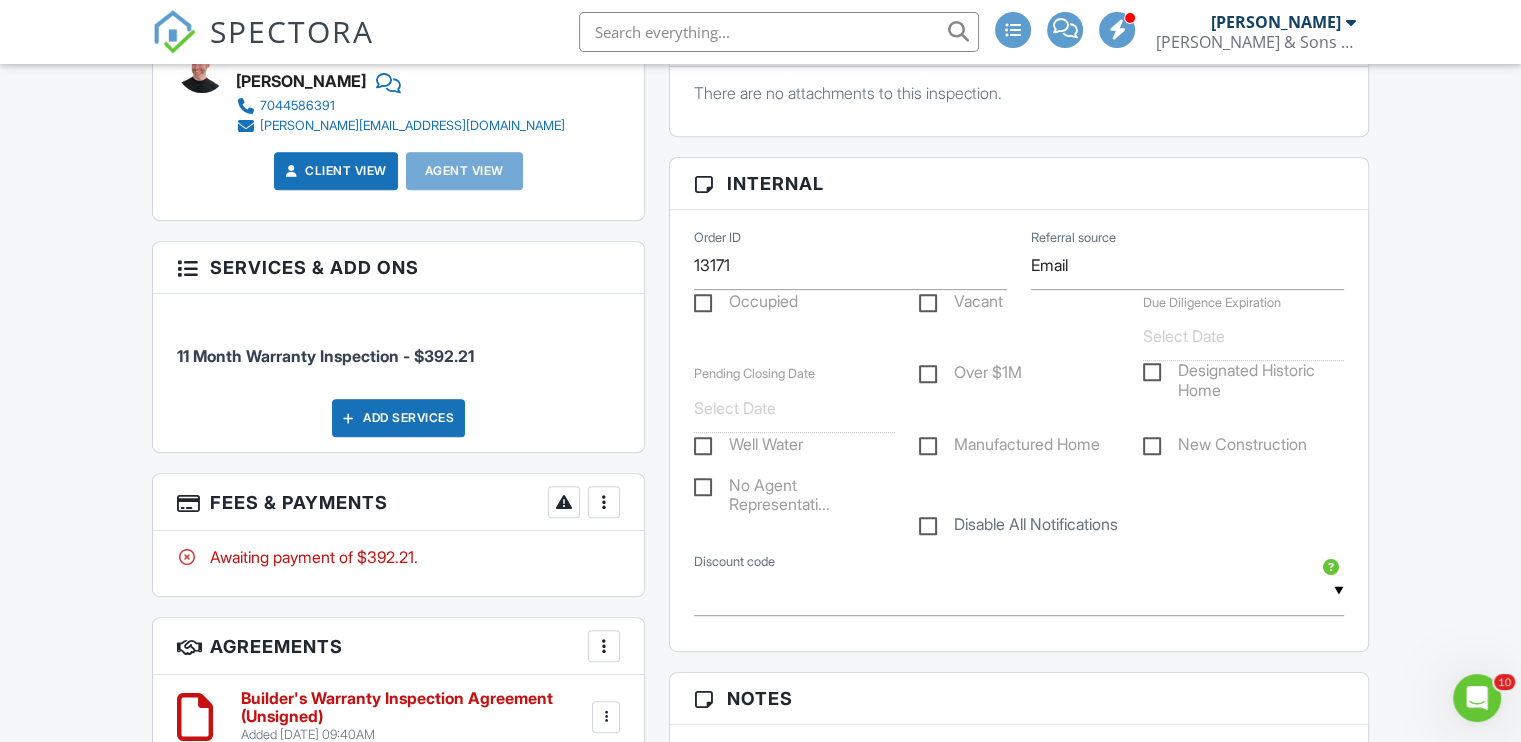 click on "Occupied" at bounding box center (746, 304) 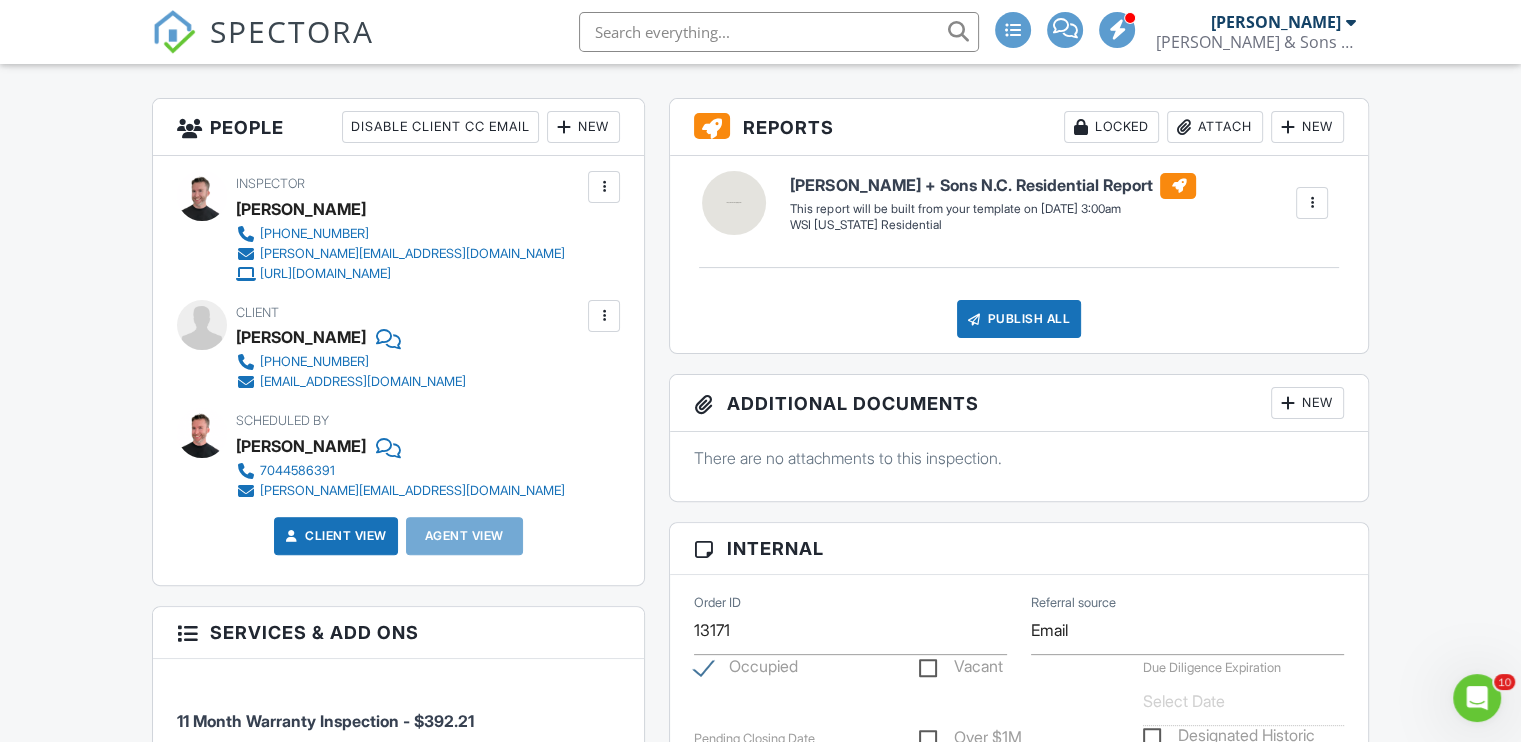 scroll, scrollTop: 484, scrollLeft: 0, axis: vertical 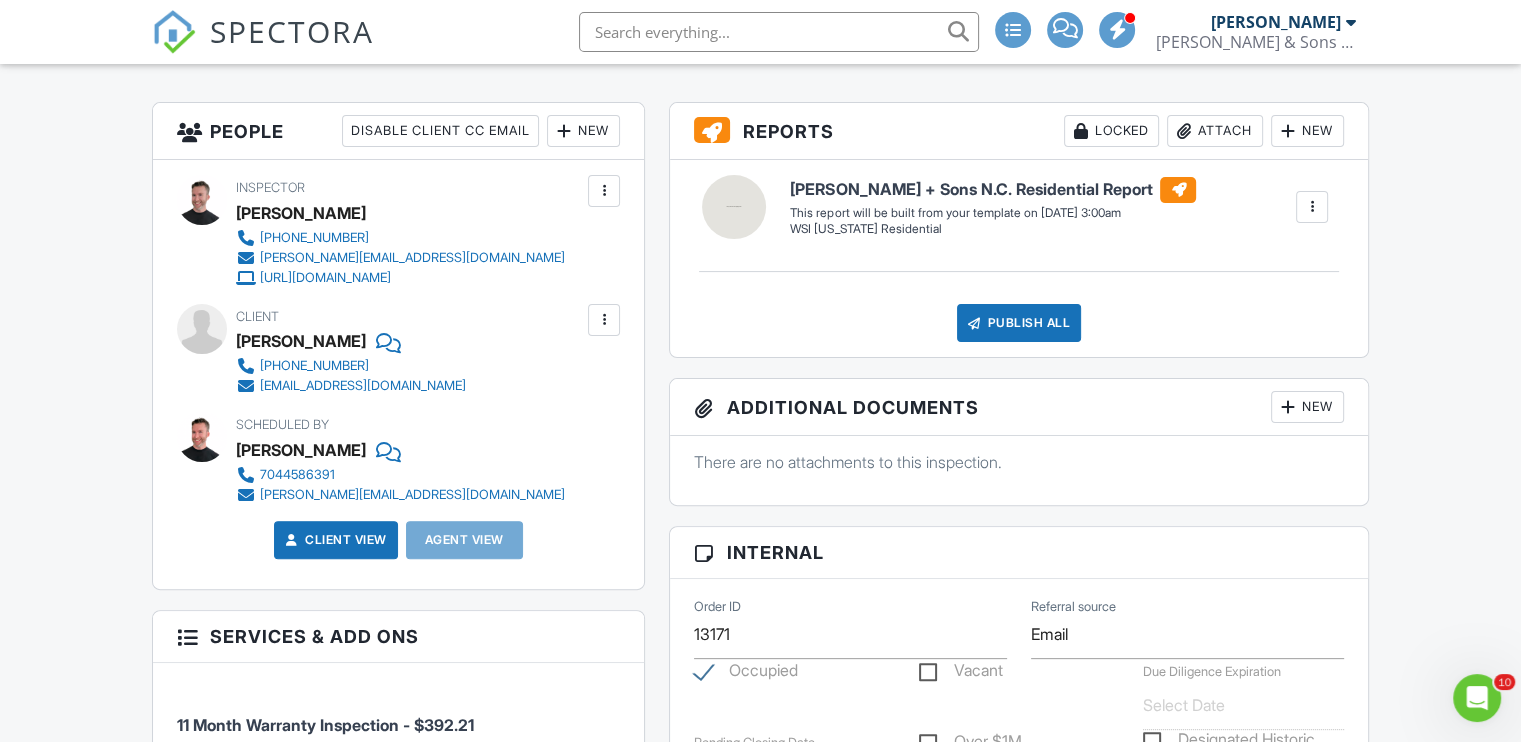 click on "Attach" at bounding box center (1215, 131) 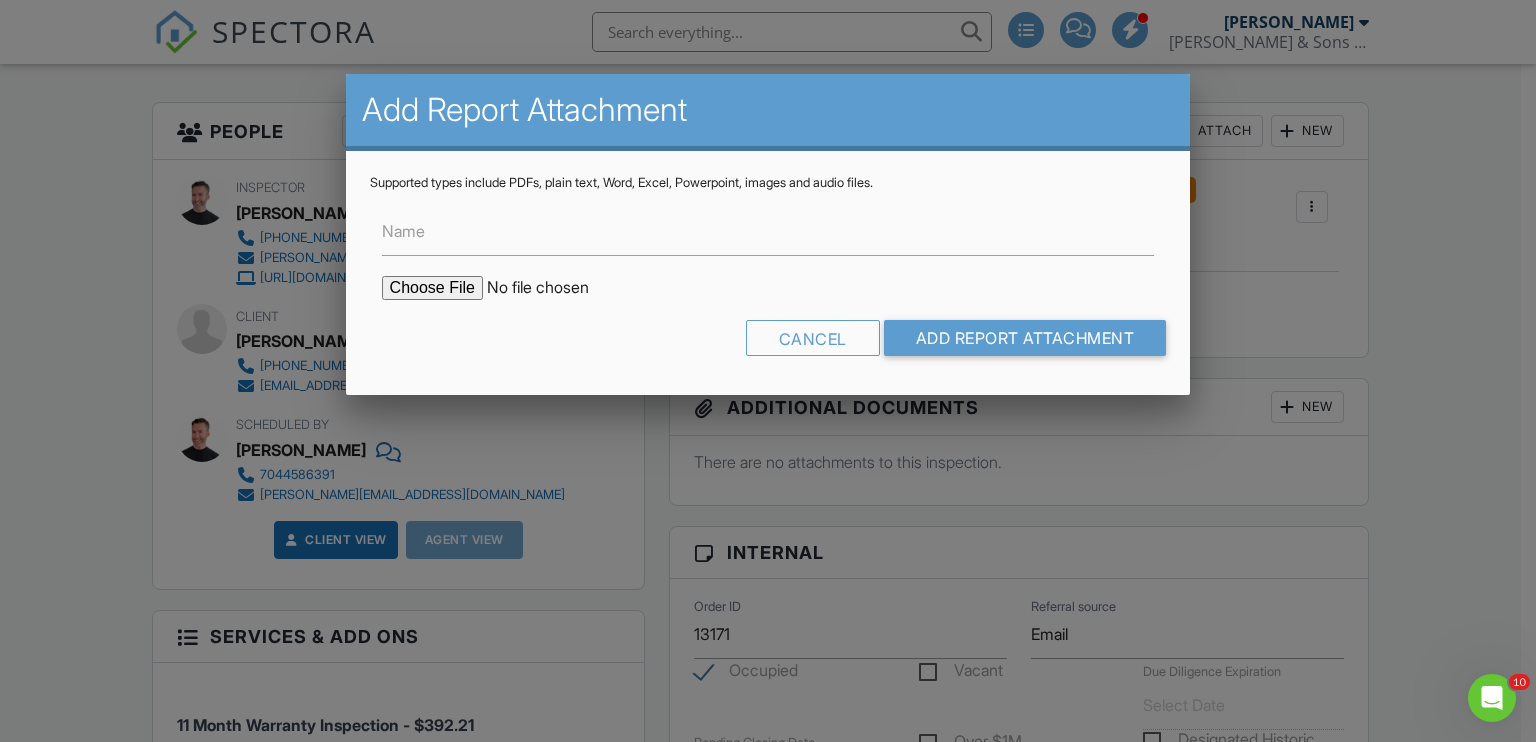 click at bounding box center (552, 288) 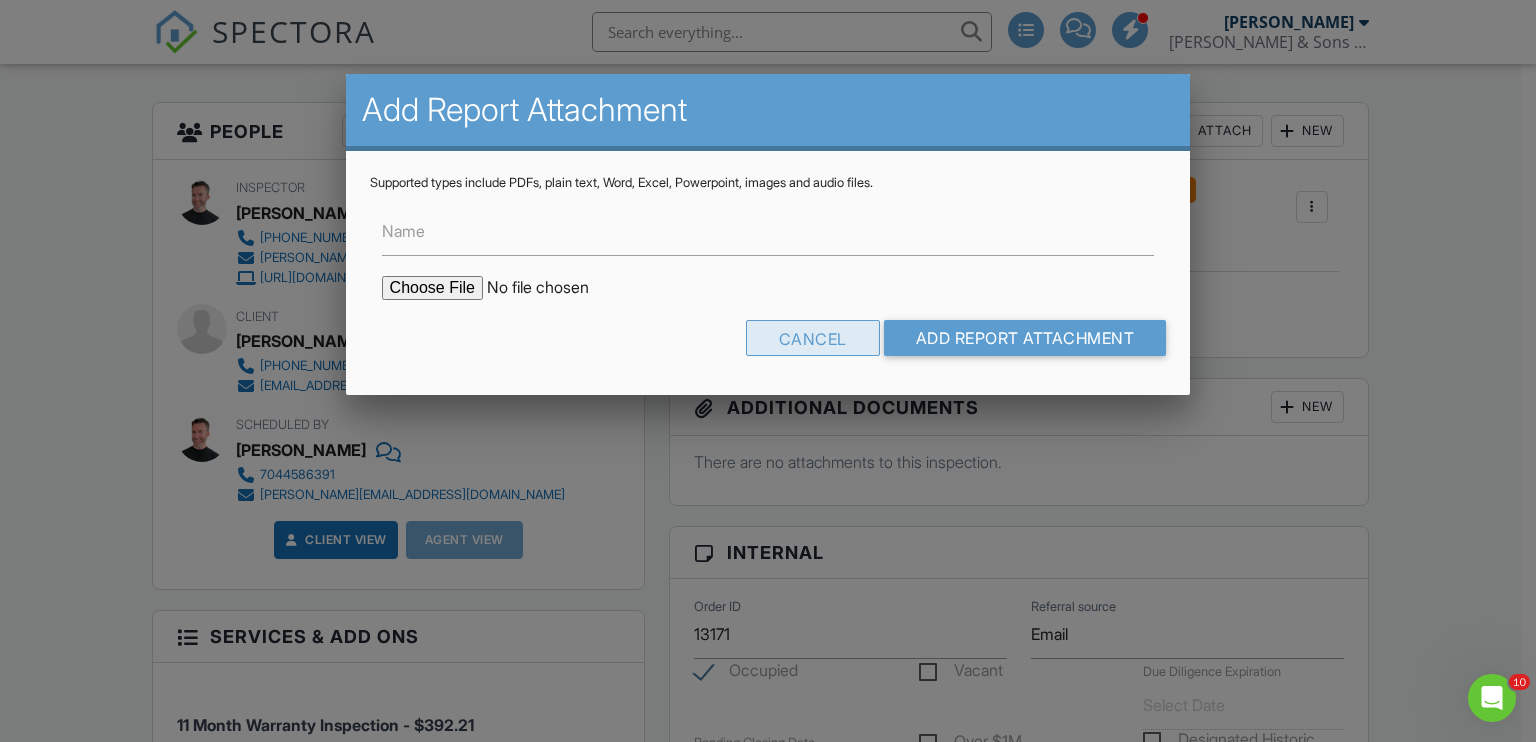 click on "Cancel" at bounding box center [813, 338] 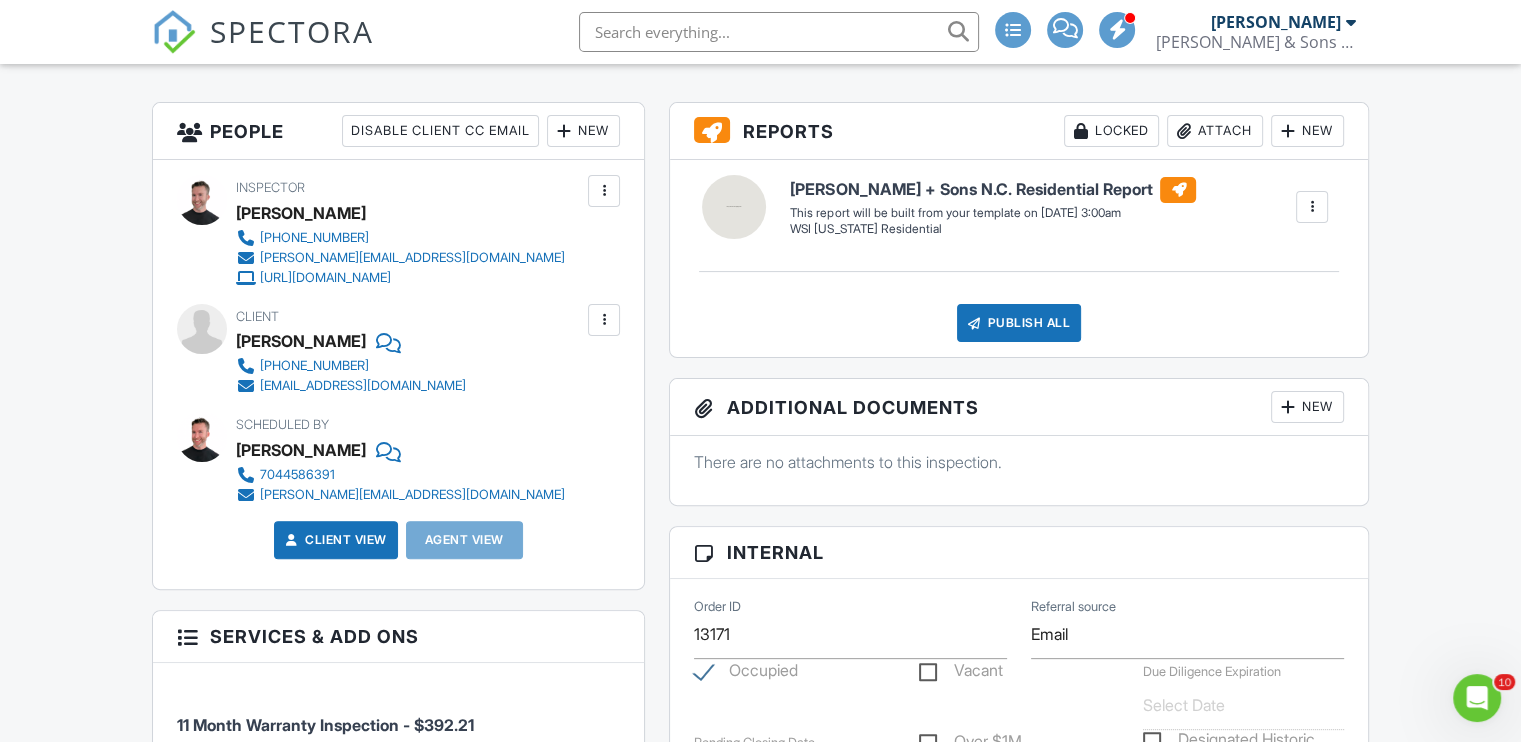 click on "New" at bounding box center (1307, 131) 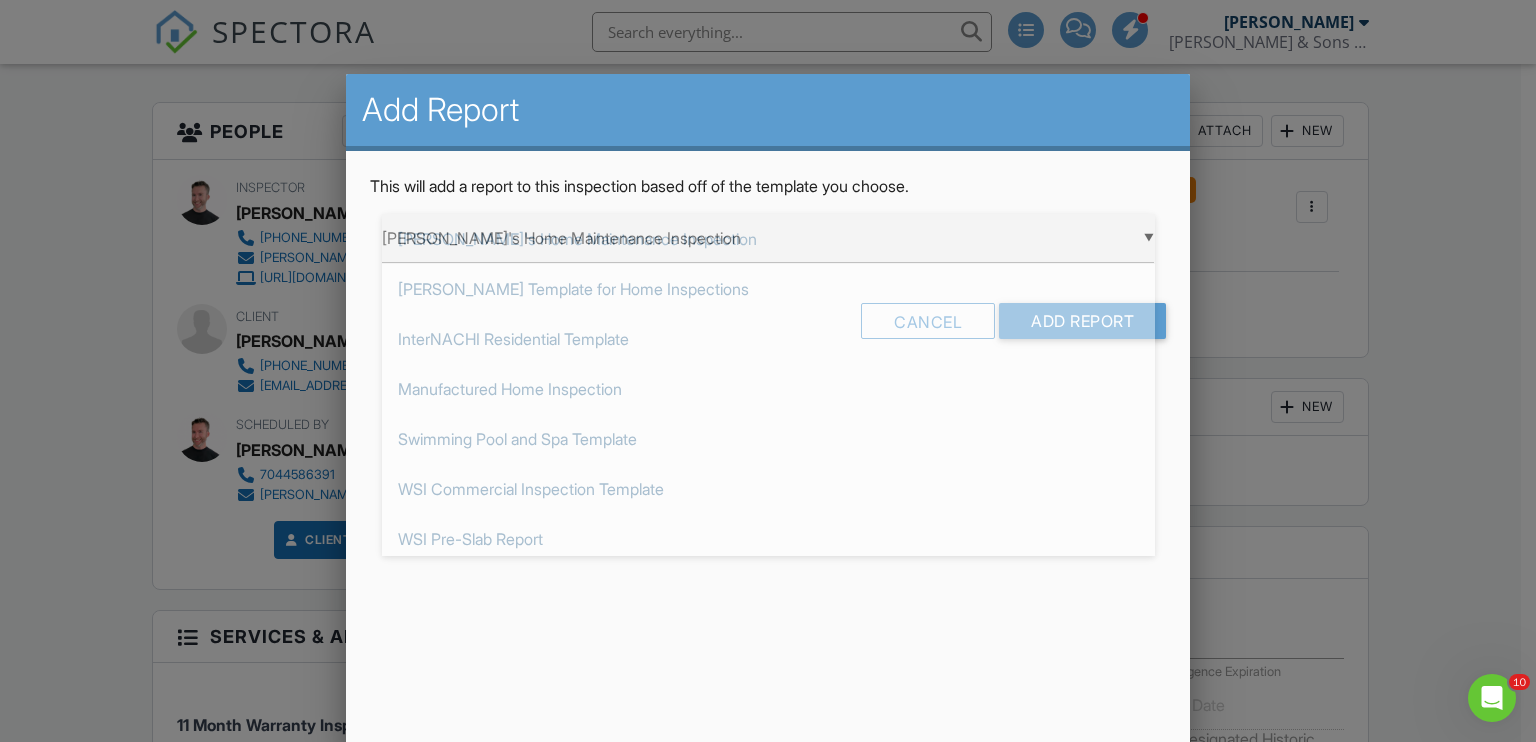 click on "▼ Andrew's Home Maintenance Inspection Andrew's Home Maintenance Inspection Ben Gromicko's Template for Home Inspections InterNACHI Residential Template Manufactured Home Inspection Swimming Pool and Spa Template WSI Commercial Inspection Template WSI Pre-Slab Report WSI Mold Inspection WSI Radon Inspection WSI Radon Mitigation Crawlspace Inspection Deck Inspection Four Point  HomeBinder Appliance Info InterNACHI's Home Energy Report Pre-Drywall Template  Roof Inspection Wilson + Sons Inspection | Testing - InterNACHI Template WSI Commercial Report (Updated) WSI North Carolina Manufactured Home Report WSI North Carolina Residential WSI Point Of Sale Septic Inspection WSI Pre-Drywall Template  WSI Sewer Scope Template WSI South Carolina Residential WSI Water Quality Report Andrew's Home Maintenance Inspection
Ben Gromicko's Template for Home Inspections
InterNACHI Residential Template
Manufactured Home Inspection
Swimming Pool and Spa Template
WSI Commercial Inspection Template" at bounding box center (768, 238) 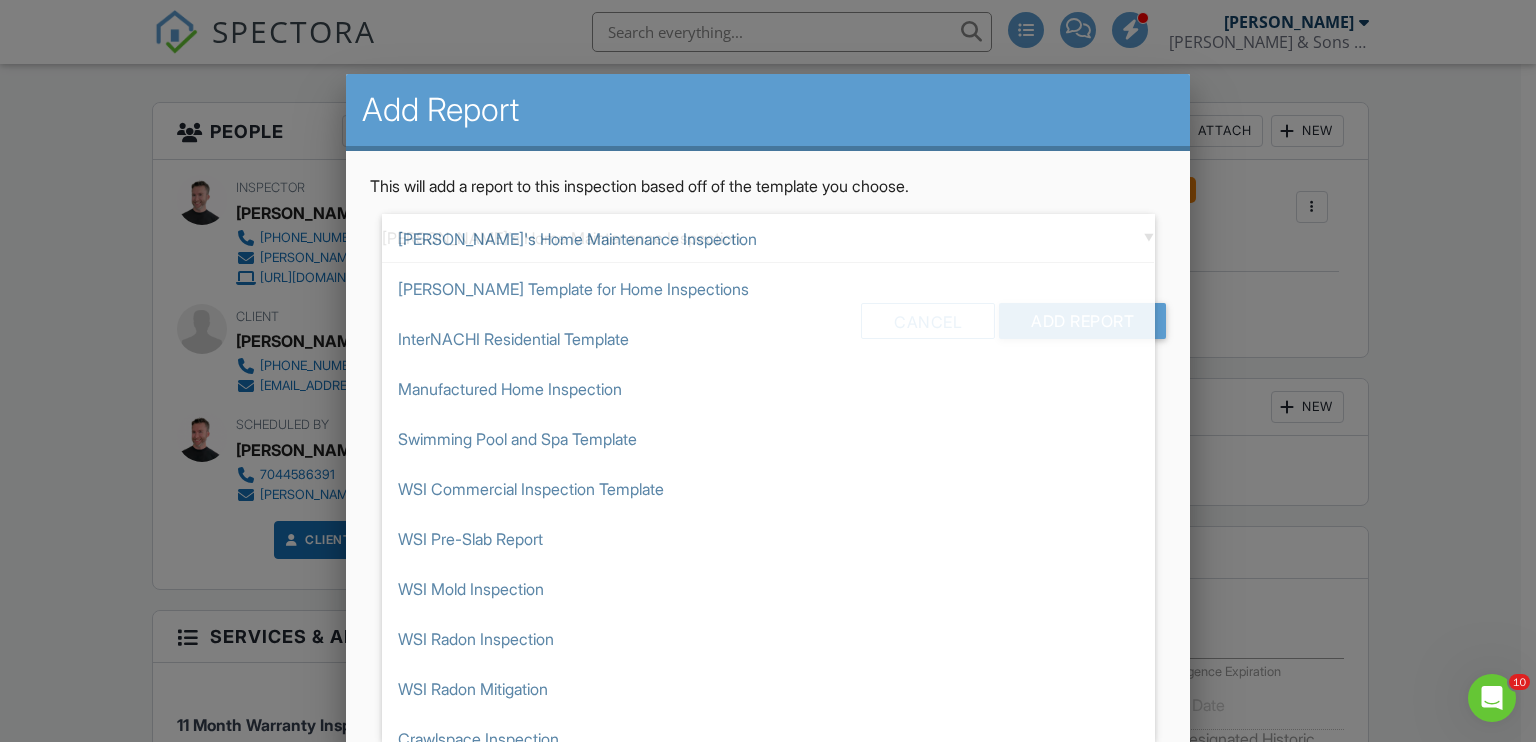 click on "This will add a report to this inspection based off of the template you choose.
▼ Andrew's Home Maintenance Inspection Andrew's Home Maintenance Inspection Ben Gromicko's Template for Home Inspections InterNACHI Residential Template Manufactured Home Inspection Swimming Pool and Spa Template WSI Commercial Inspection Template WSI Pre-Slab Report WSI Mold Inspection WSI Radon Inspection WSI Radon Mitigation Crawlspace Inspection Deck Inspection Four Point  HomeBinder Appliance Info InterNACHI's Home Energy Report Pre-Drywall Template  Roof Inspection Wilson + Sons Inspection | Testing - InterNACHI Template WSI Commercial Report (Updated) WSI North Carolina Manufactured Home Report WSI North Carolina Residential WSI Point Of Sale Septic Inspection WSI Pre-Drywall Template  WSI Sewer Scope Template WSI South Carolina Residential WSI Water Quality Report Andrew's Home Maintenance Inspection
Ben Gromicko's Template for Home Inspections
InterNACHI Residential Template
Manufactured Home Inspection" at bounding box center (768, 264) 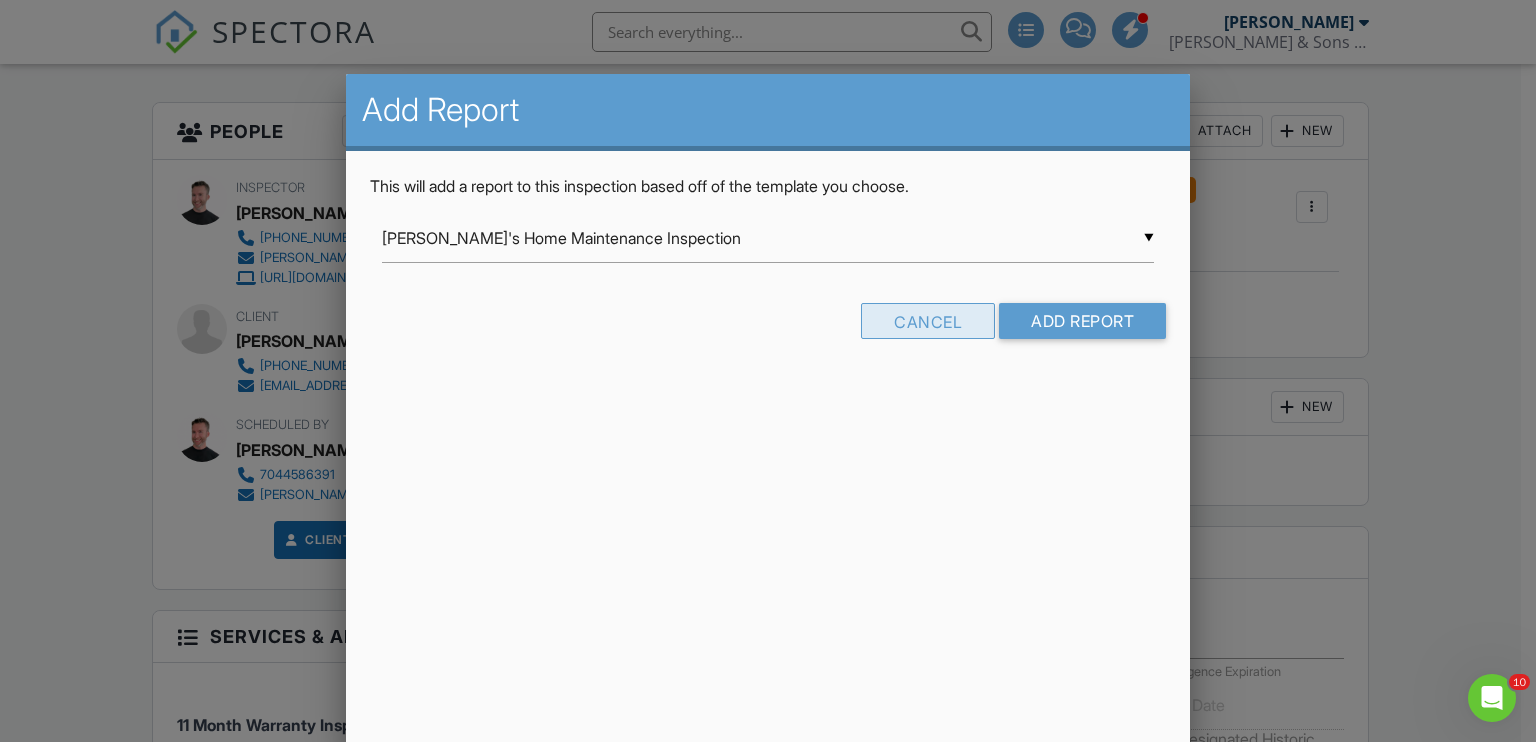 click on "Cancel" at bounding box center (928, 321) 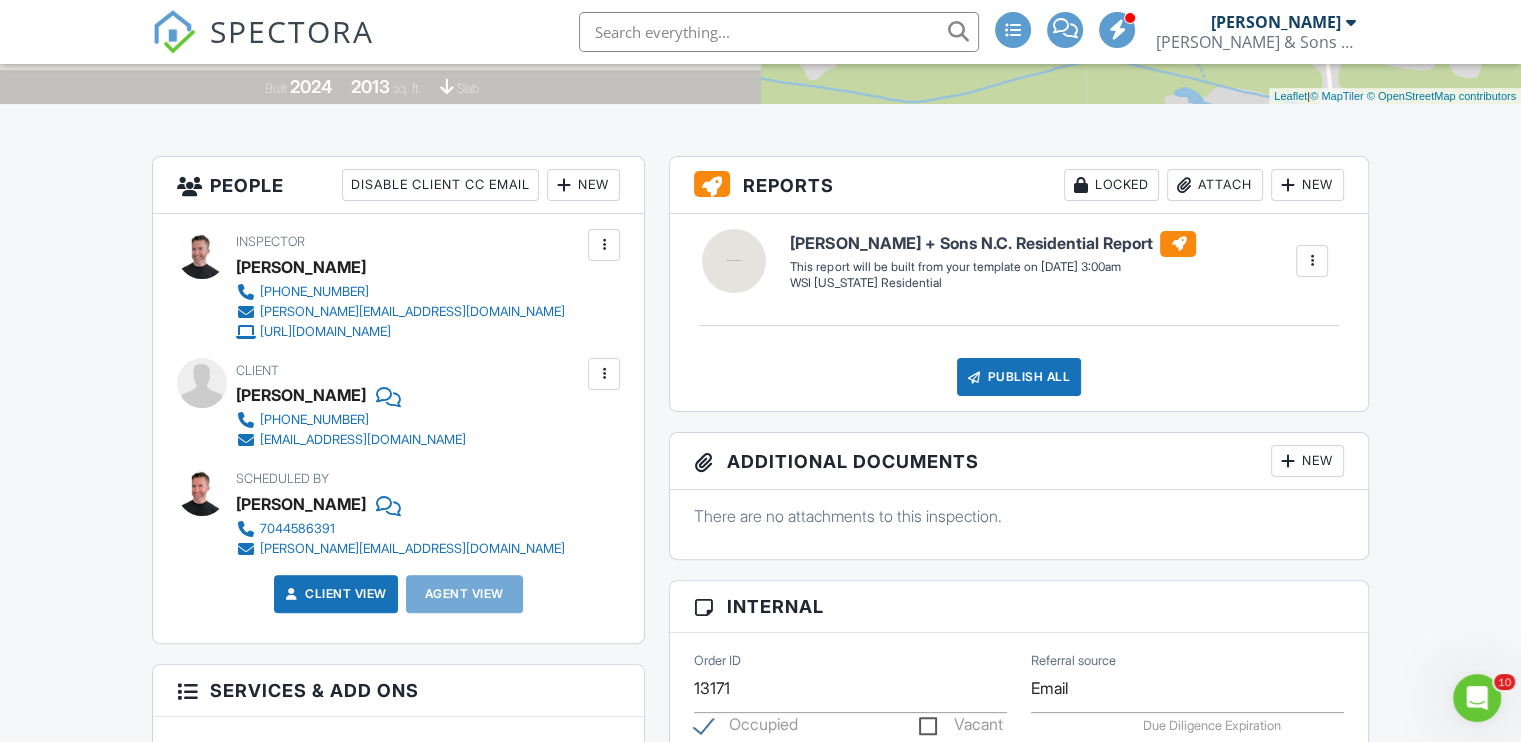 scroll, scrollTop: 0, scrollLeft: 0, axis: both 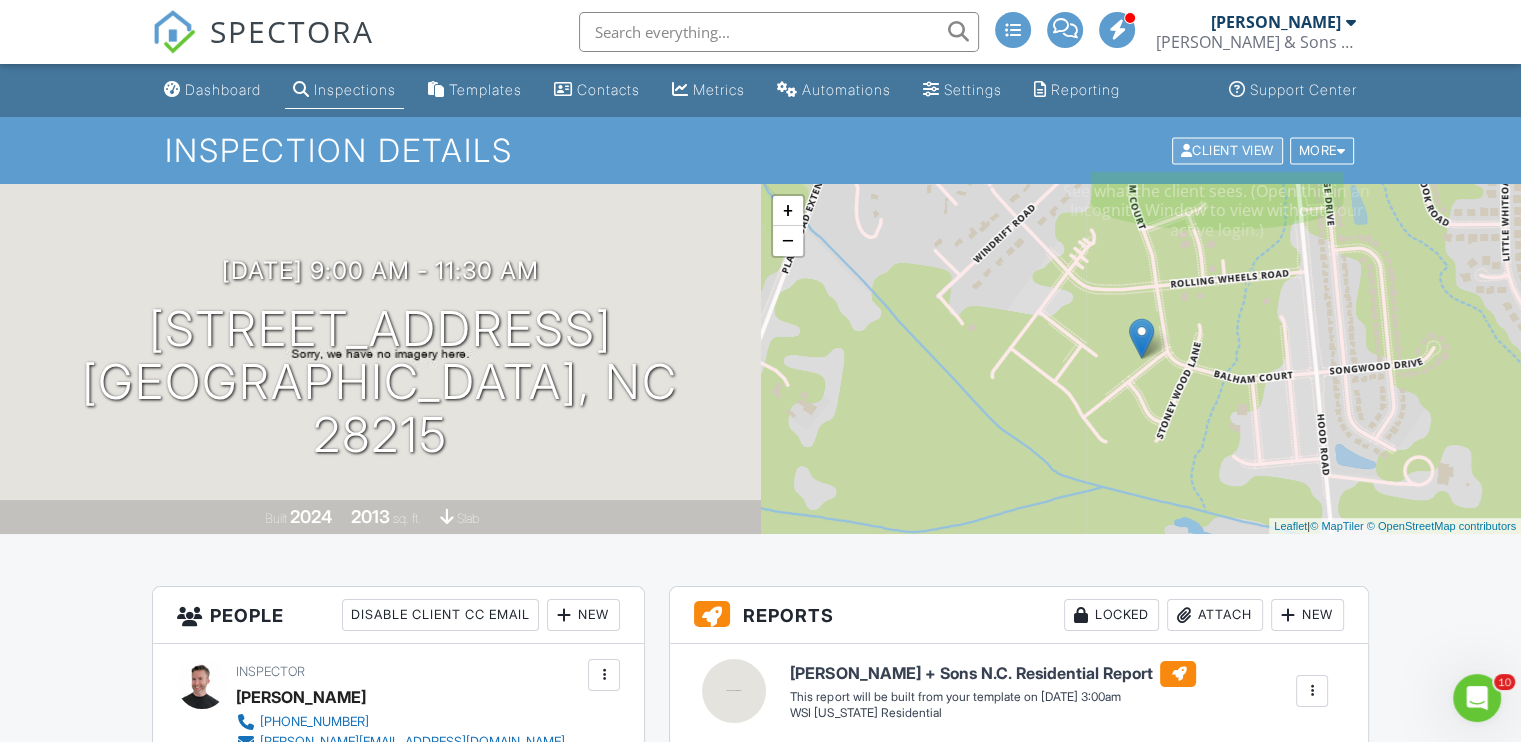 click on "Client View" at bounding box center [1227, 150] 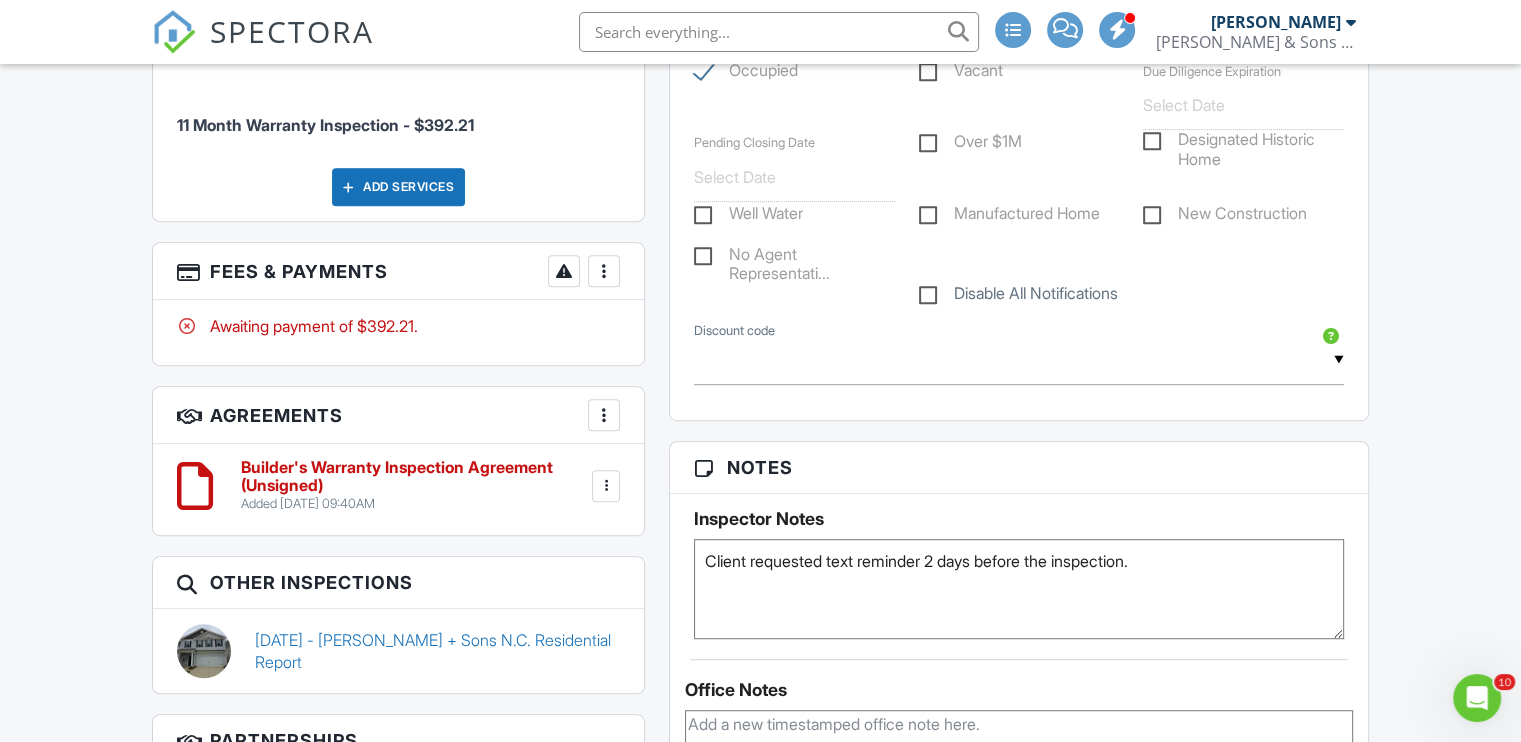 scroll, scrollTop: 1088, scrollLeft: 0, axis: vertical 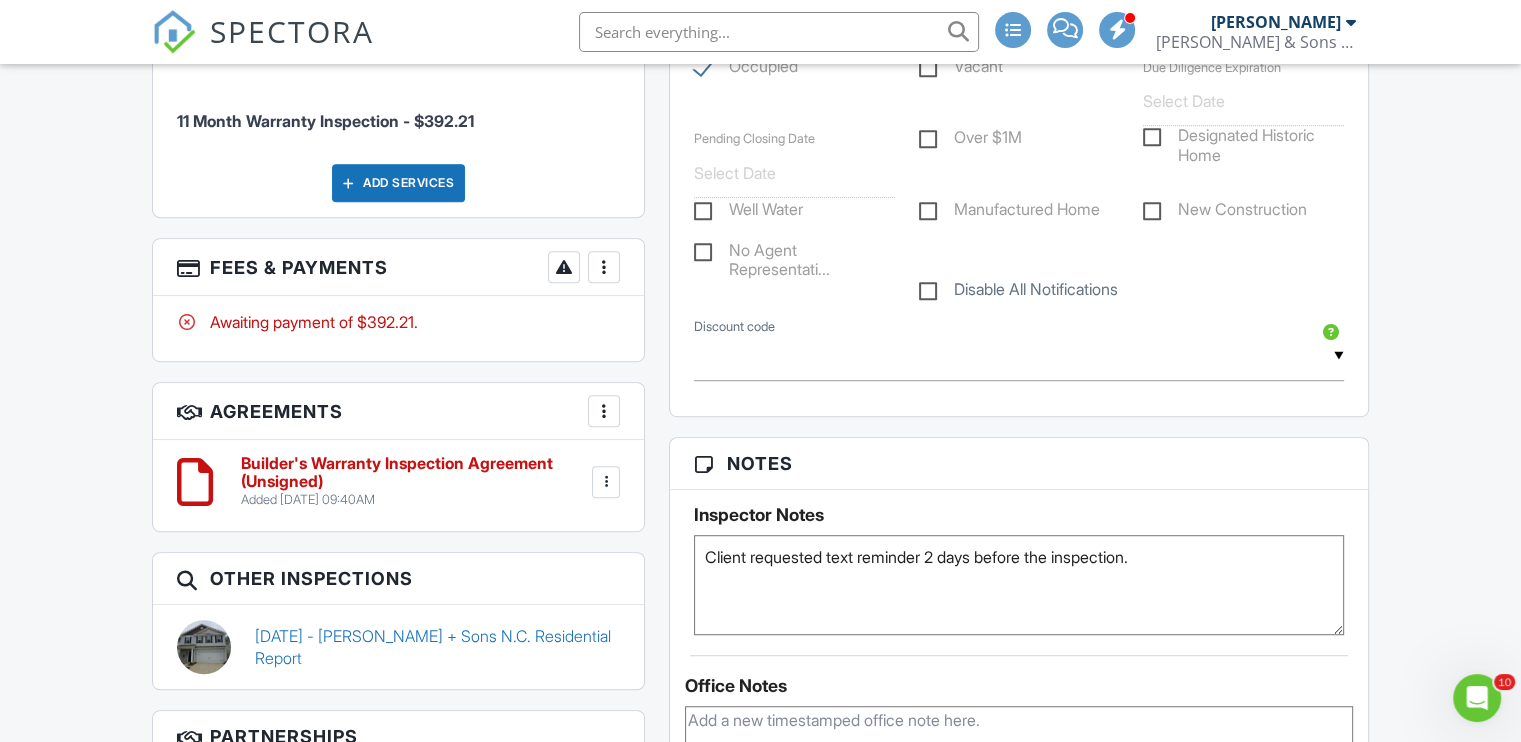 click on "Builder's Warranty Inspection Agreement
(Unsigned)" at bounding box center (414, 472) 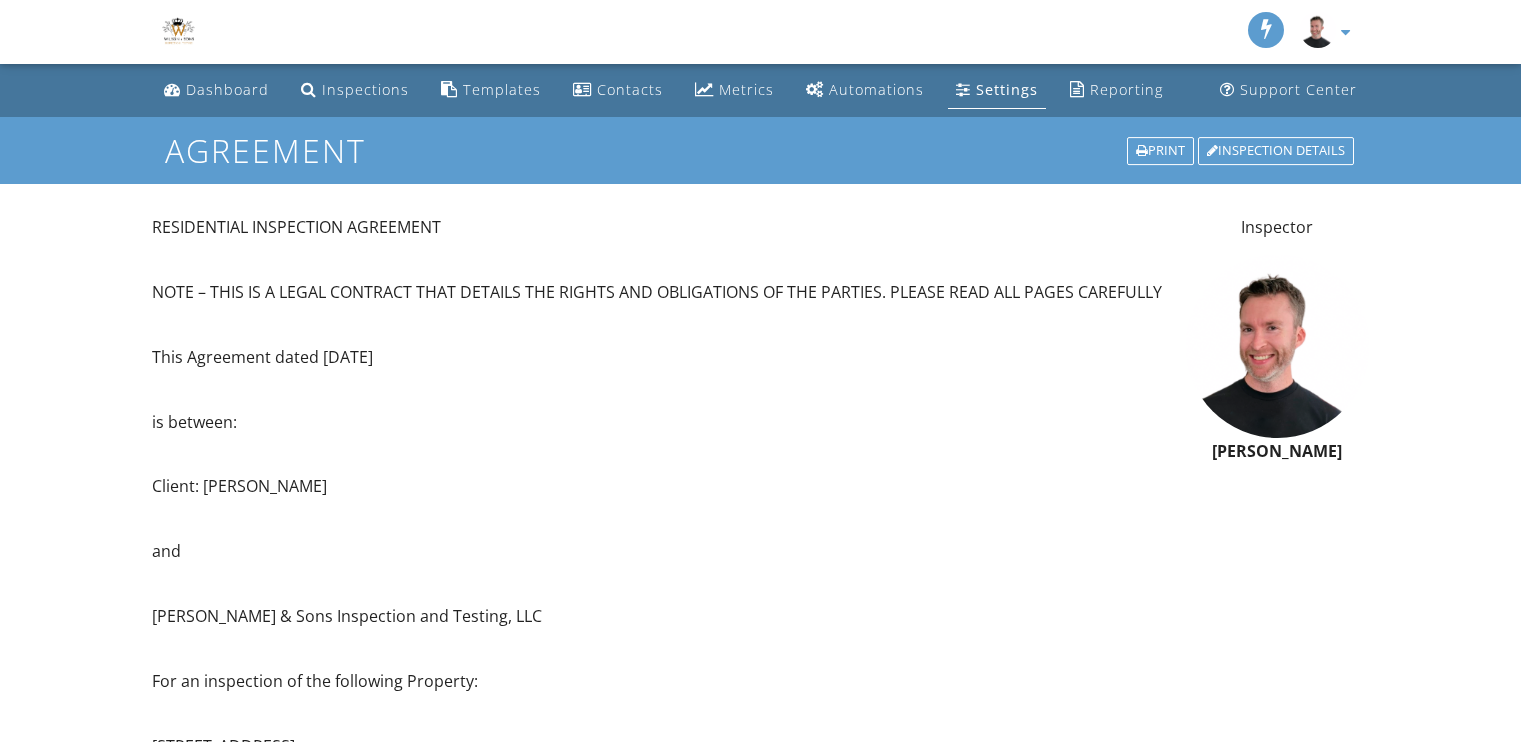 scroll, scrollTop: 0, scrollLeft: 0, axis: both 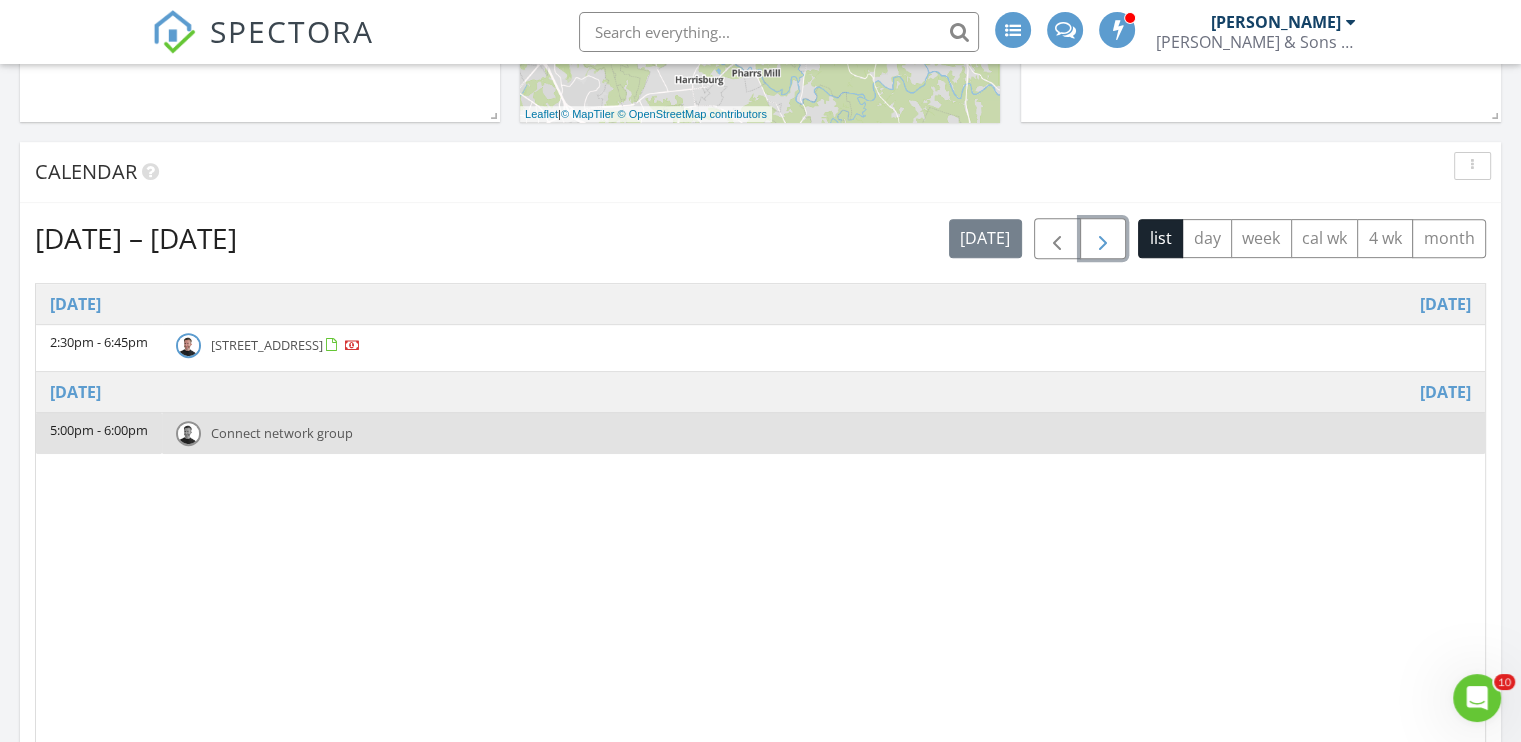 click at bounding box center [1103, 239] 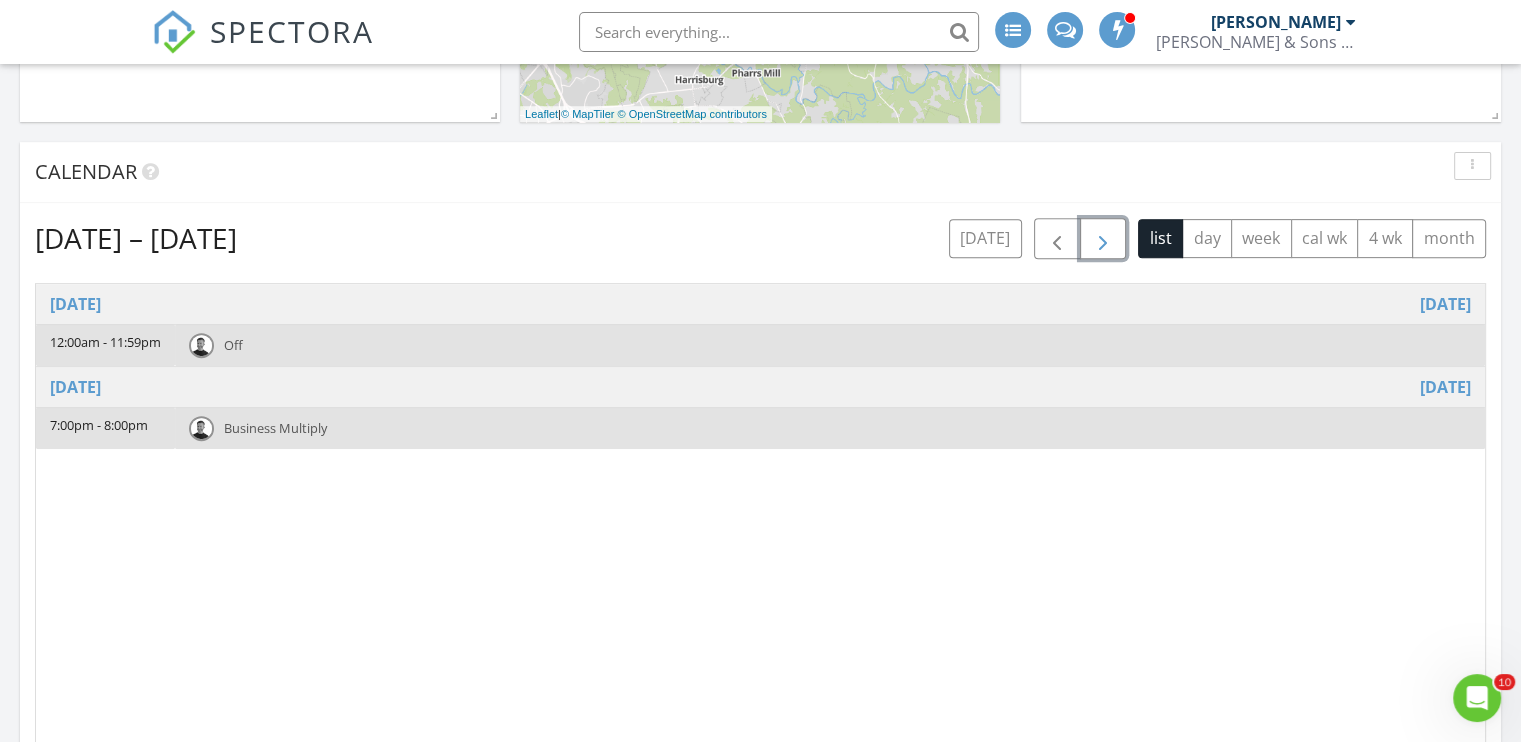 click at bounding box center [1103, 239] 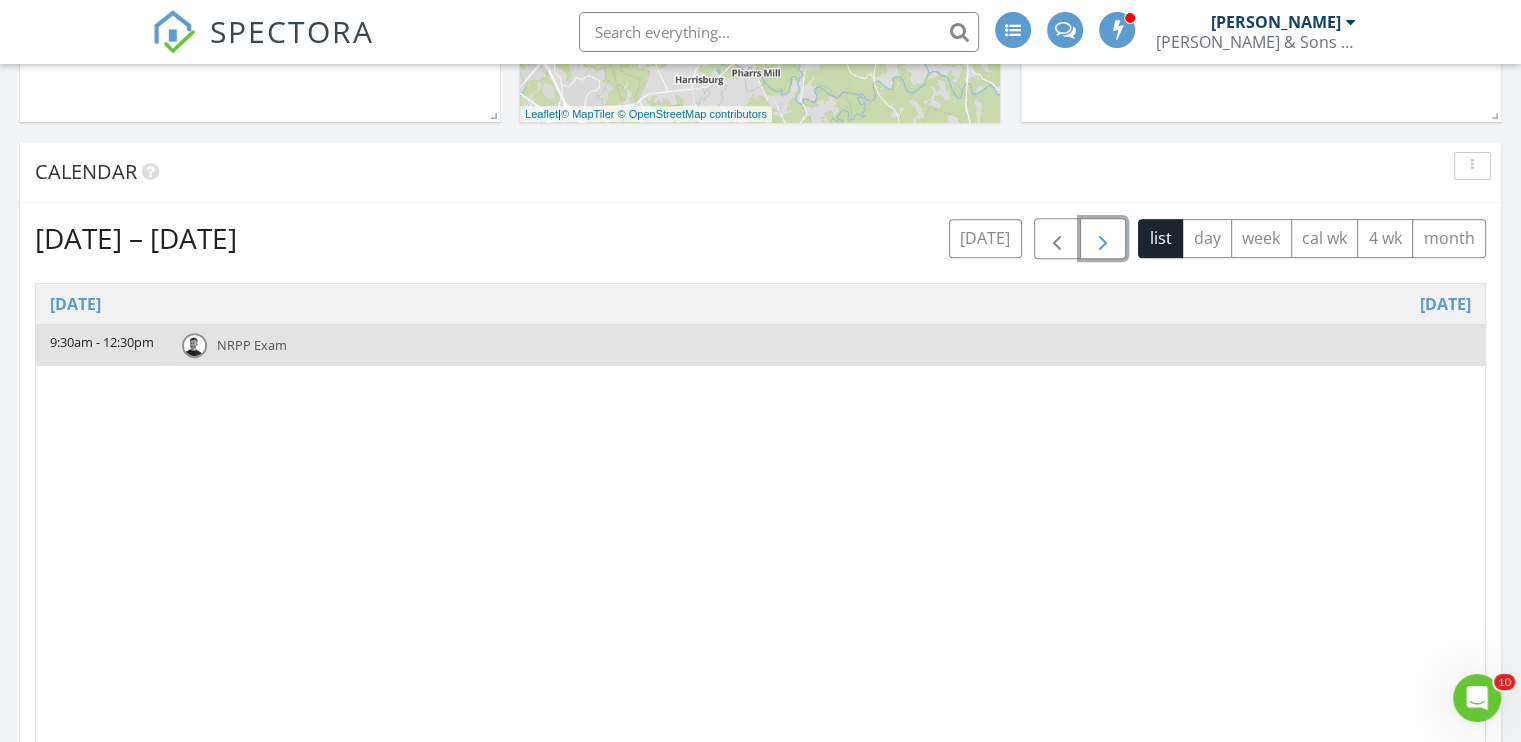 click at bounding box center (1103, 239) 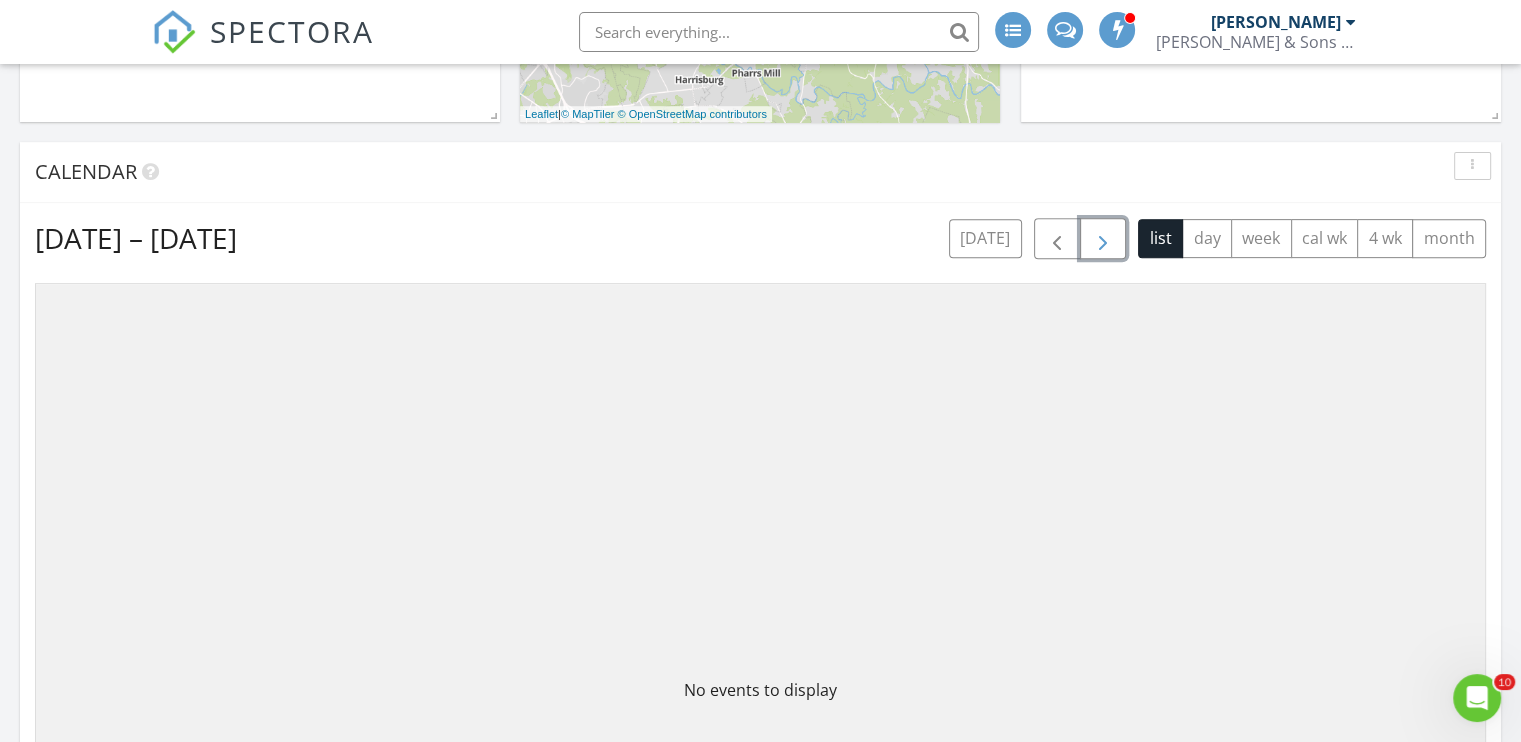 click at bounding box center [1103, 239] 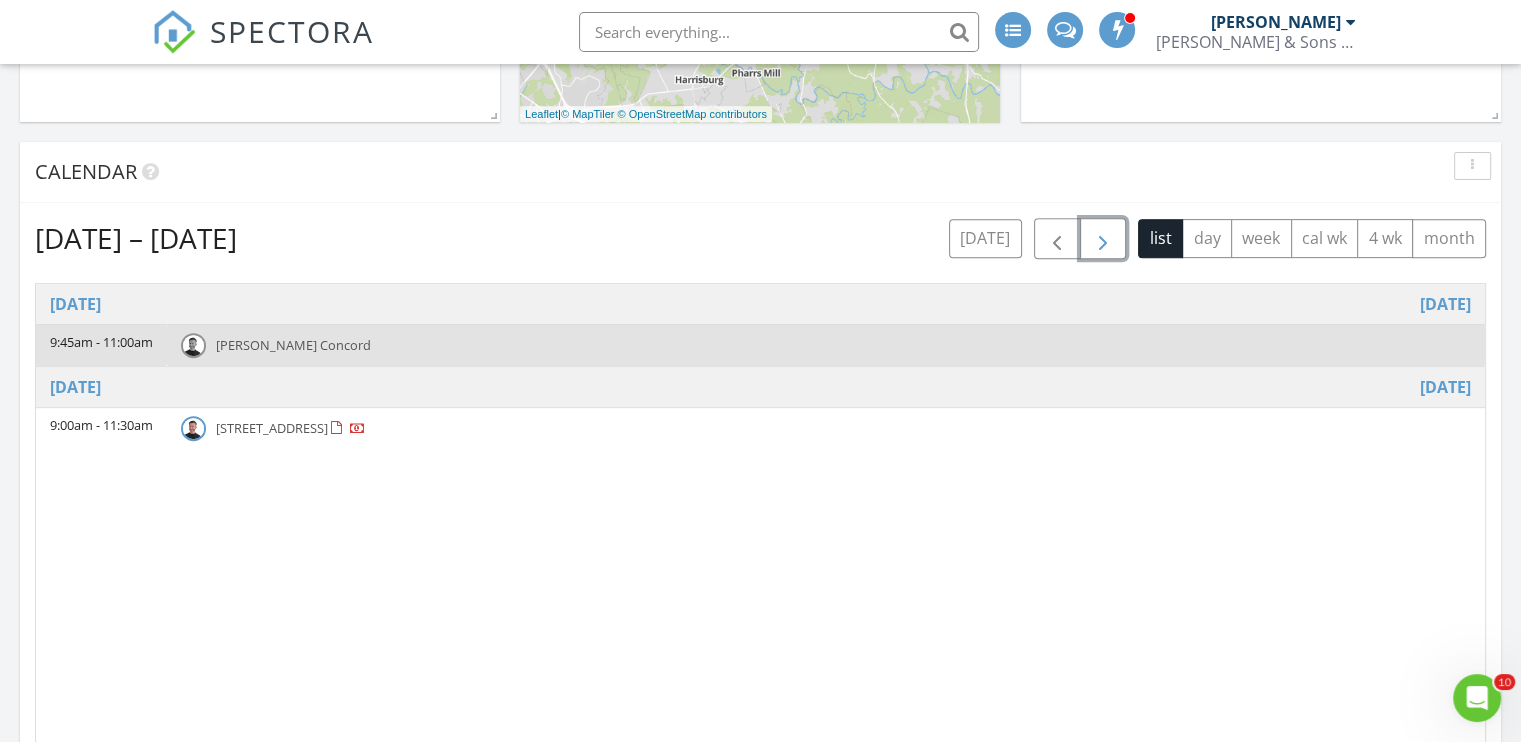 click on "[STREET_ADDRESS]" at bounding box center (272, 428) 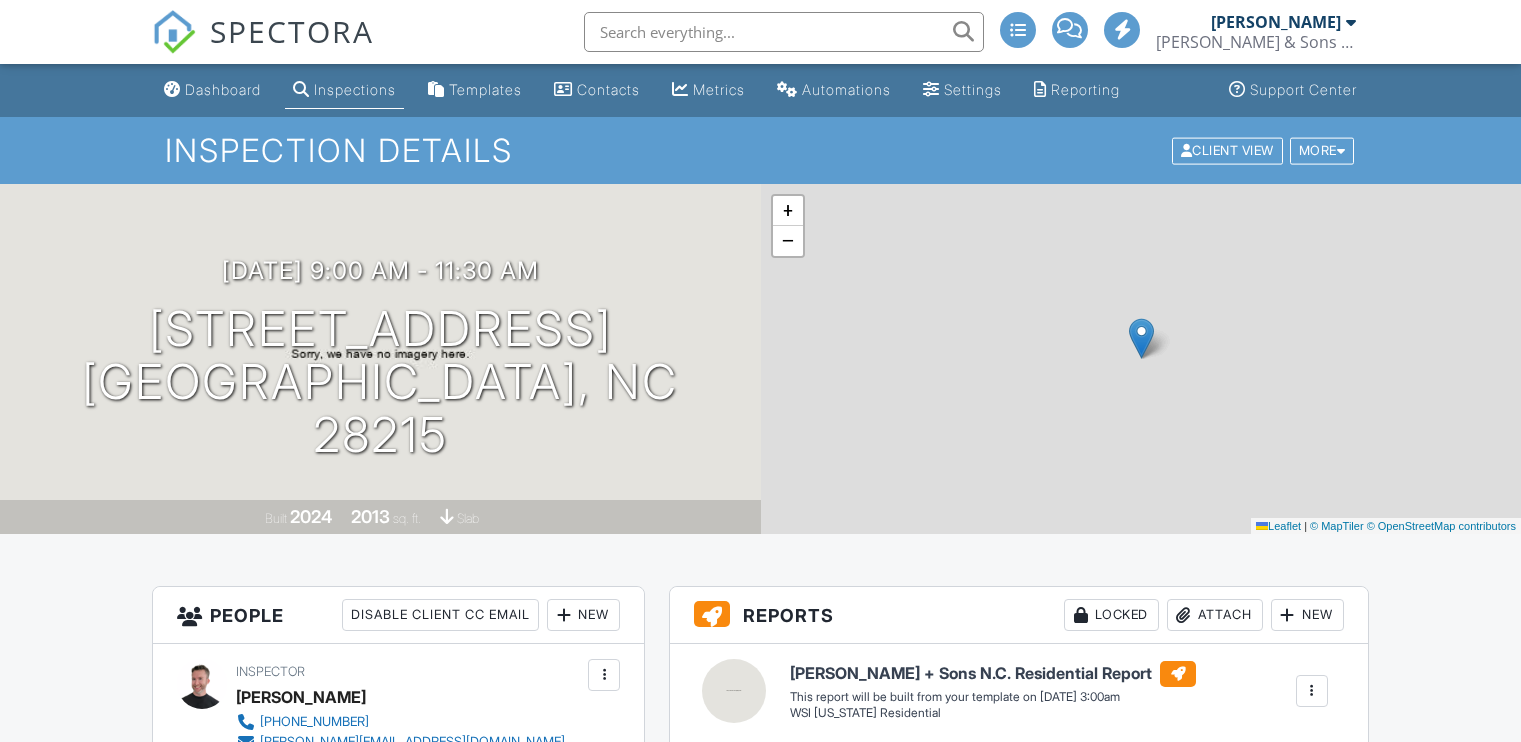 scroll, scrollTop: 0, scrollLeft: 0, axis: both 